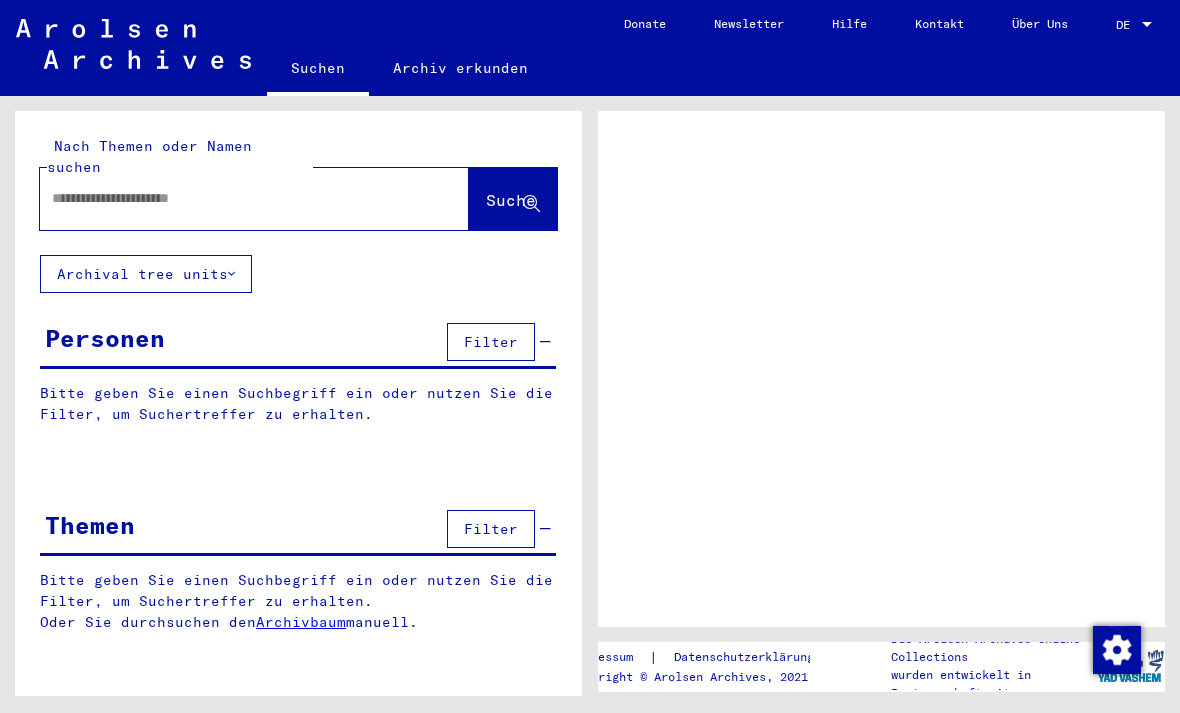scroll, scrollTop: 0, scrollLeft: 0, axis: both 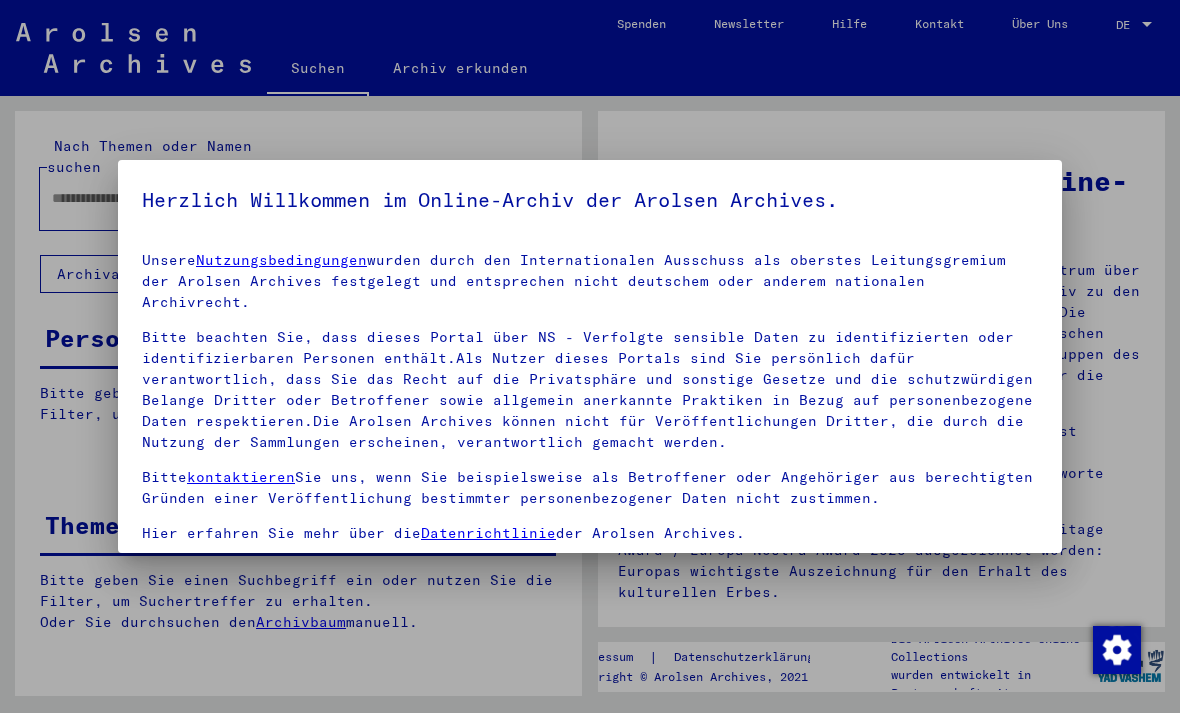 click on "Bitte  kontaktieren  Sie uns, wenn Sie beispielsweise als Betroffener oder Angehöriger aus berechtigten Gründen einer Veröffentlichung bestimmter personenbezogener Daten nicht zustimmen." at bounding box center (590, 488) 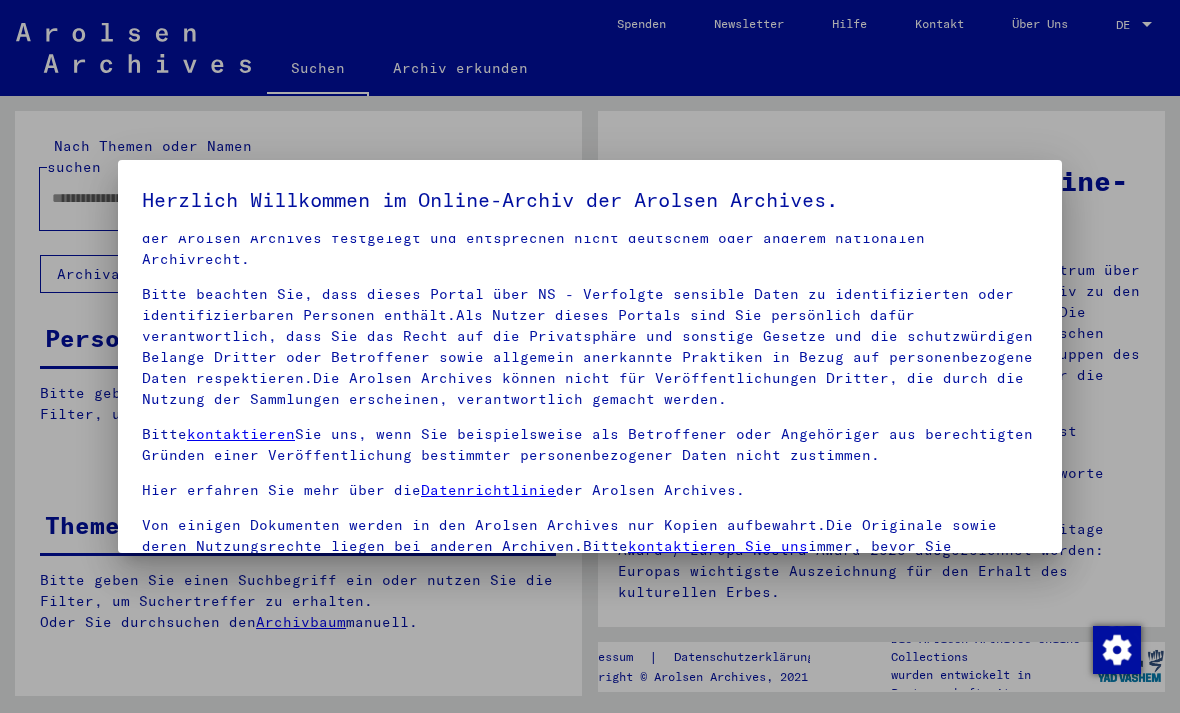 scroll, scrollTop: 41, scrollLeft: 0, axis: vertical 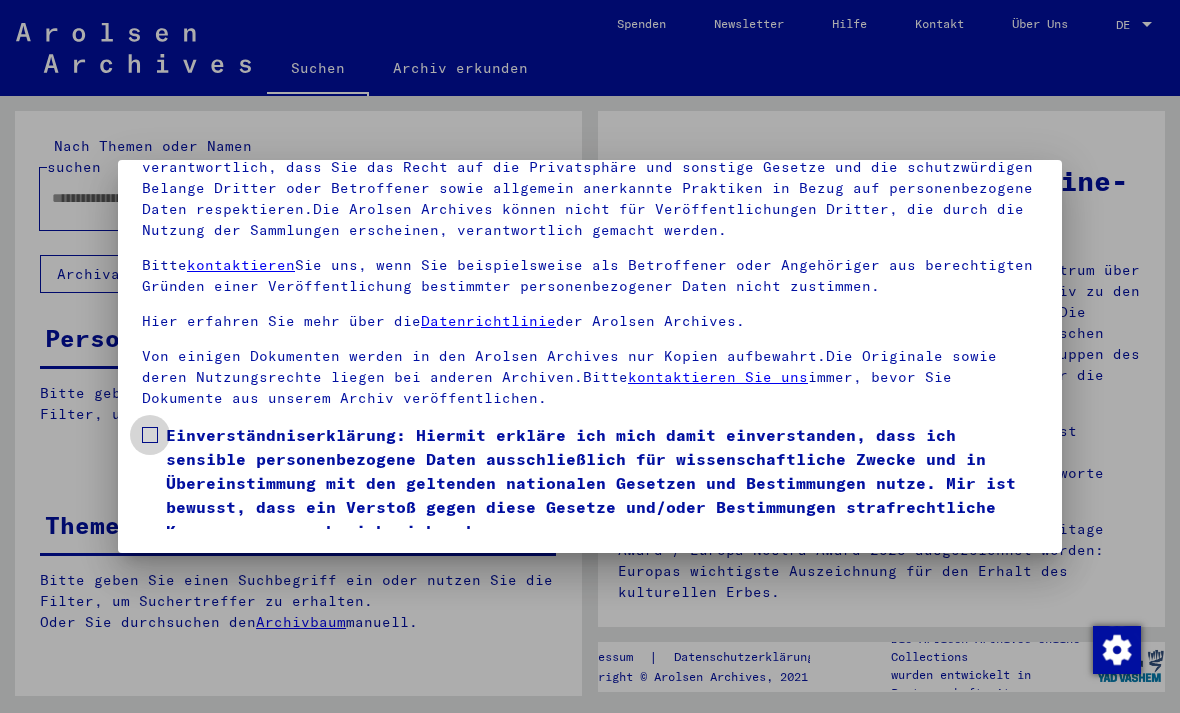 click on "Einverständniserklärung: Hiermit erkläre ich mich damit einverstanden, dass ich sensible personenbezogene Daten ausschließlich für wissenschaftliche Zwecke und in Übereinstimmung mit den geltenden nationalen Gesetzen und Bestimmungen nutze. Mir ist bewusst, dass ein Verstoß gegen diese Gesetze und/oder Bestimmungen strafrechtliche Konsequenzen nach sich ziehen kann." at bounding box center [590, 483] 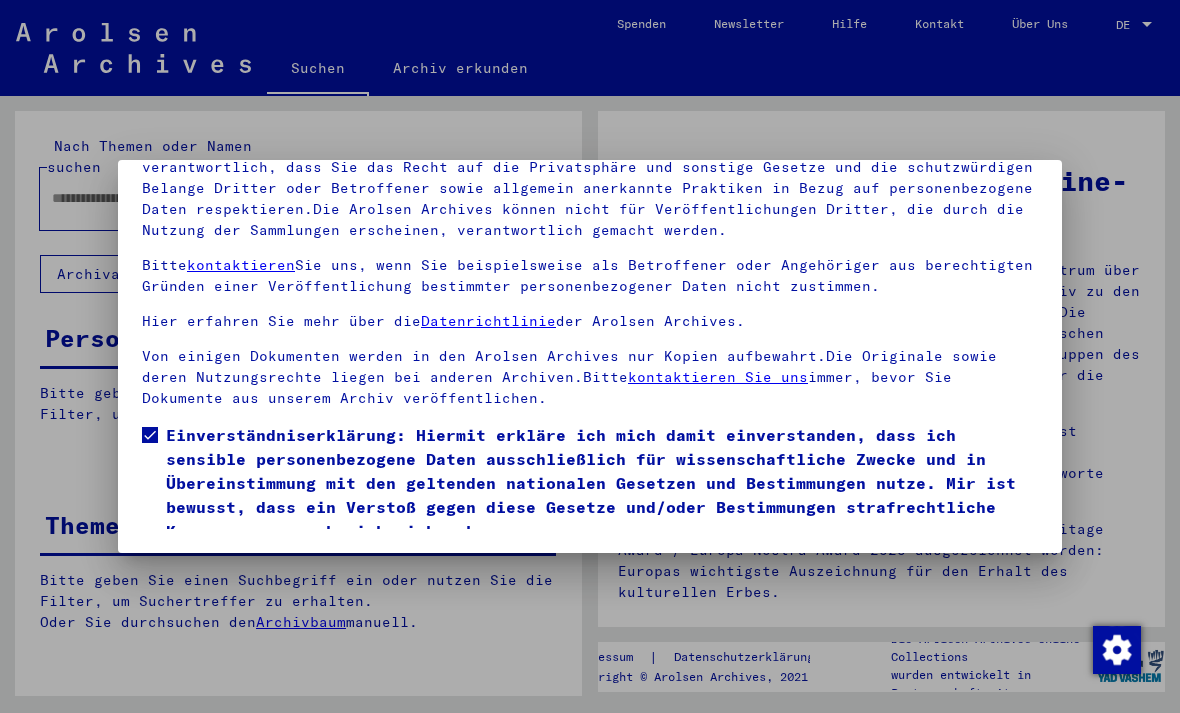 click on "Ich stimme zu" at bounding box center (217, 572) 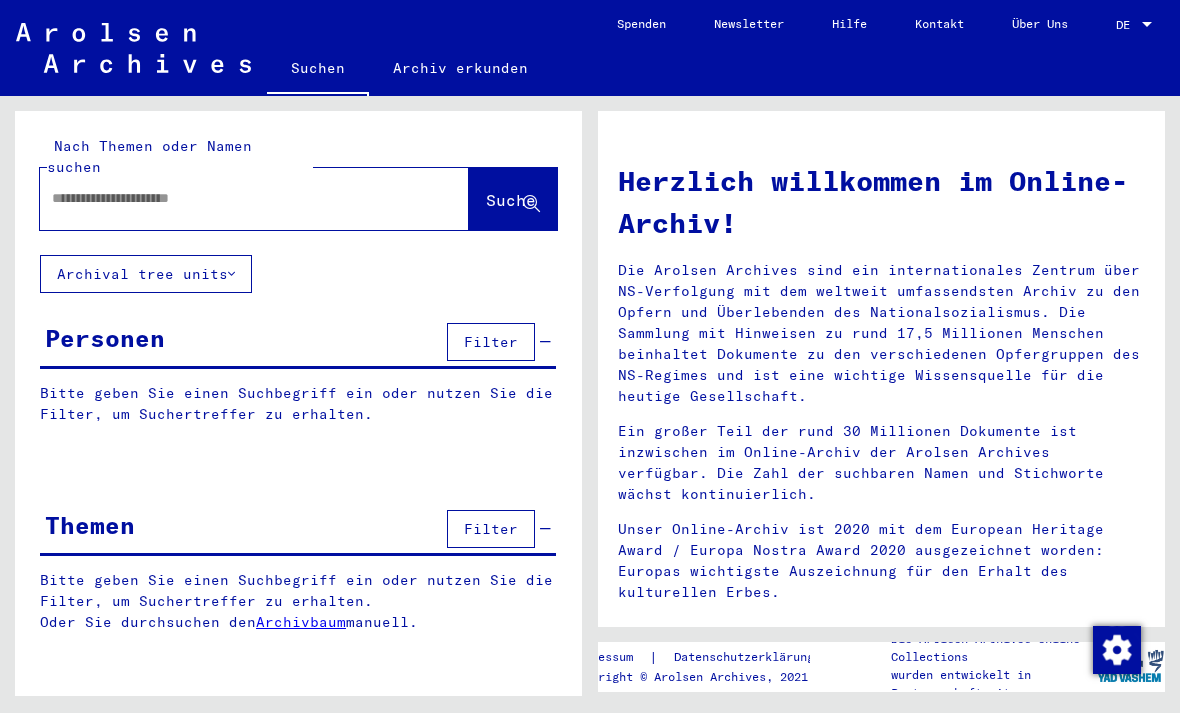 click at bounding box center [230, 198] 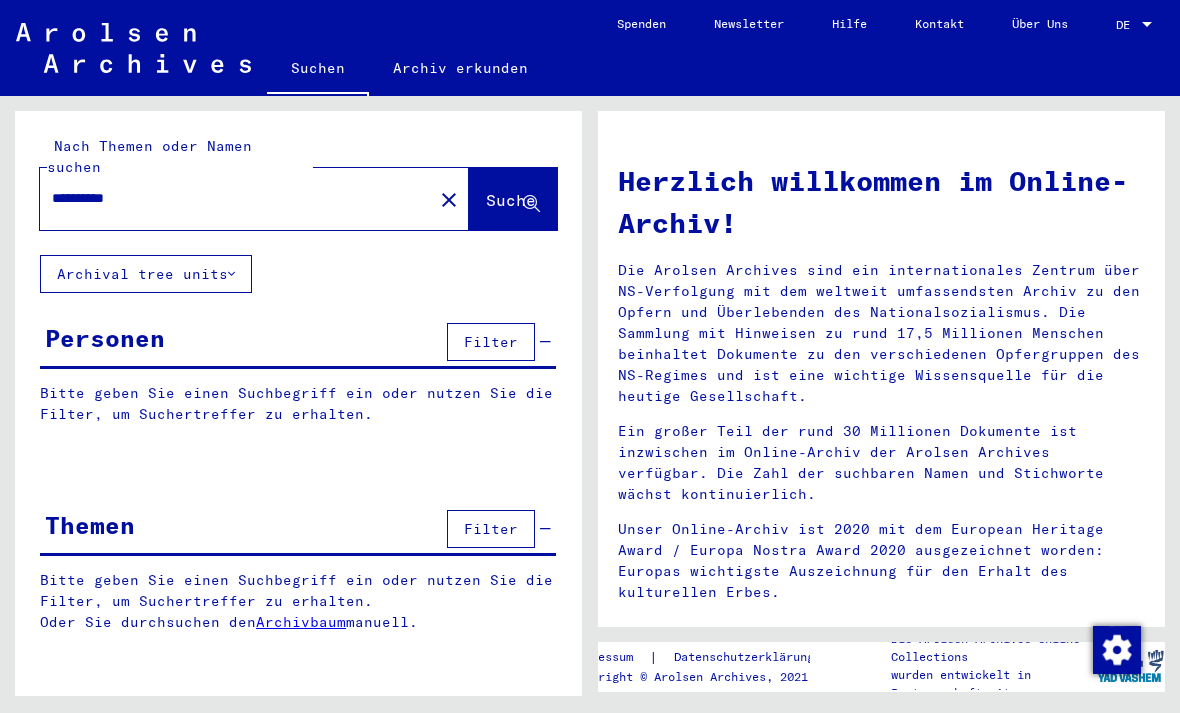 type on "**********" 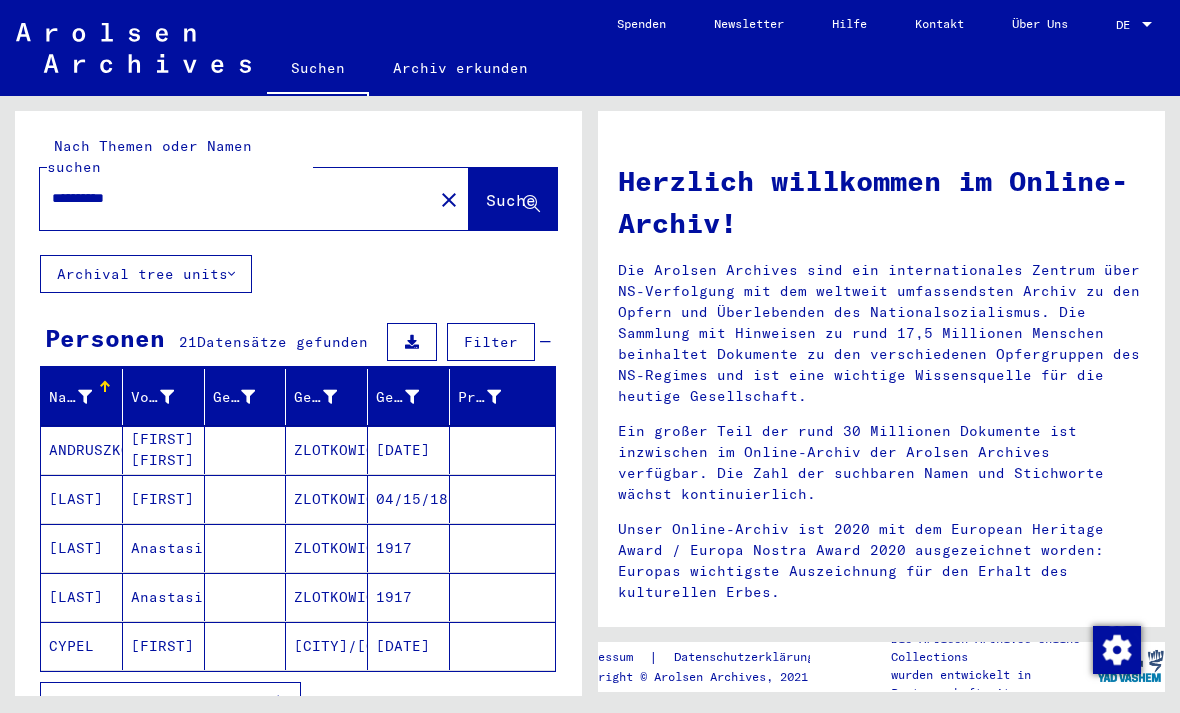 click on "Suche" 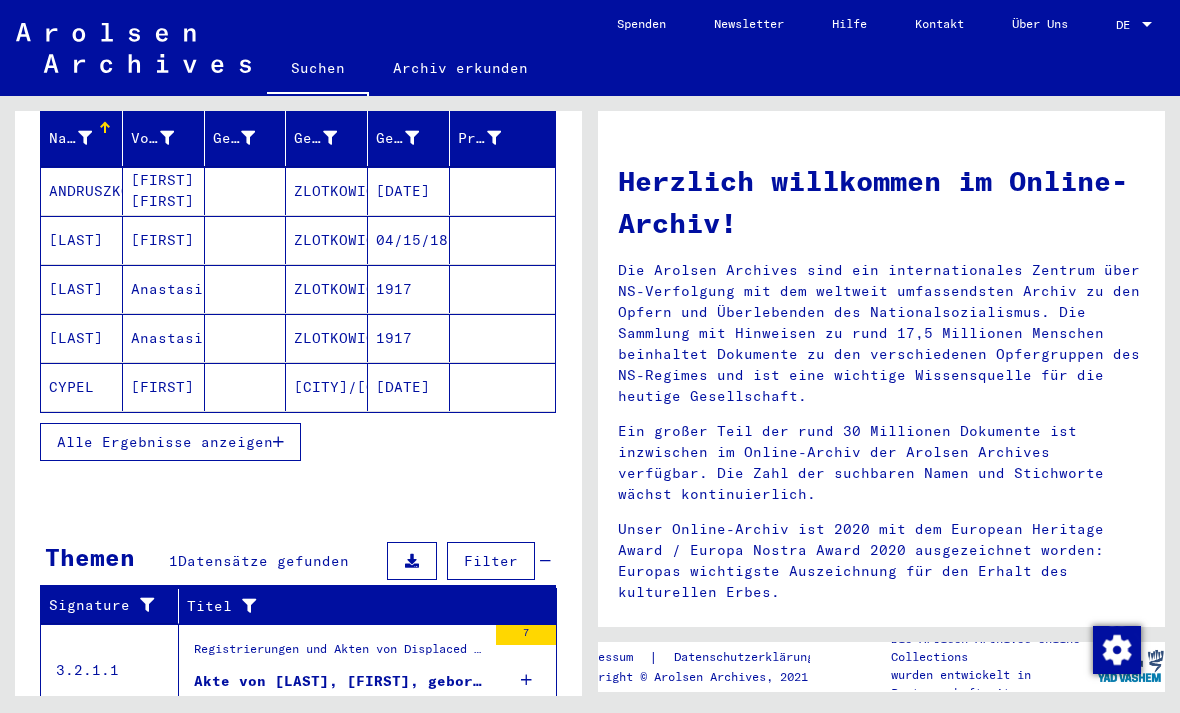 scroll, scrollTop: 254, scrollLeft: 0, axis: vertical 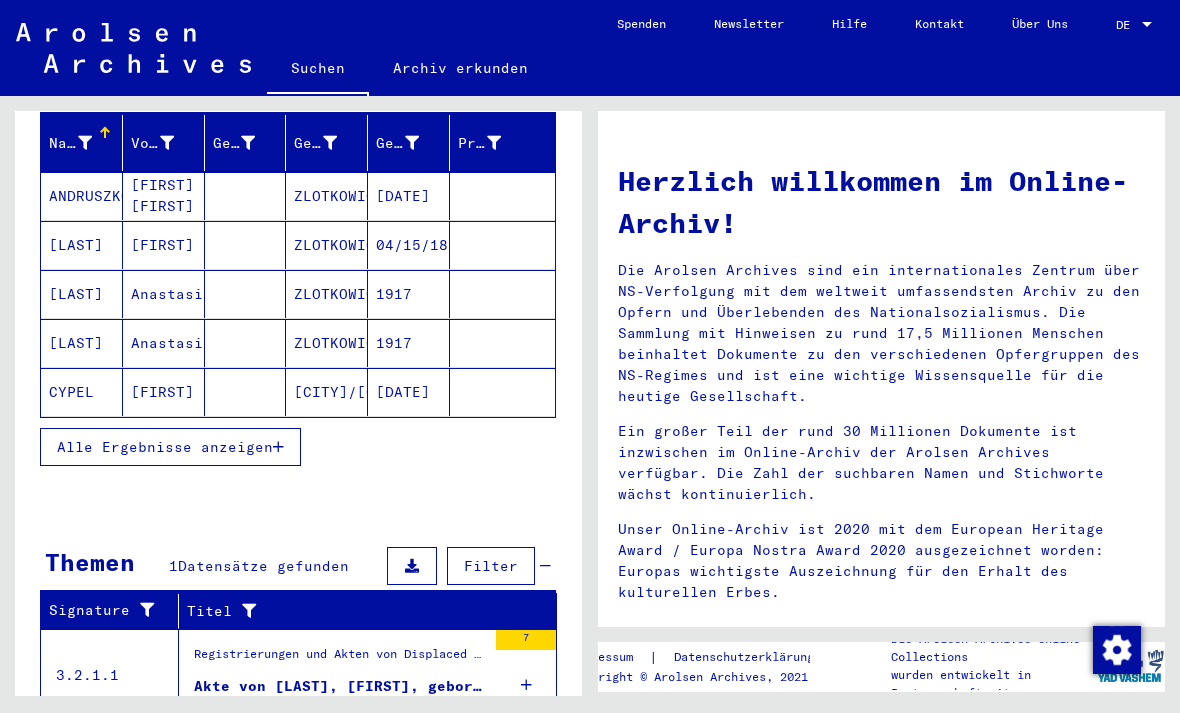 click on "Alle Ergebnisse anzeigen" at bounding box center [170, 447] 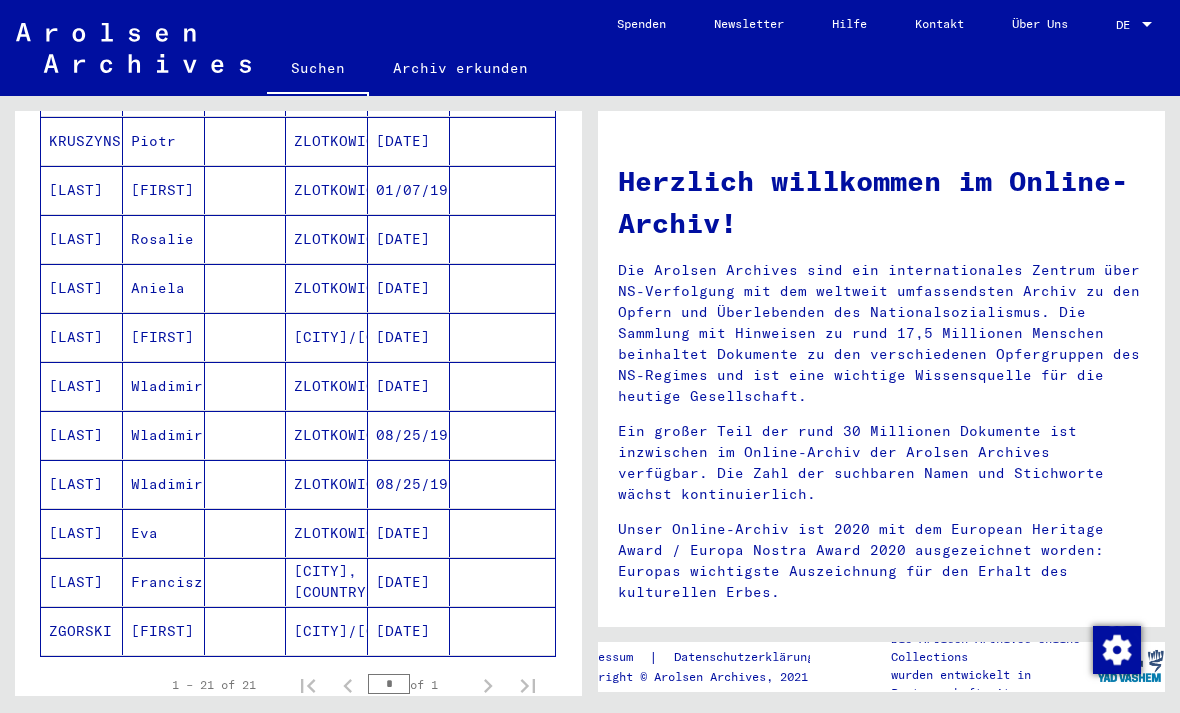 scroll, scrollTop: 803, scrollLeft: 0, axis: vertical 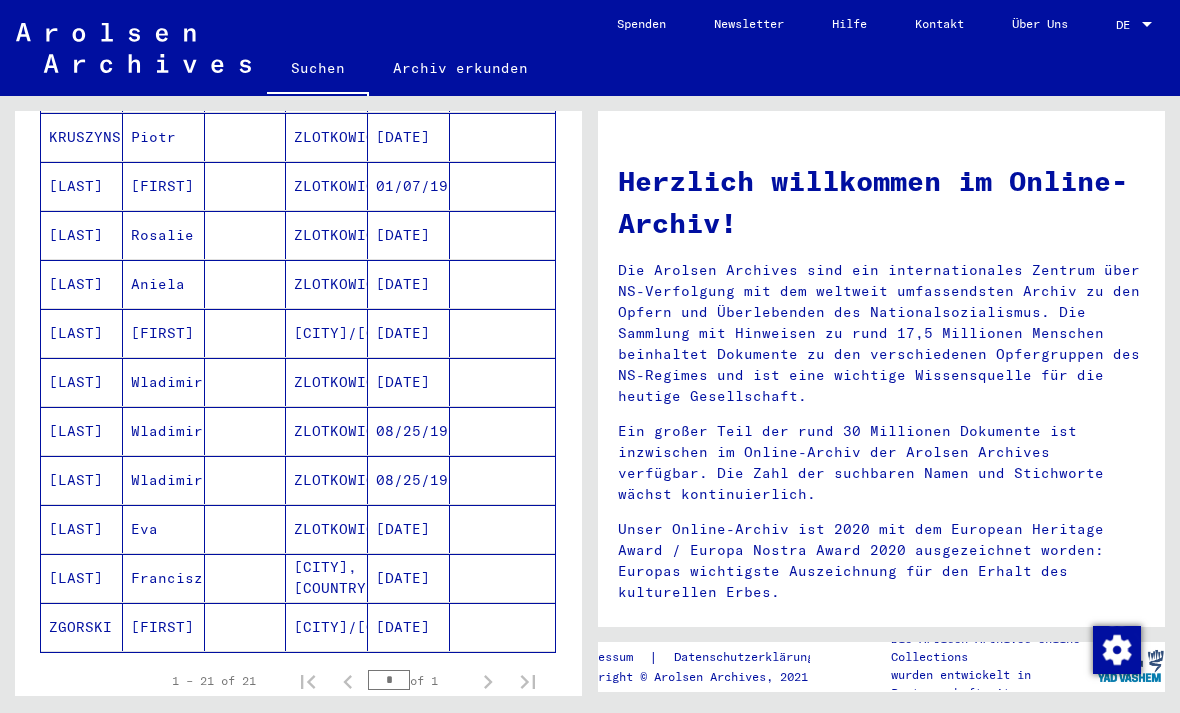click on "[DATE]" at bounding box center (409, 627) 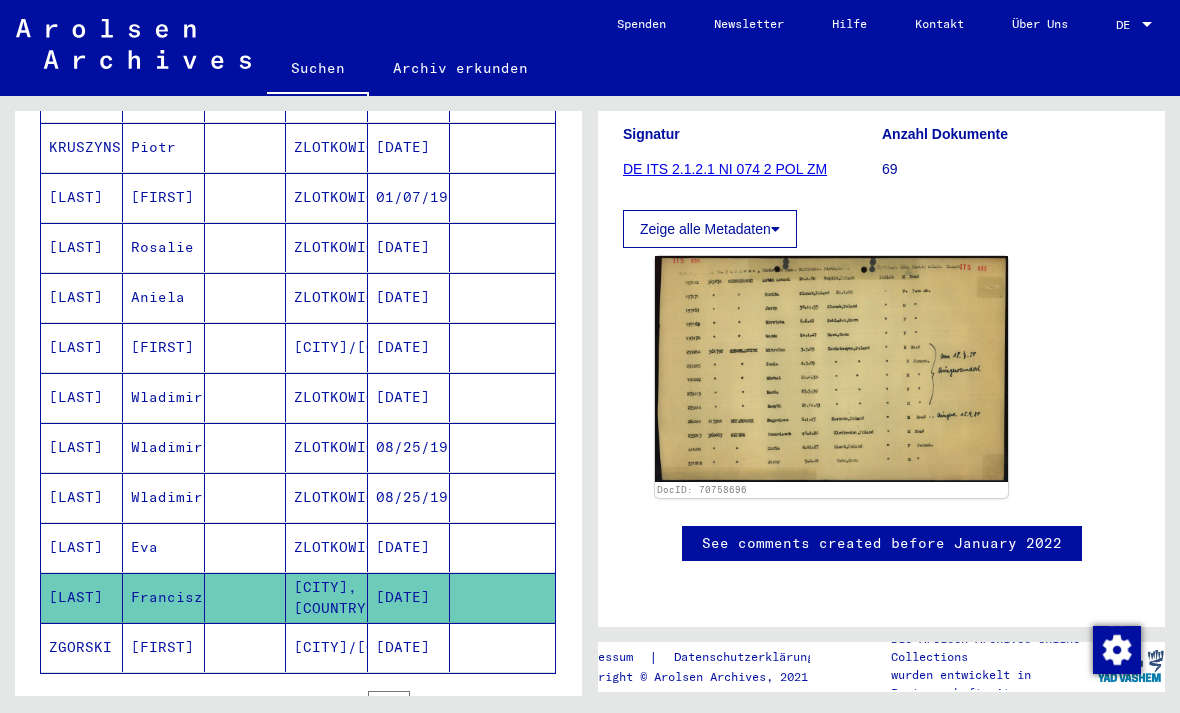 scroll, scrollTop: 291, scrollLeft: 0, axis: vertical 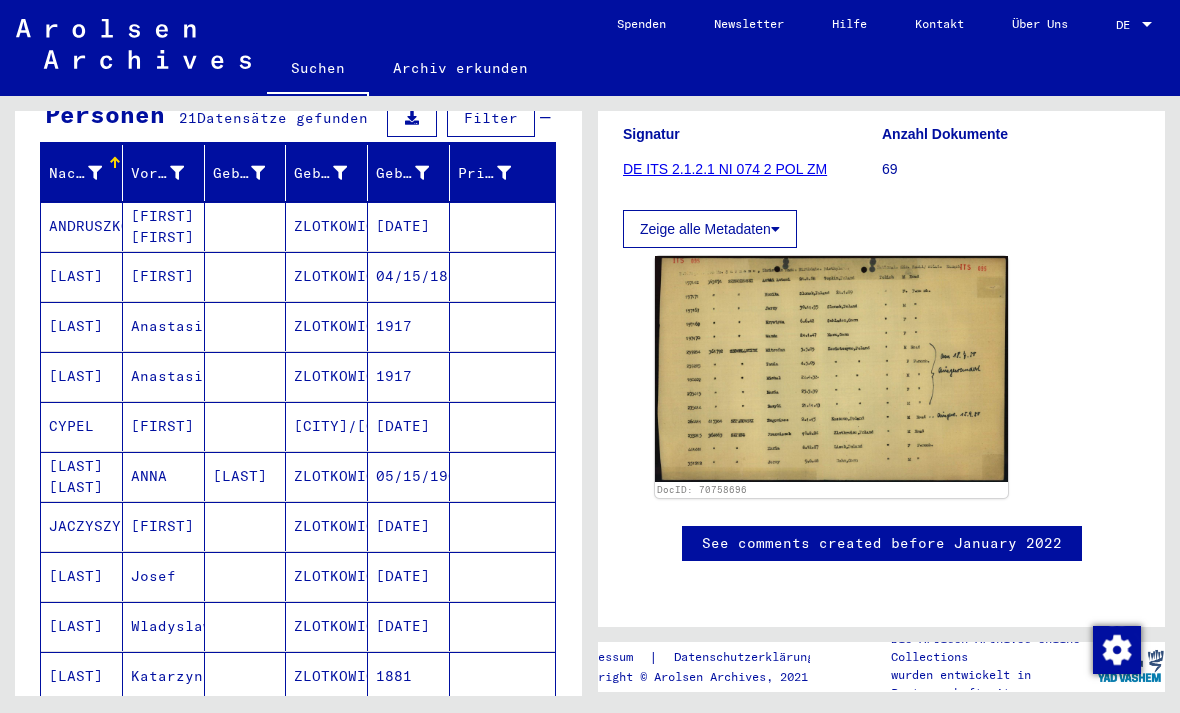 click at bounding box center (502, 276) 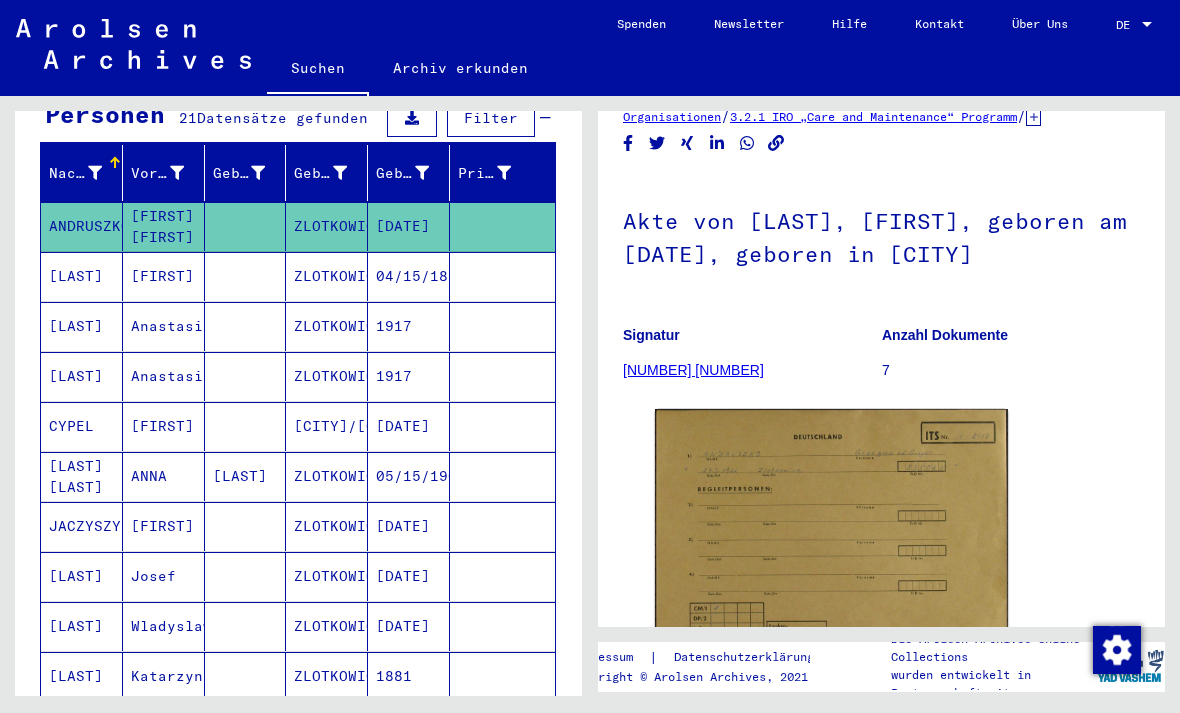 scroll, scrollTop: 71, scrollLeft: 0, axis: vertical 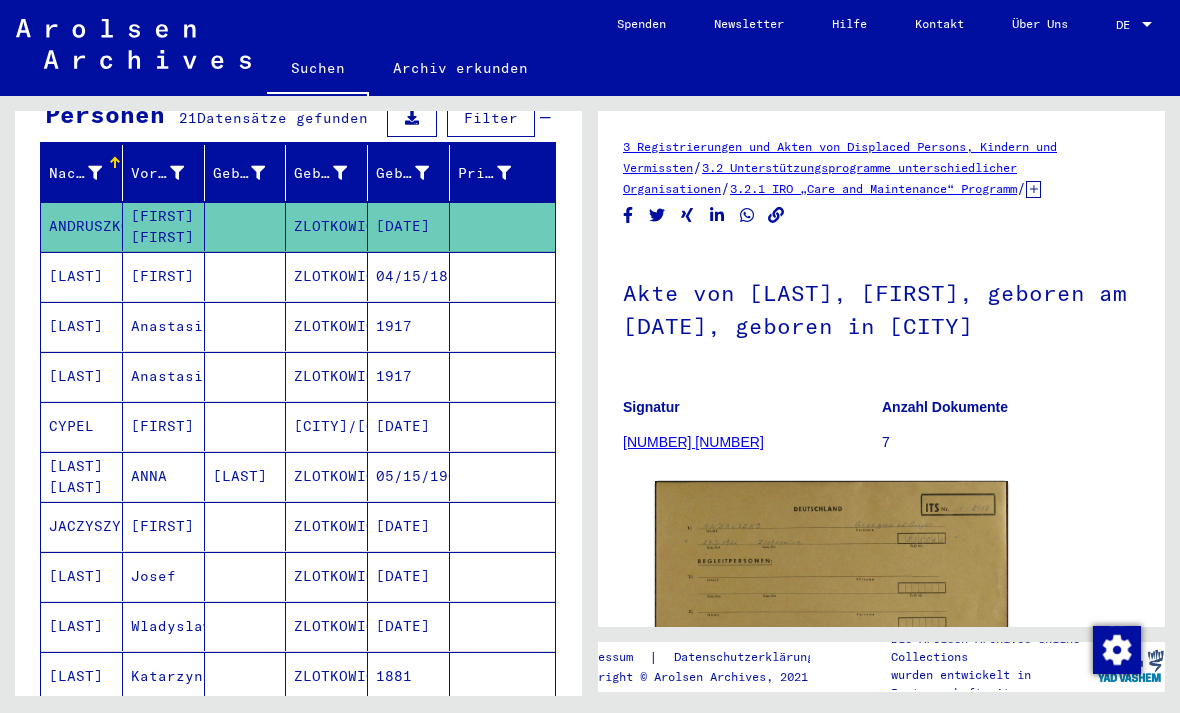 click on "[DATE]" at bounding box center [409, 476] 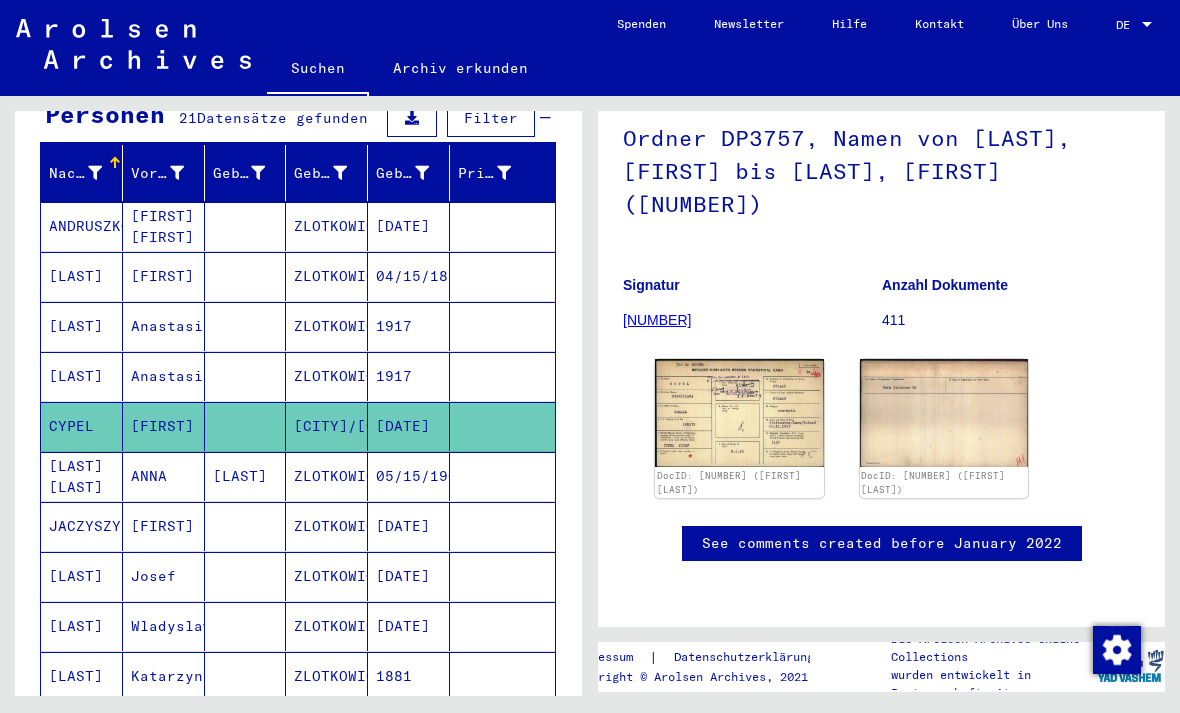 scroll, scrollTop: 174, scrollLeft: 0, axis: vertical 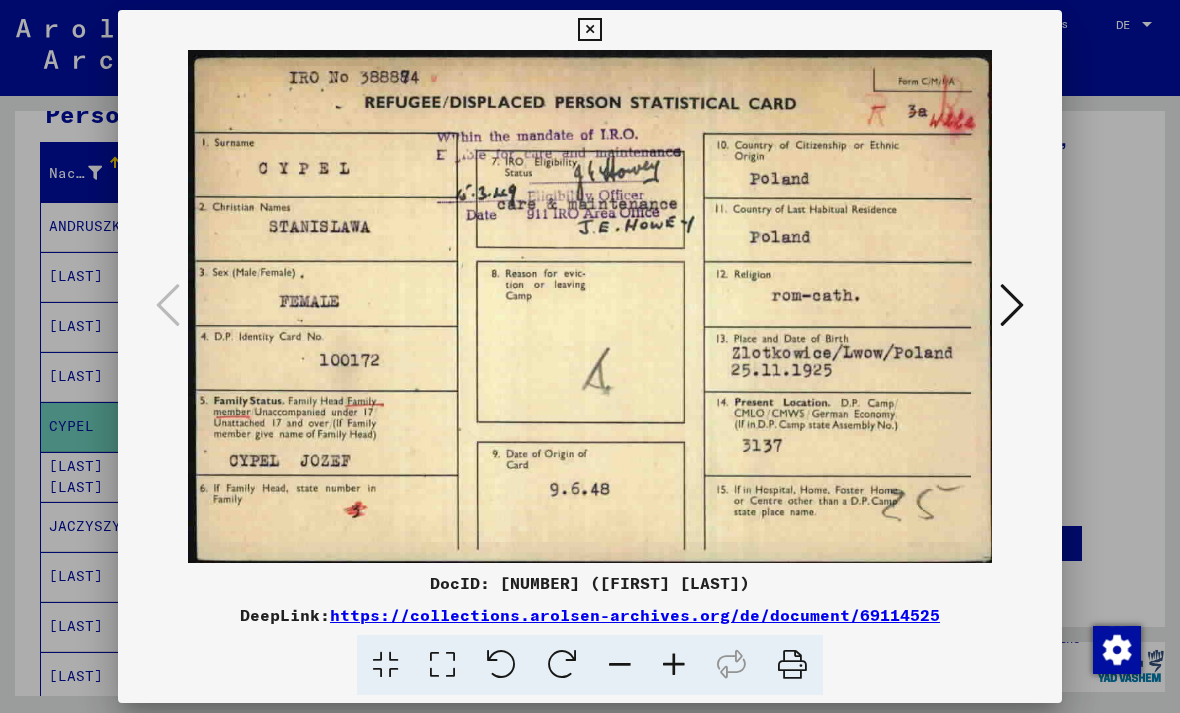 click at bounding box center [1012, 305] 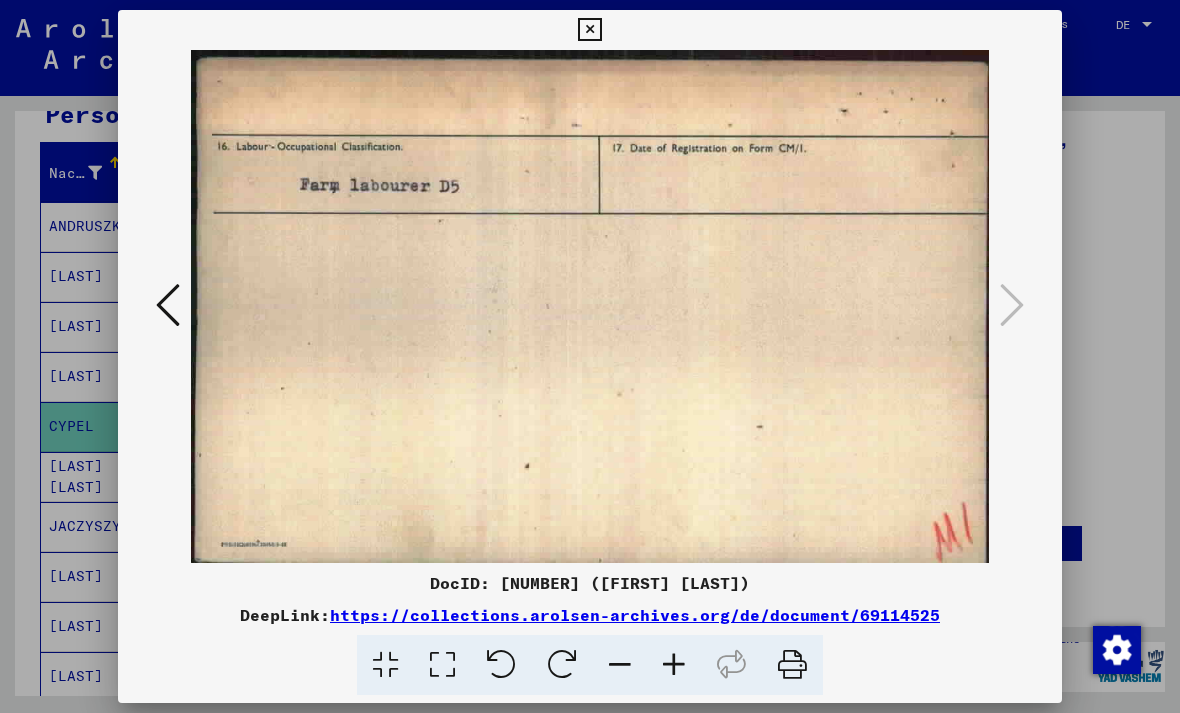 click at bounding box center (589, 30) 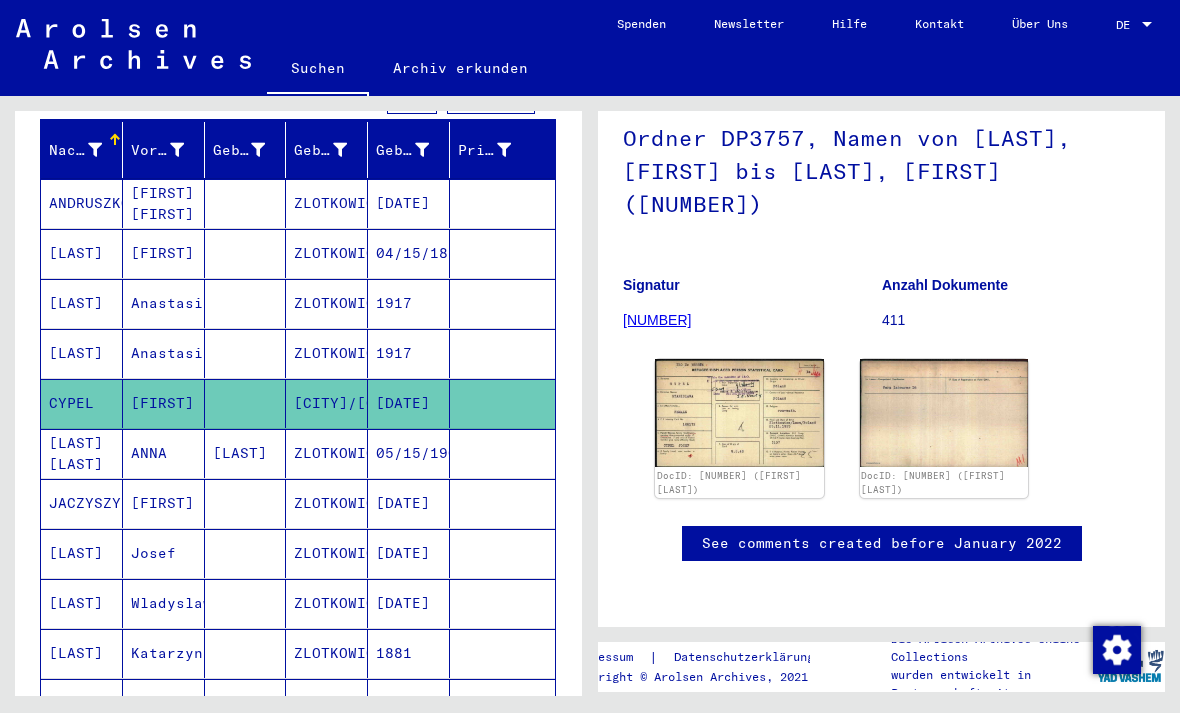 scroll, scrollTop: 250, scrollLeft: 0, axis: vertical 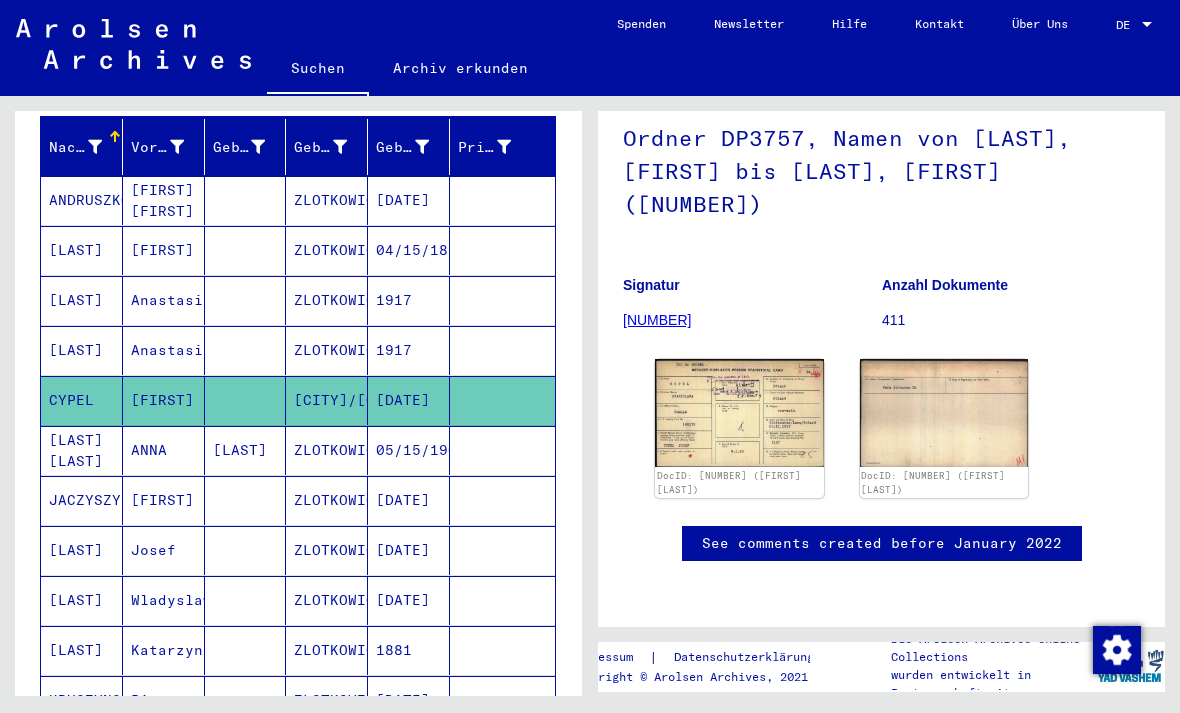 click at bounding box center (502, 250) 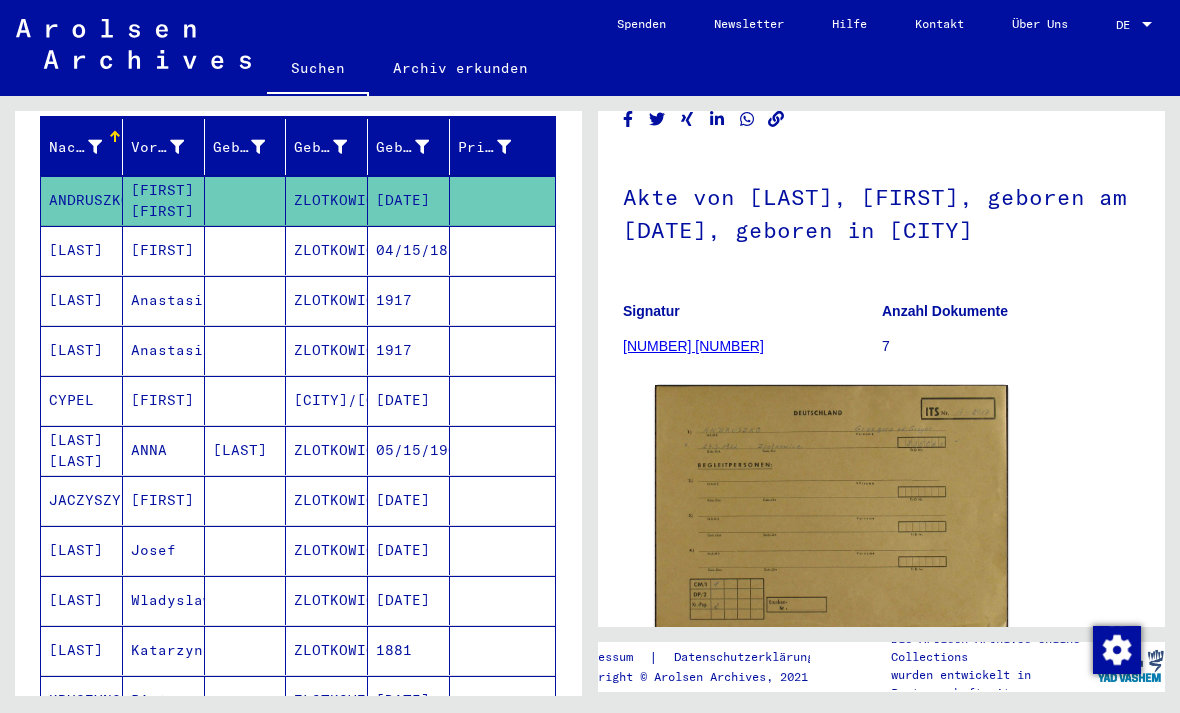 scroll, scrollTop: 95, scrollLeft: 0, axis: vertical 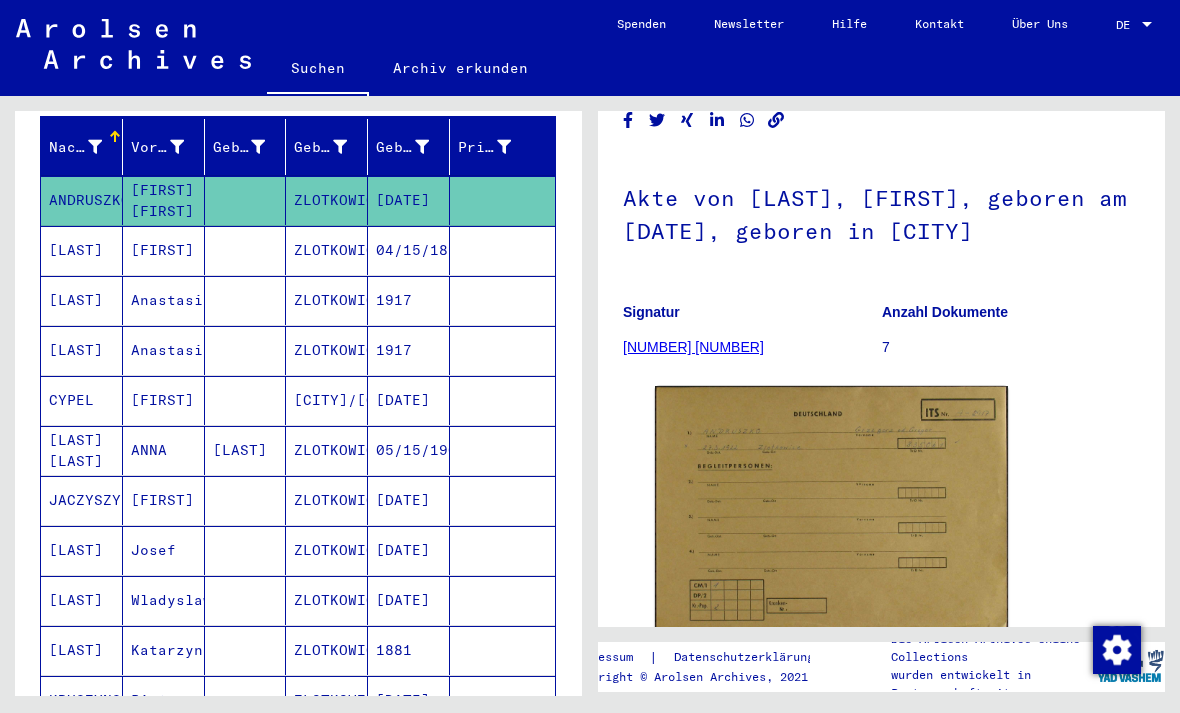 click 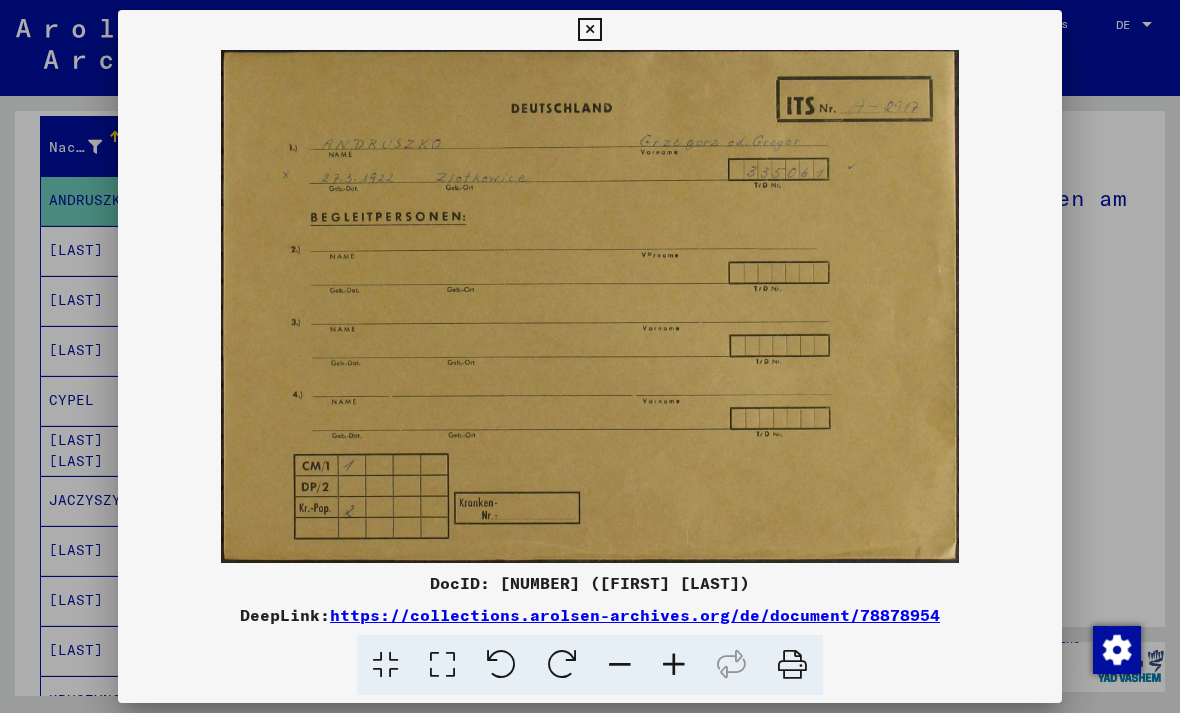 click at bounding box center (590, 306) 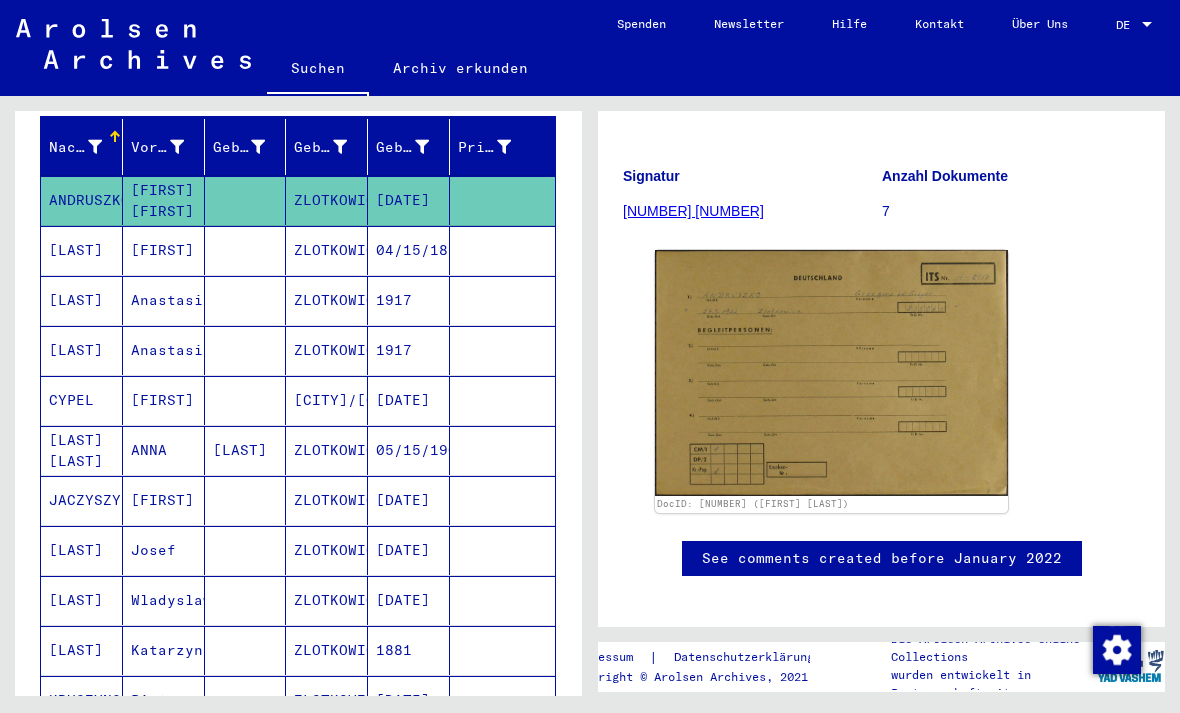 scroll, scrollTop: 170, scrollLeft: 0, axis: vertical 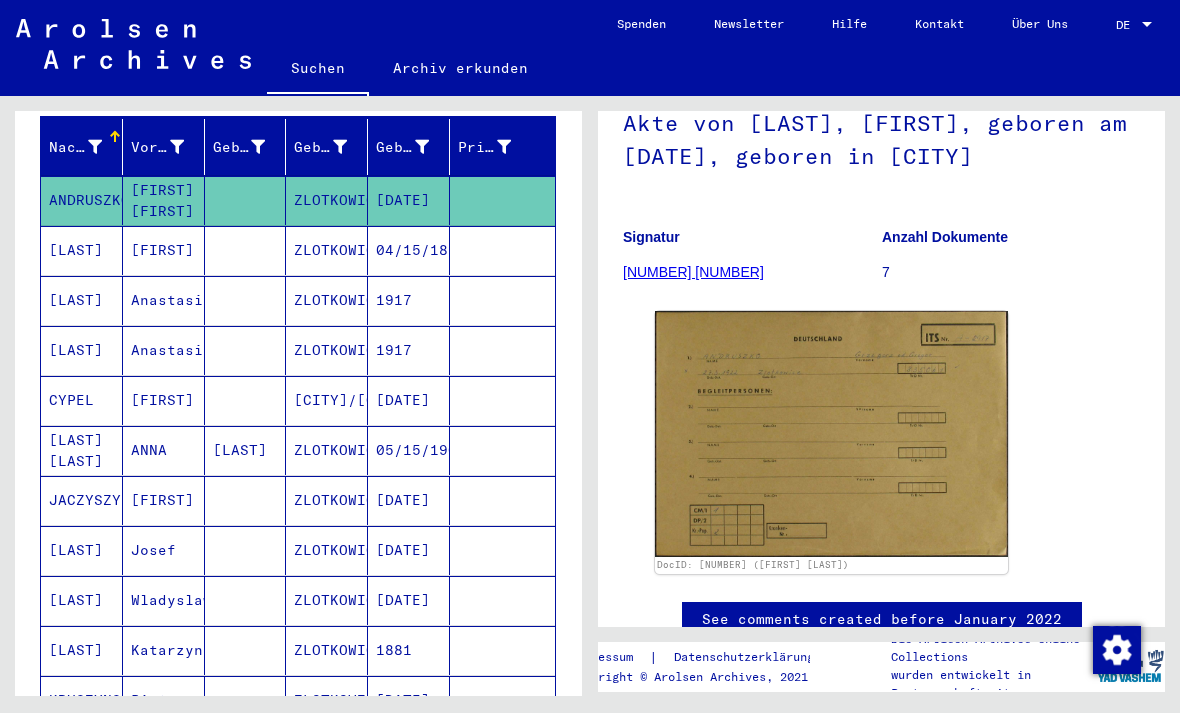 click on "Anzahl Dokumente" 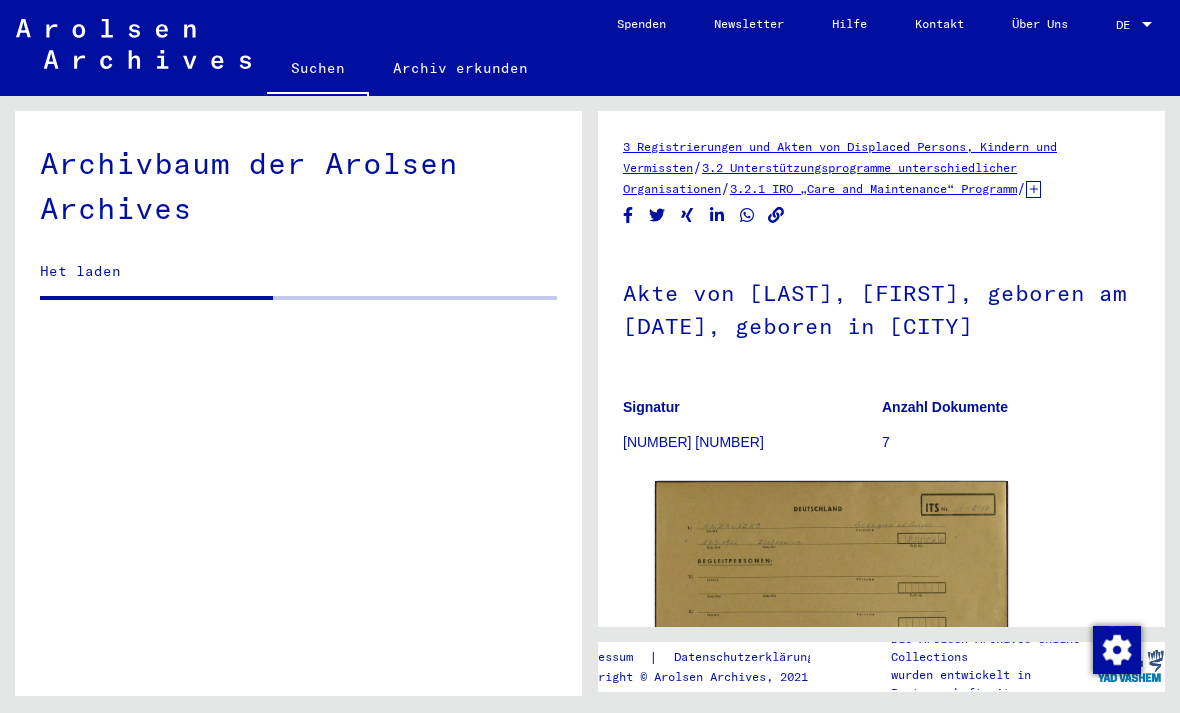 scroll, scrollTop: 50, scrollLeft: 0, axis: vertical 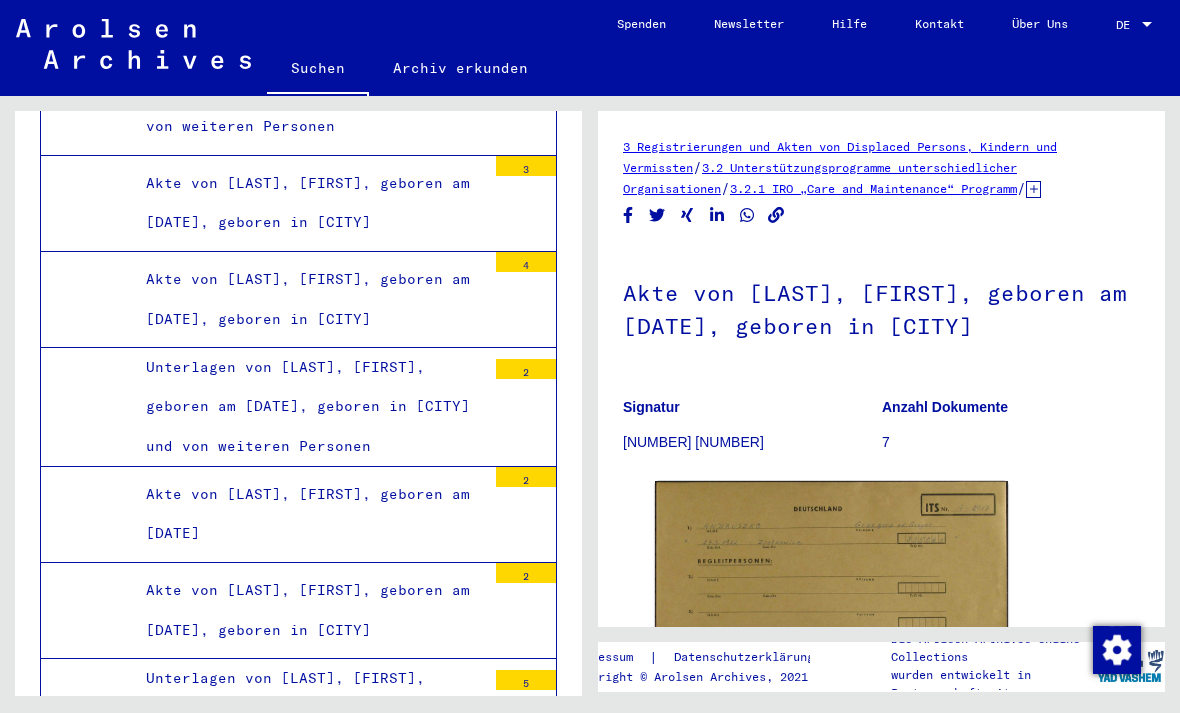 click on "Akte von [LAST], [FIRST], geboren am [DATE], geboren in [CITY]" at bounding box center [308, 2115] 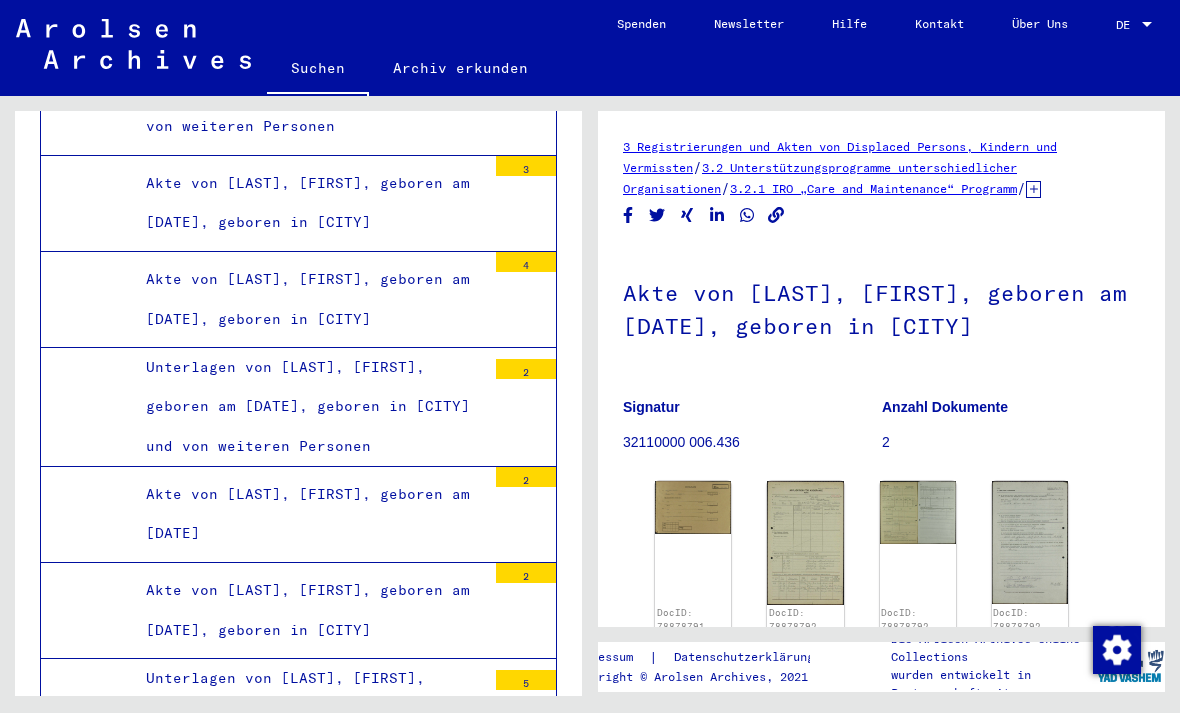 scroll, scrollTop: 0, scrollLeft: 0, axis: both 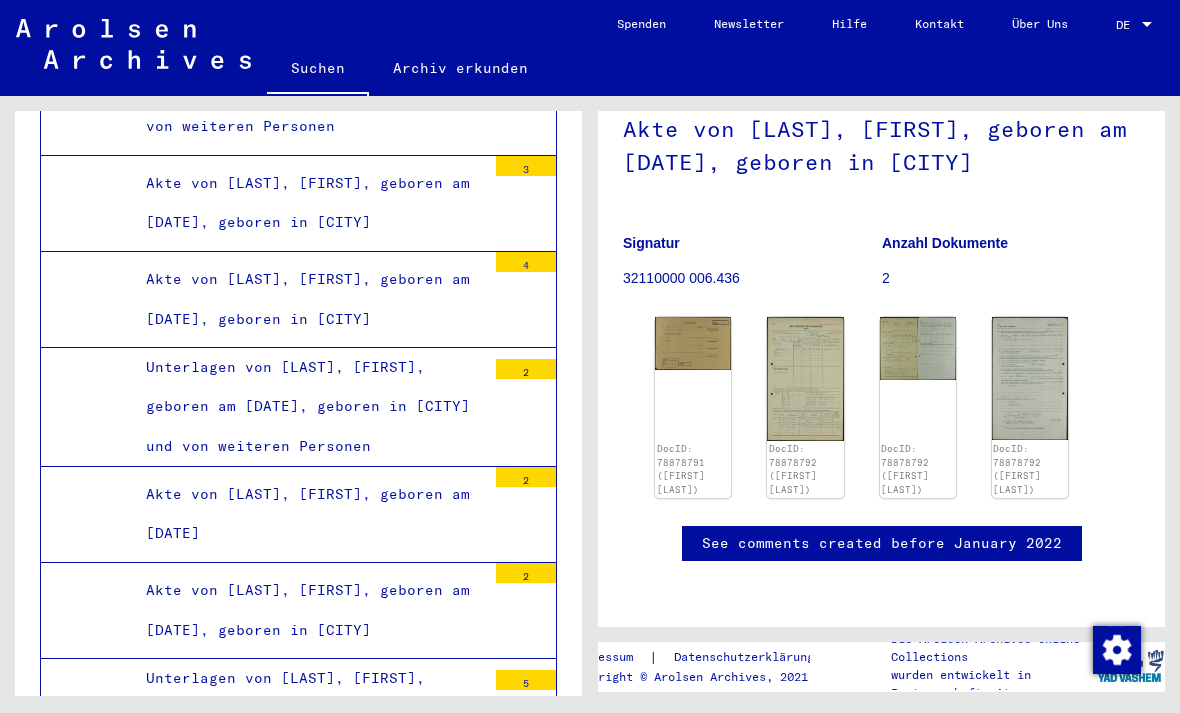 click on "DocID: 78878791 ([FIRST] [LAST])" 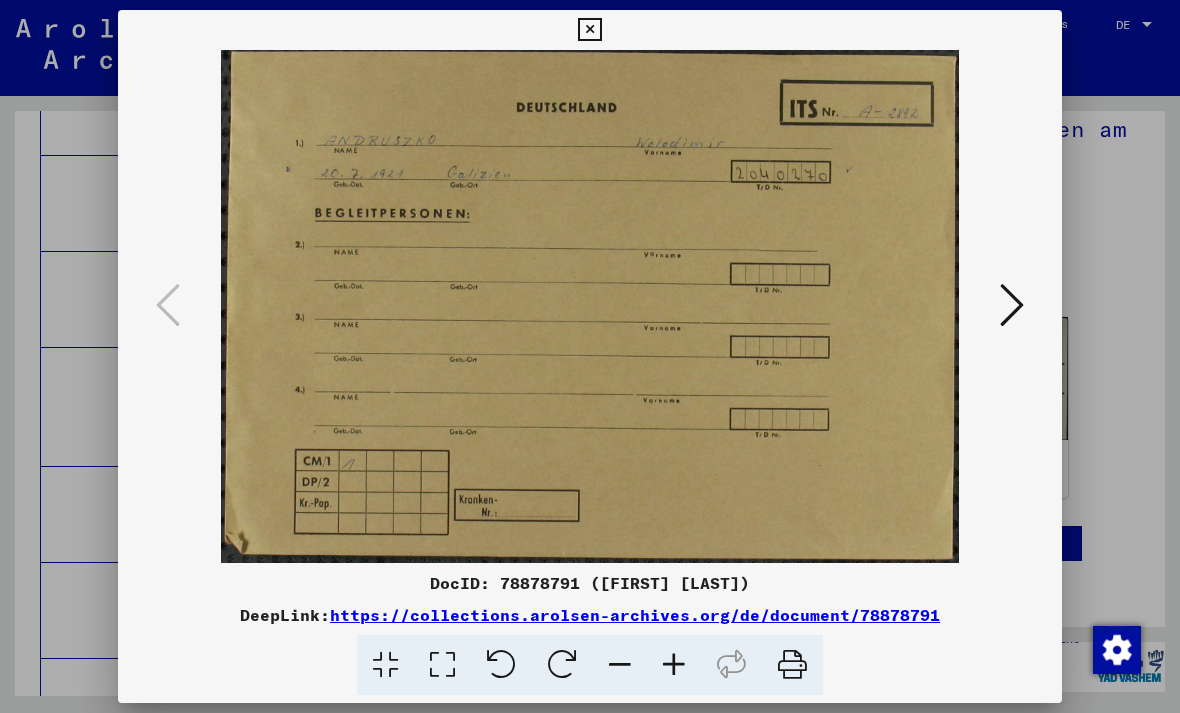 click at bounding box center [1012, 306] 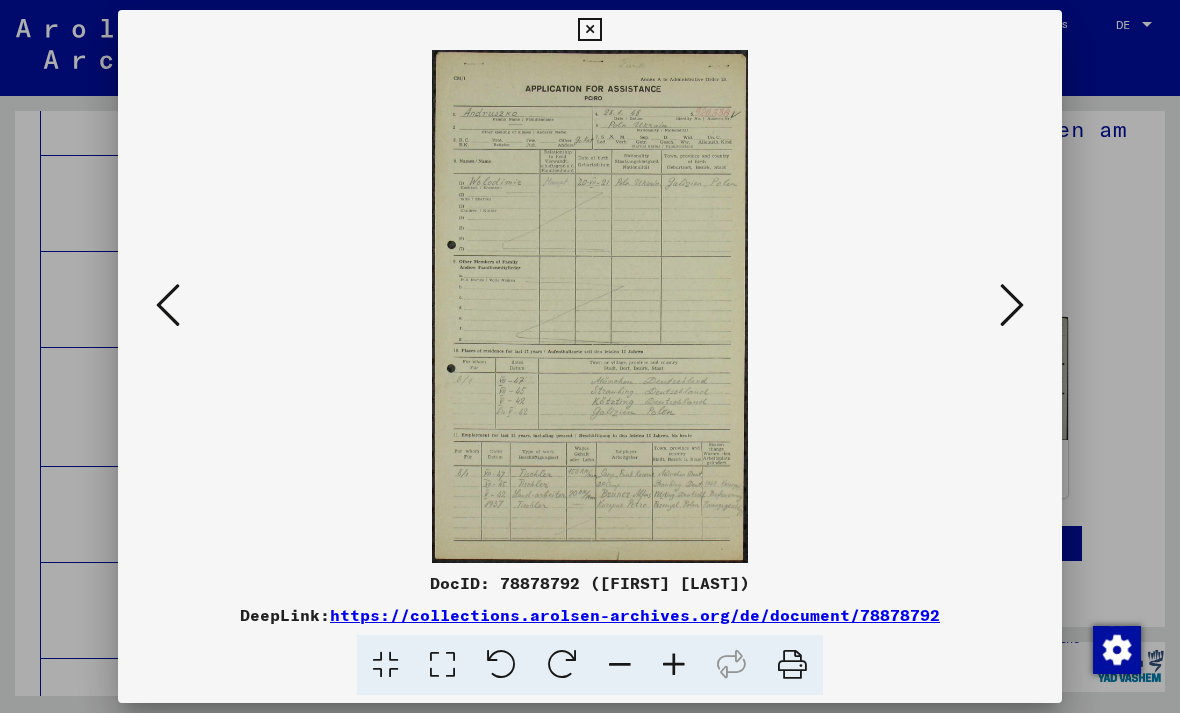 click at bounding box center [1012, 305] 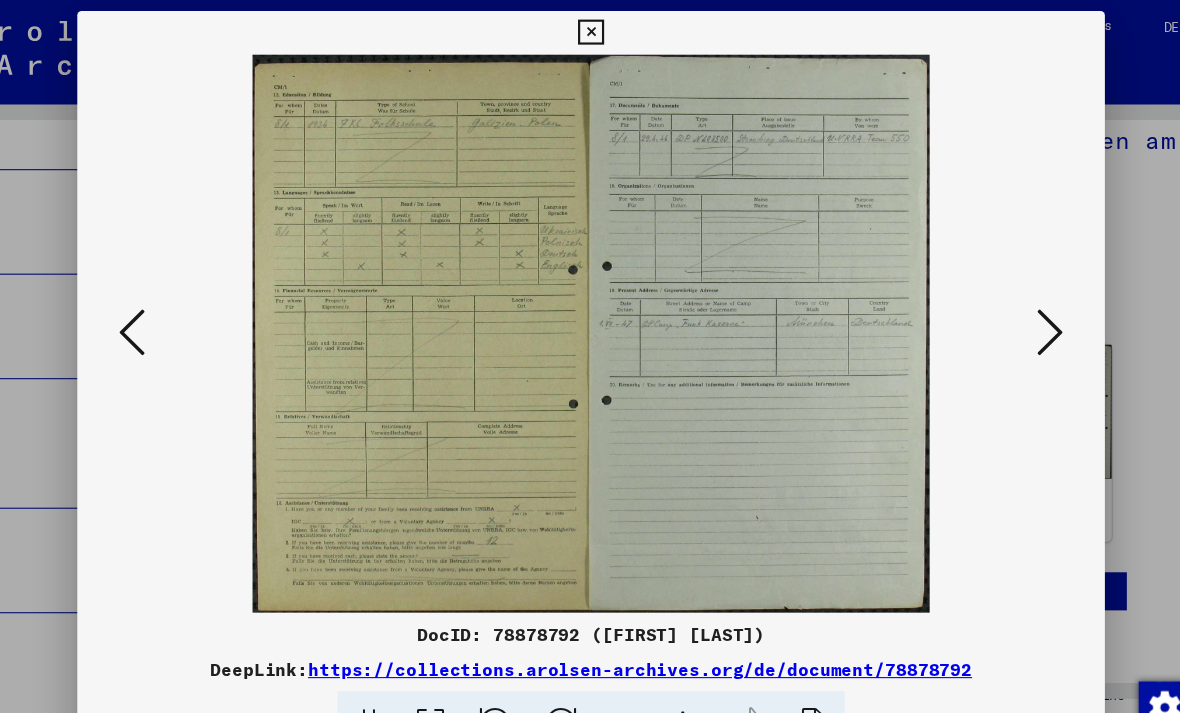 click at bounding box center (1012, 305) 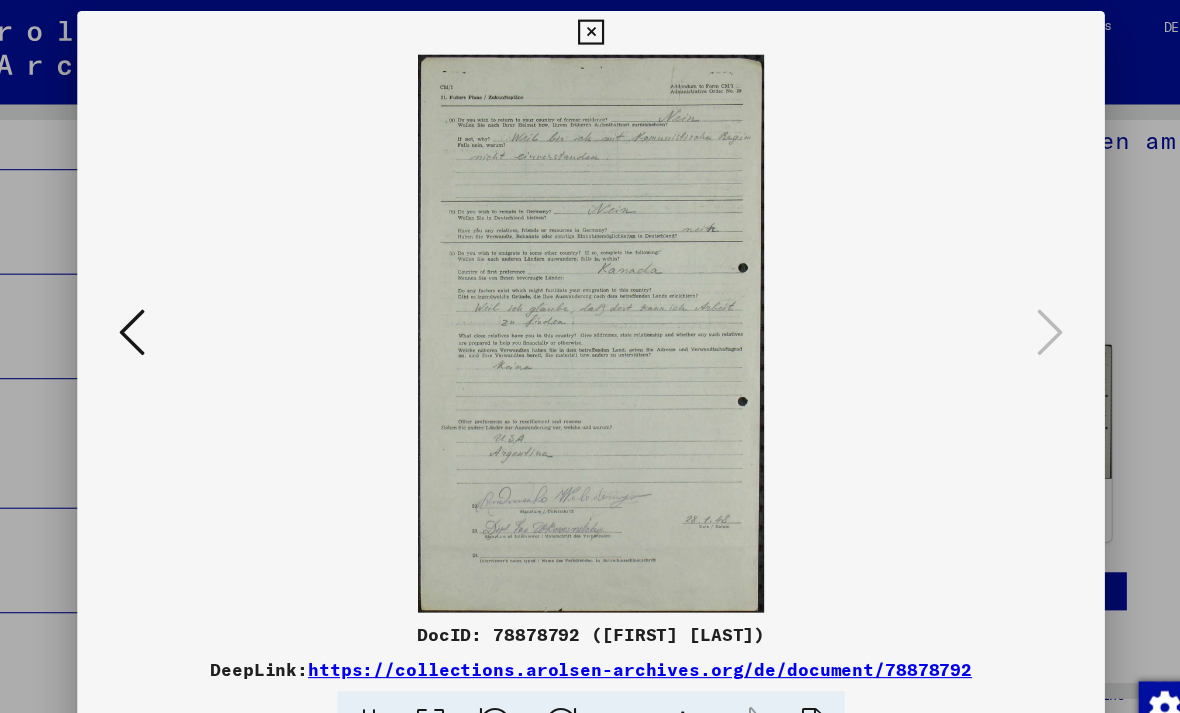 click at bounding box center [590, 306] 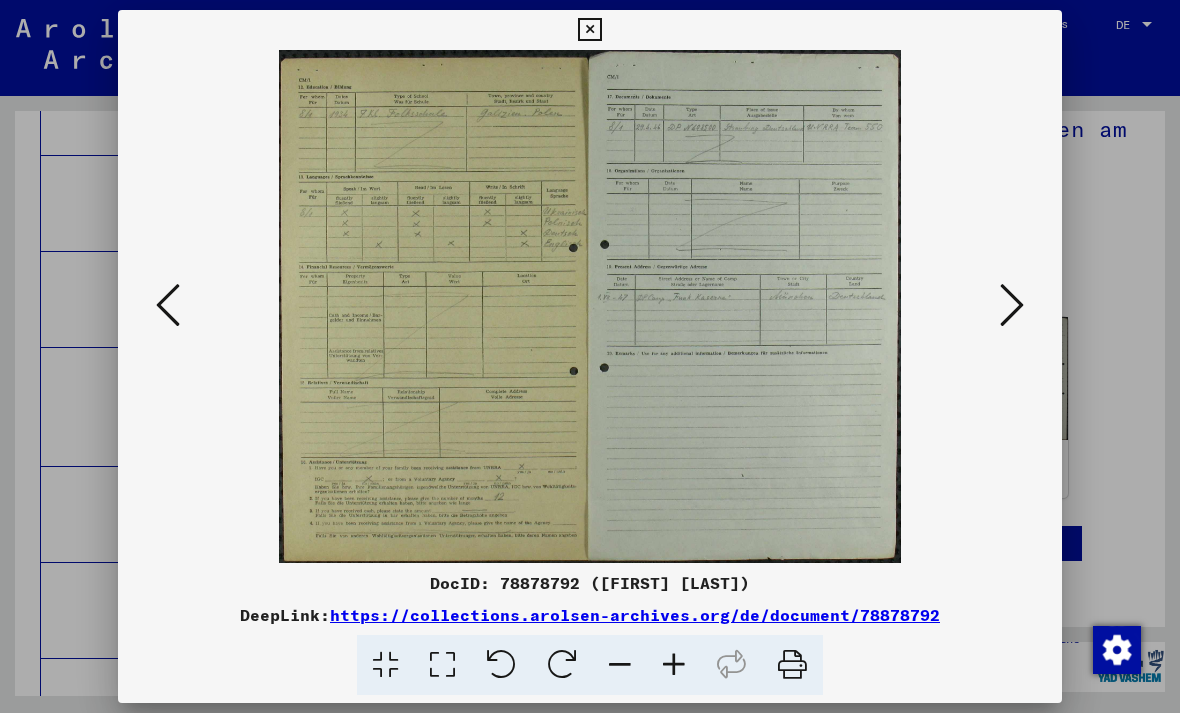 click at bounding box center (1012, 305) 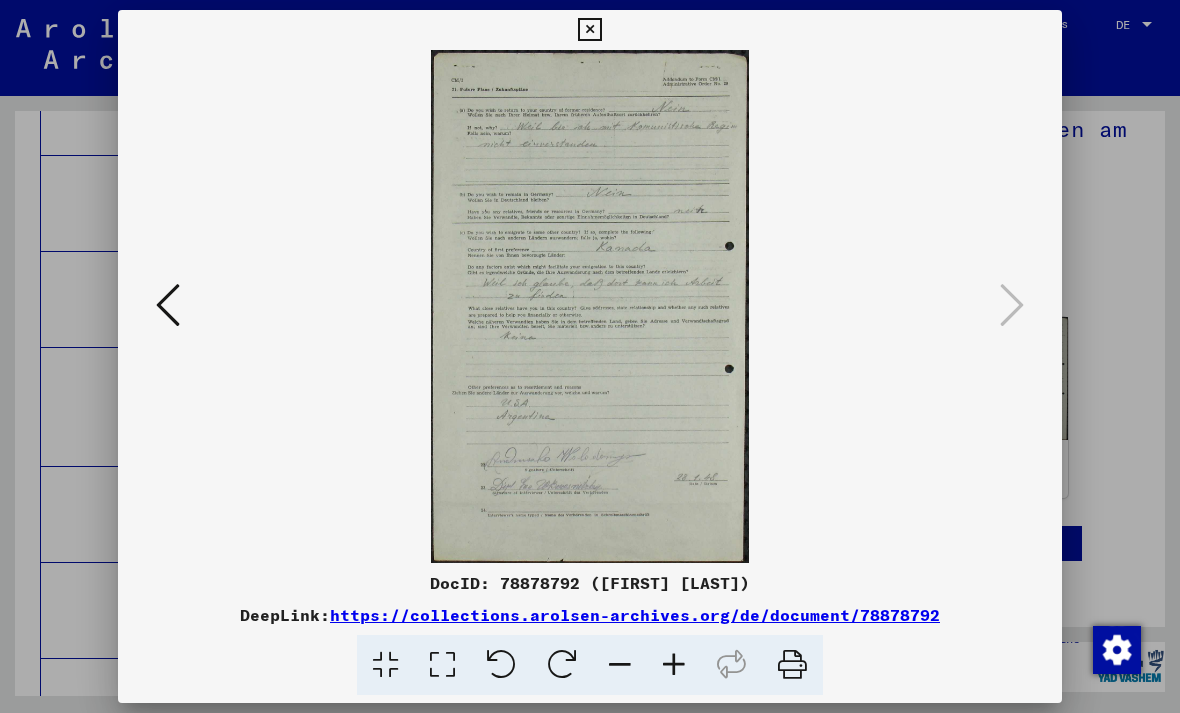 click at bounding box center (589, 30) 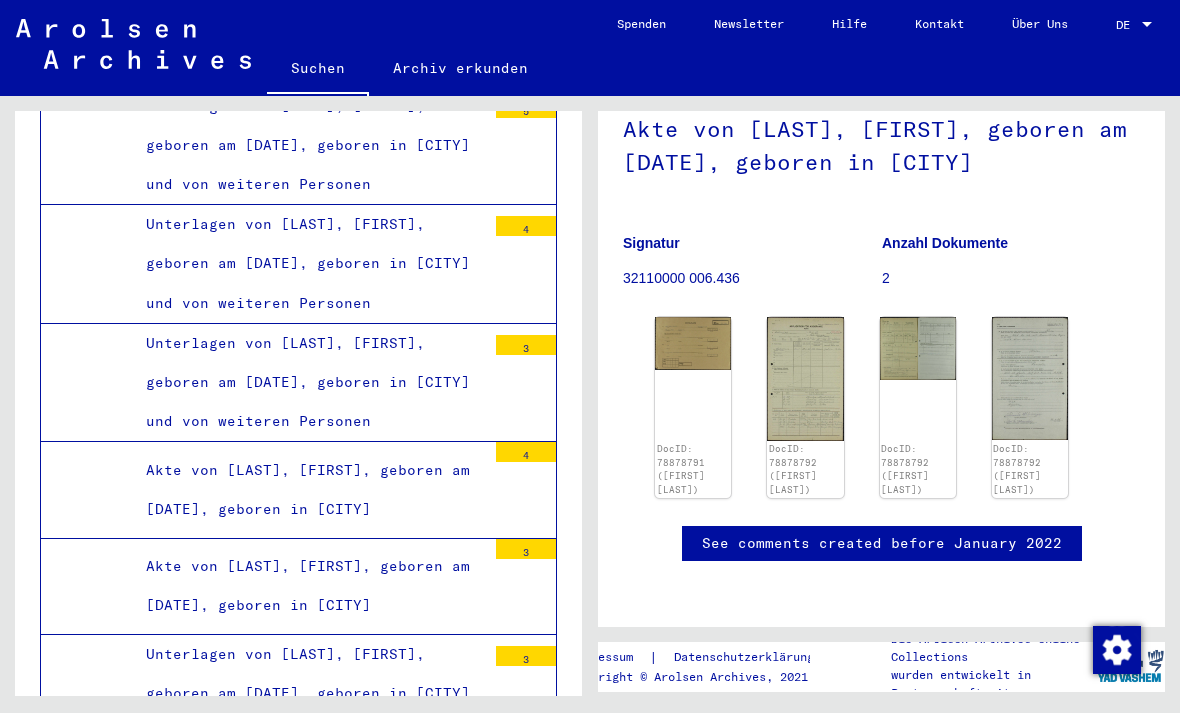 scroll, scrollTop: 46828, scrollLeft: 0, axis: vertical 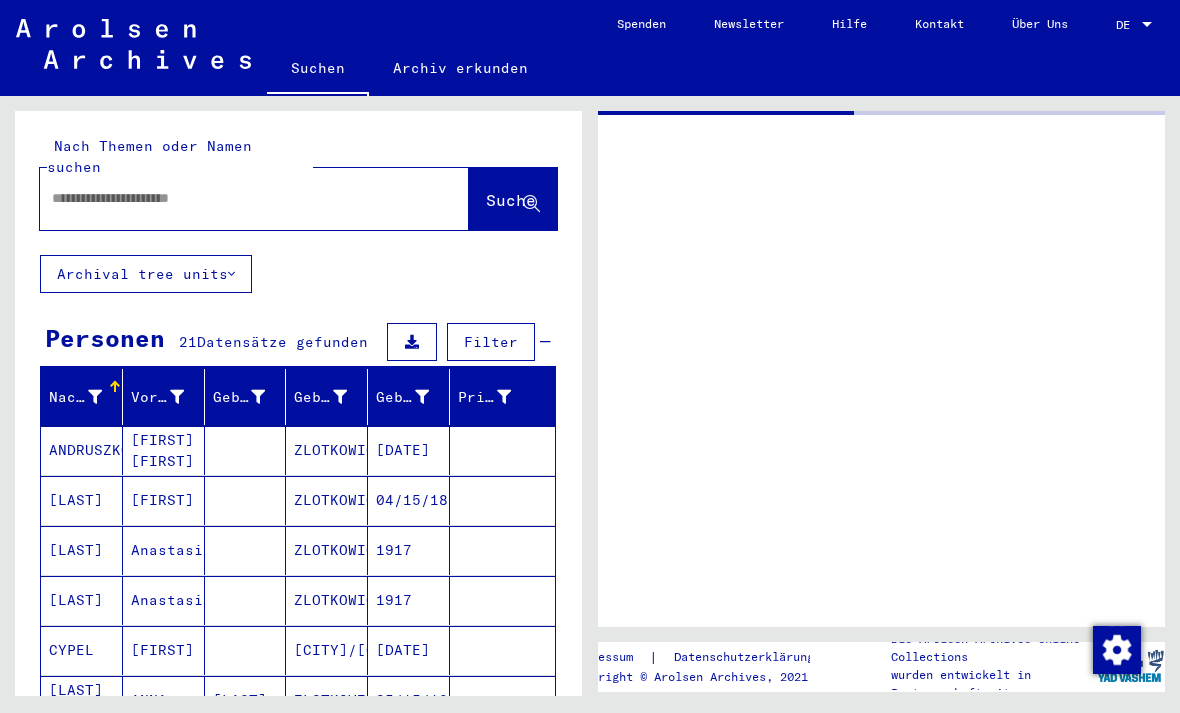 type on "********" 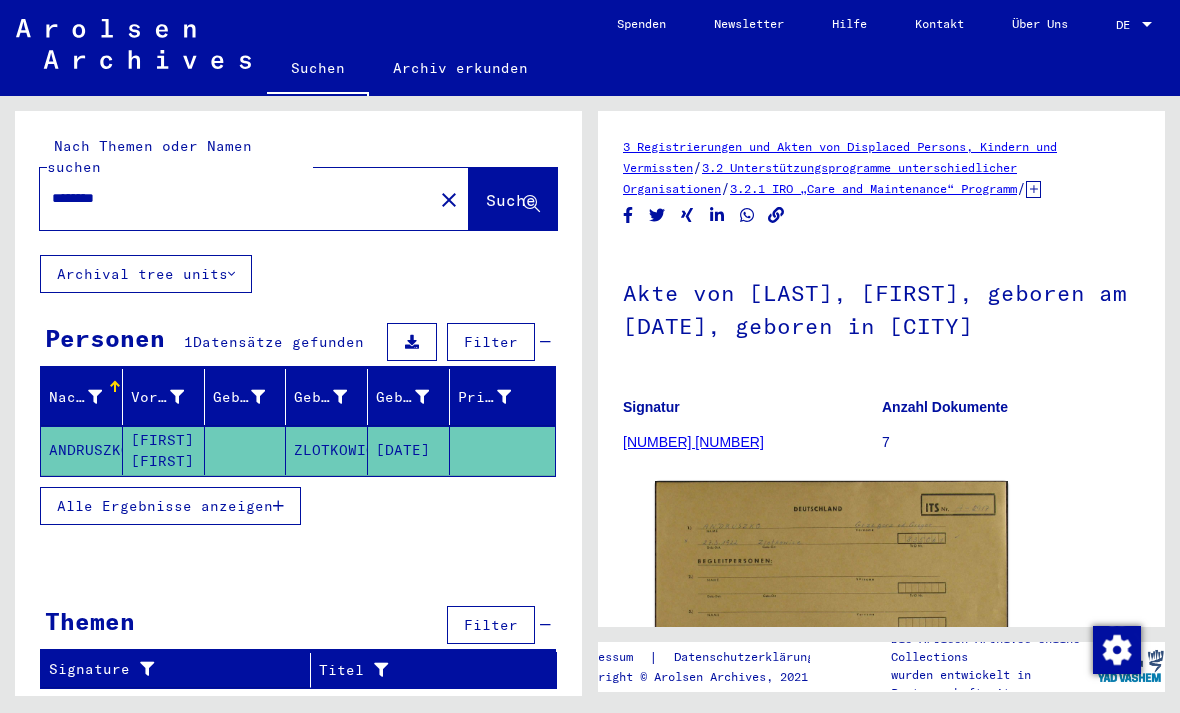 click on "close" 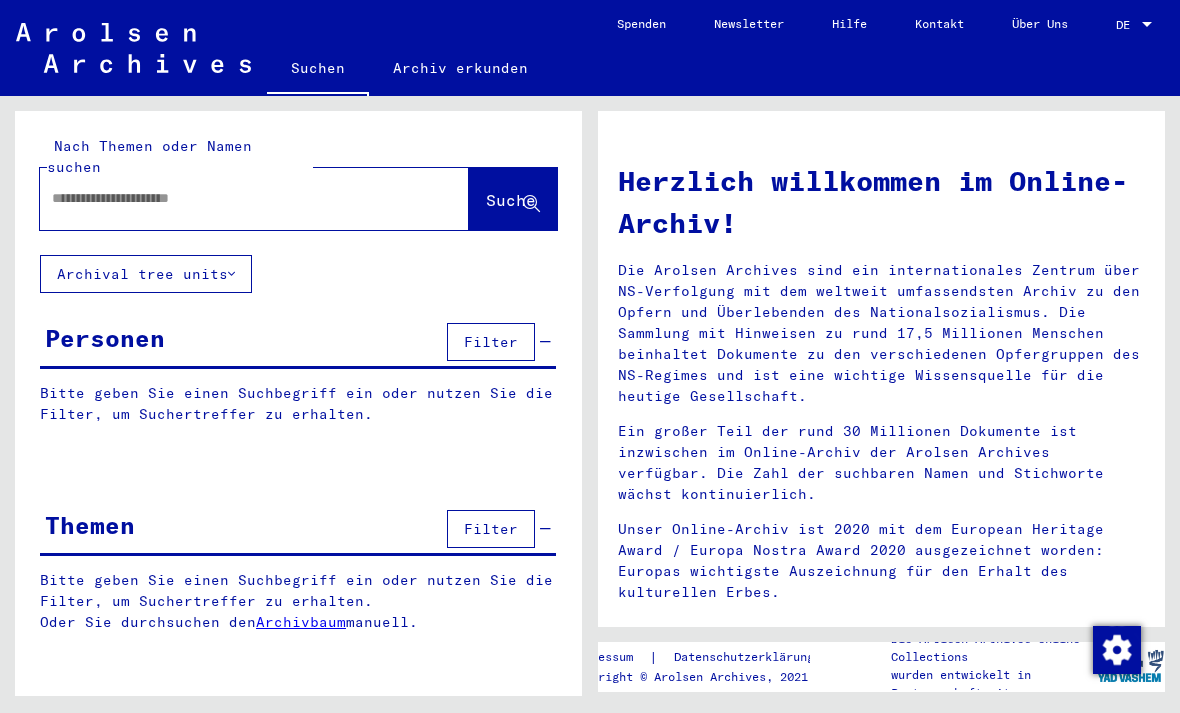 click at bounding box center [230, 198] 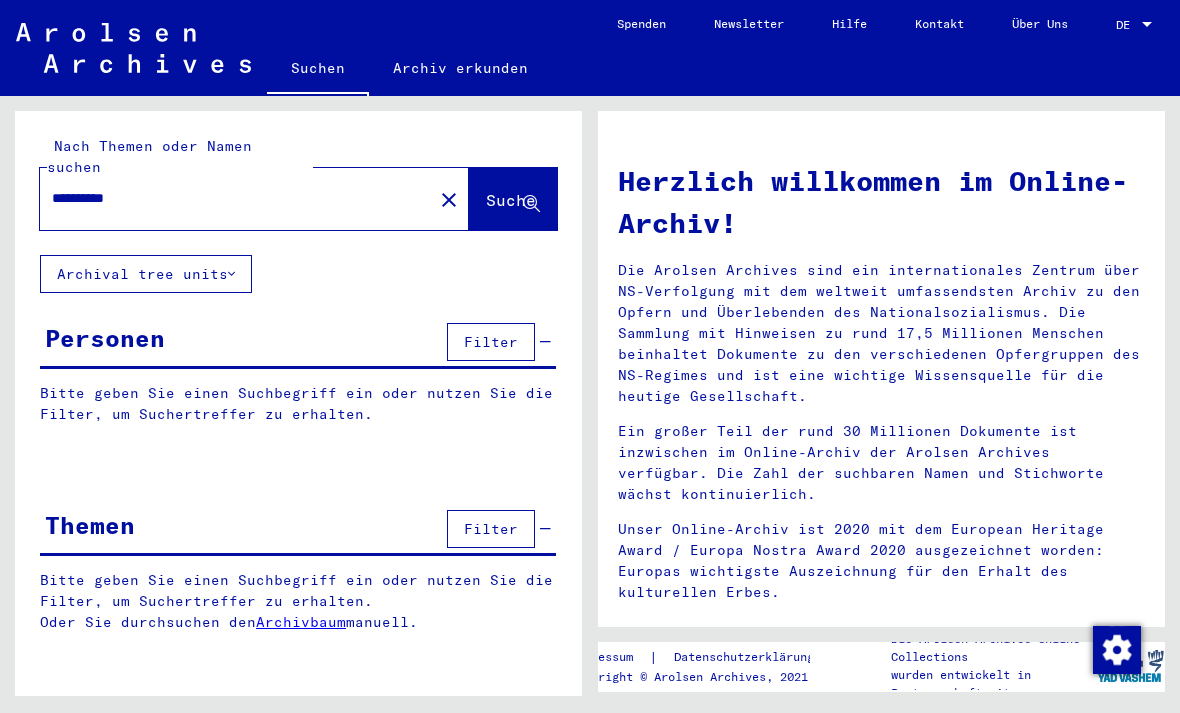 type on "**********" 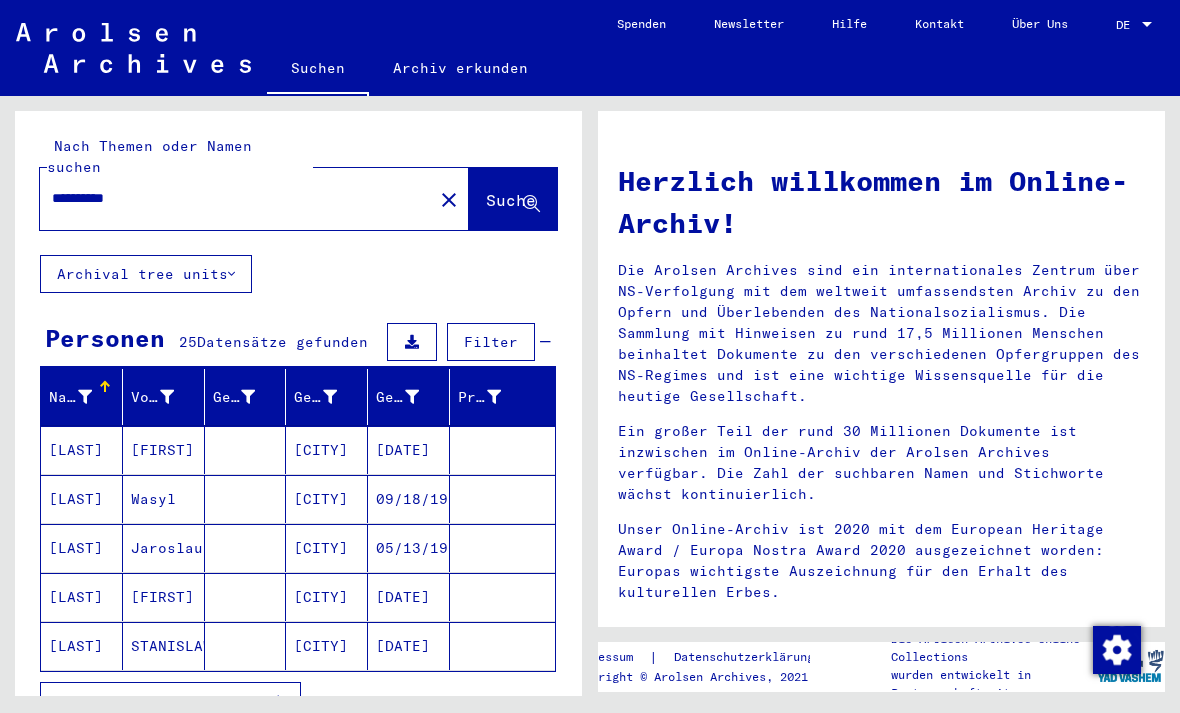 click on "Alle Ergebnisse anzeigen" at bounding box center [165, 701] 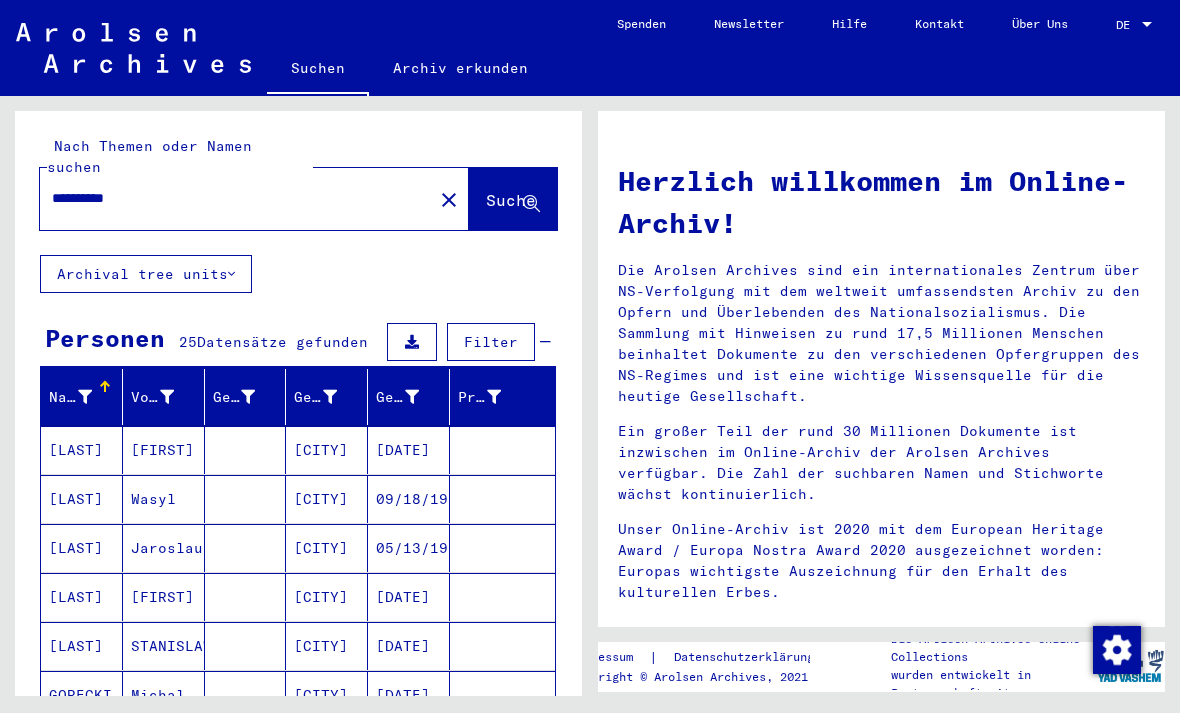 scroll, scrollTop: 0, scrollLeft: 0, axis: both 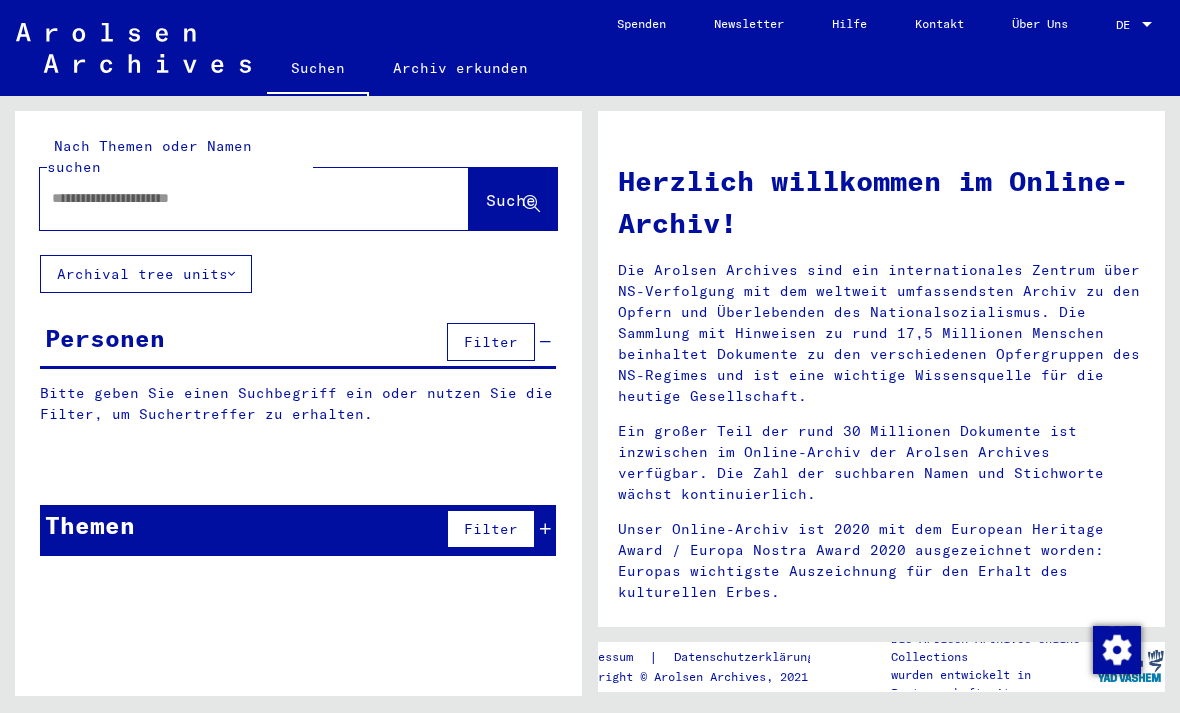 click at bounding box center [230, 198] 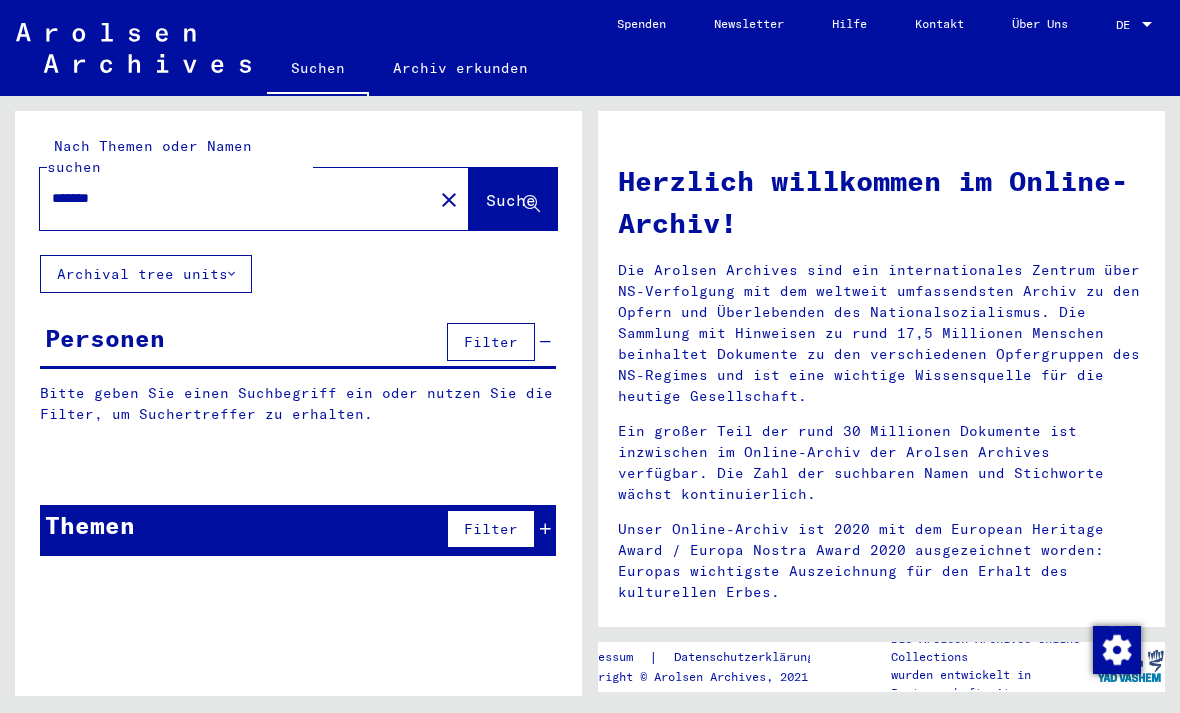 type on "*******" 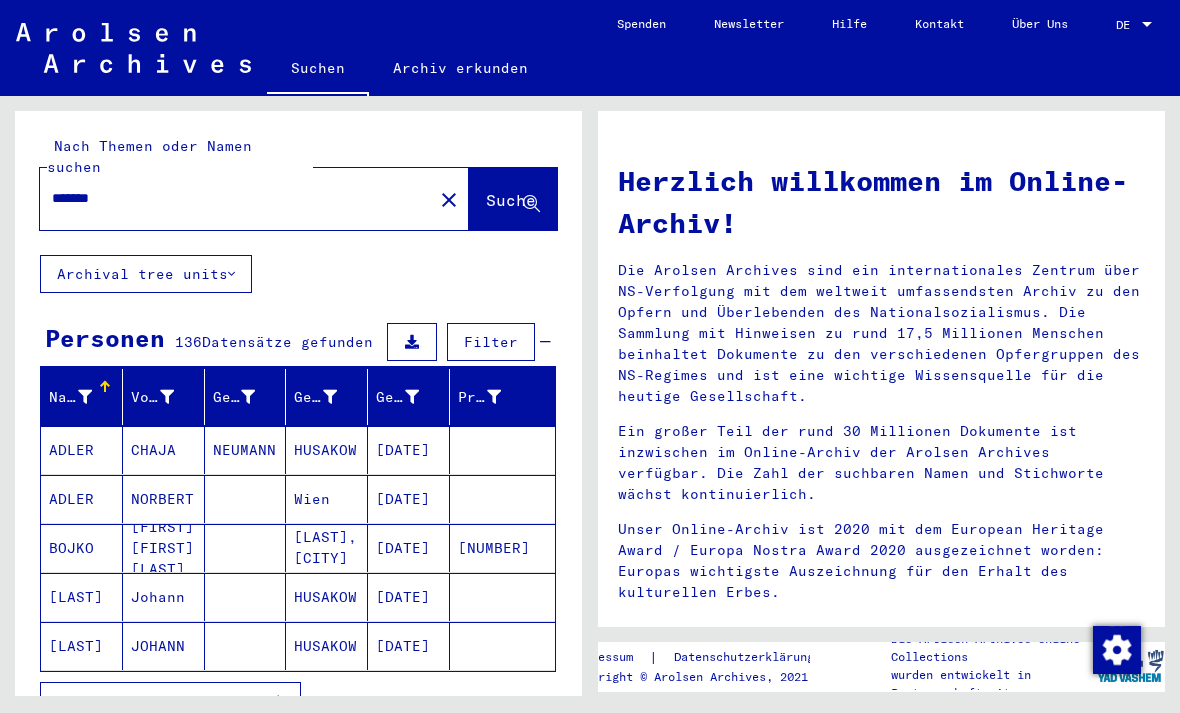 click on "Alle Ergebnisse anzeigen" at bounding box center [165, 701] 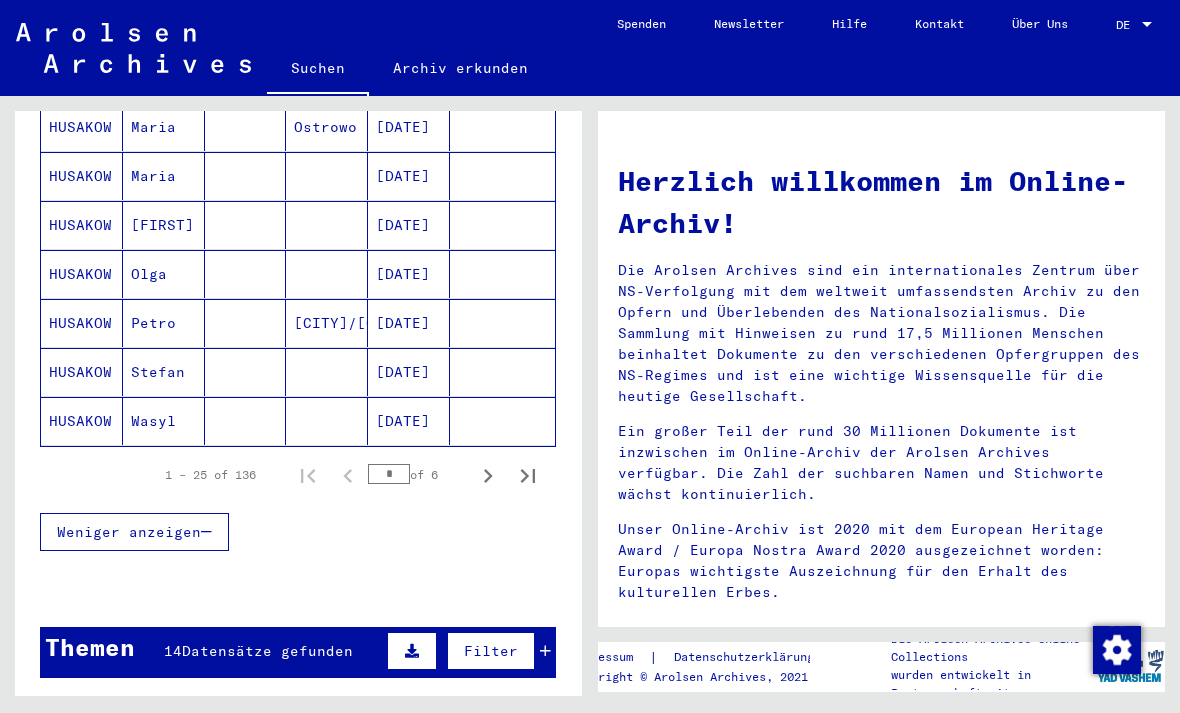 scroll, scrollTop: 1205, scrollLeft: 0, axis: vertical 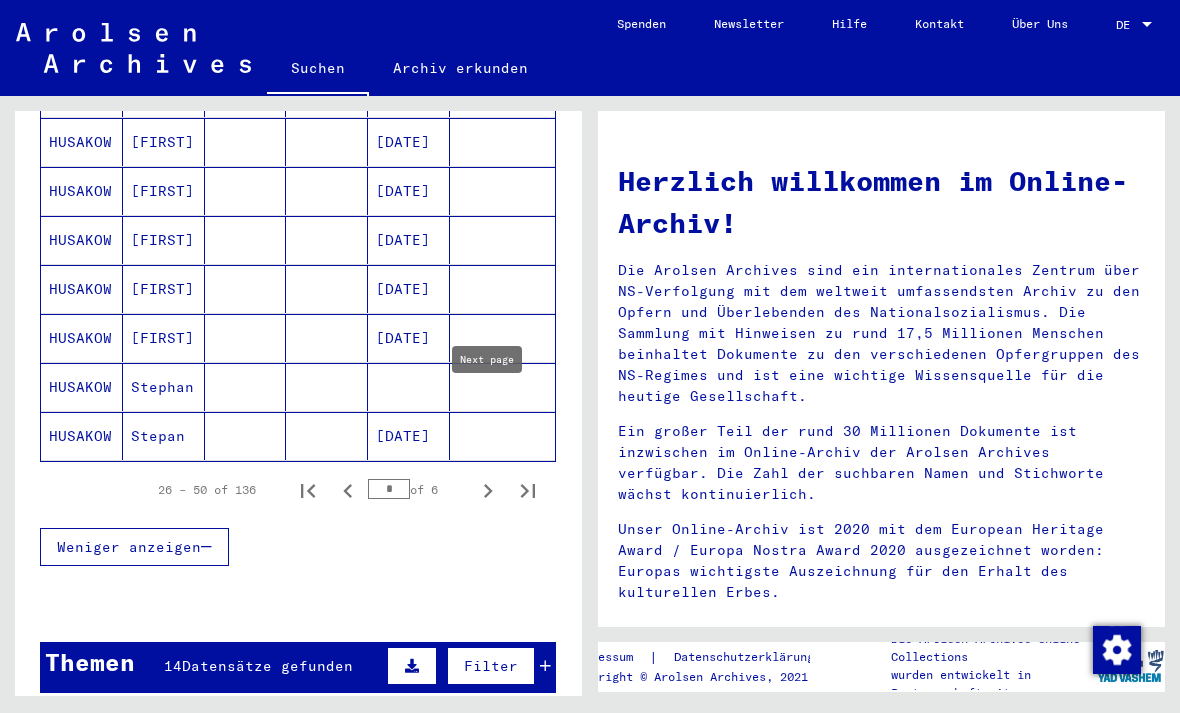 click 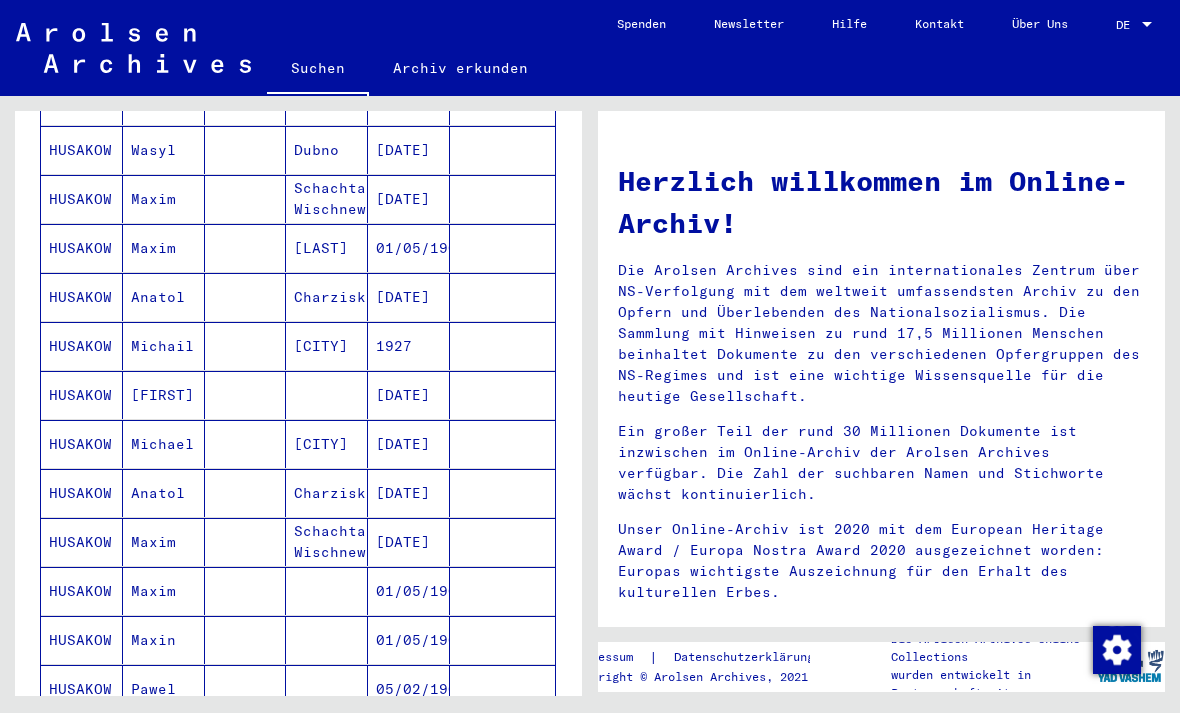 scroll, scrollTop: 1226, scrollLeft: 0, axis: vertical 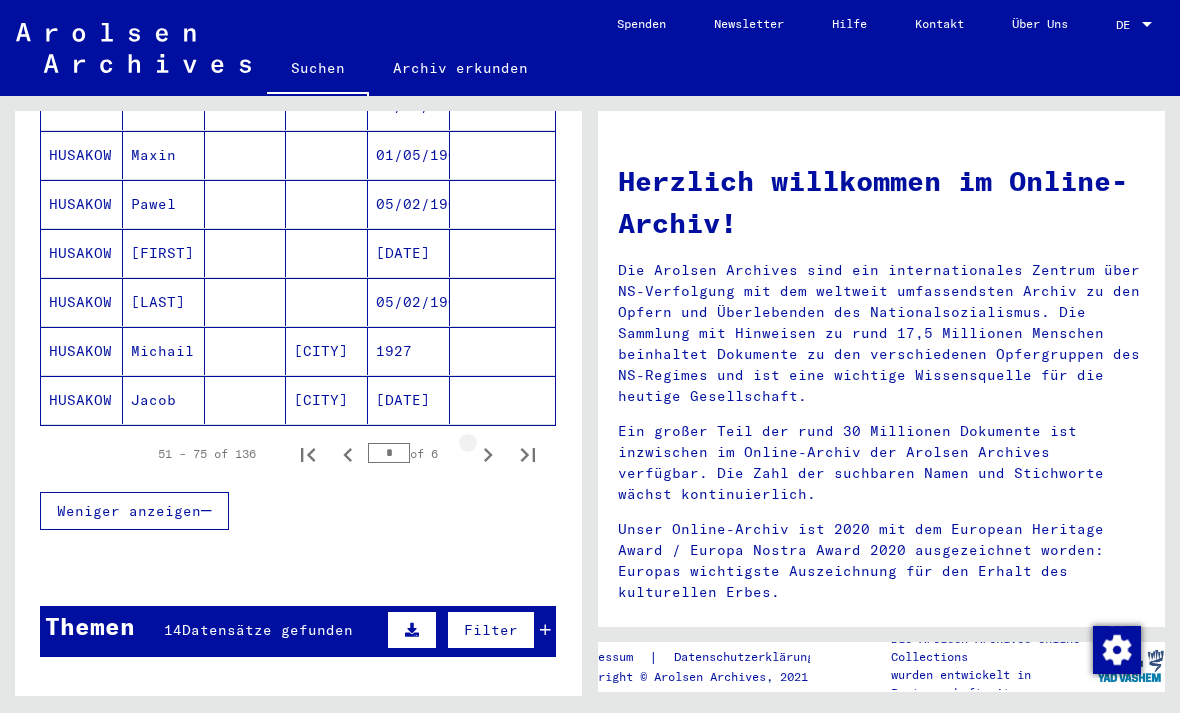 click 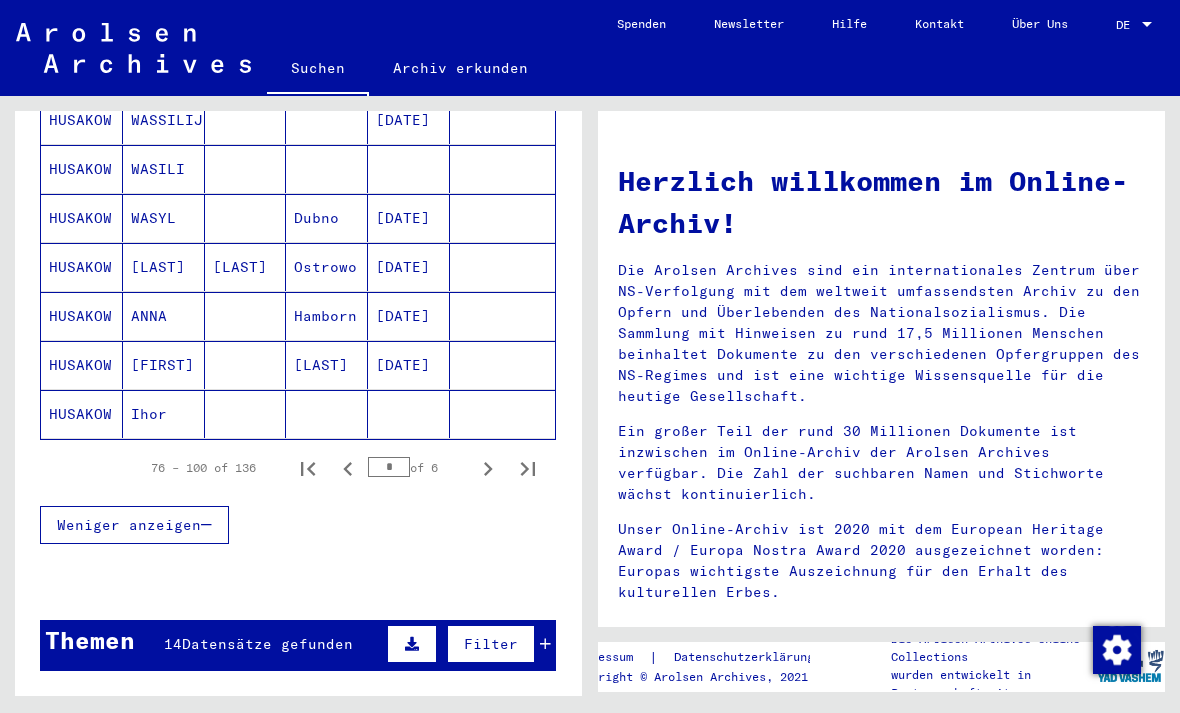 scroll, scrollTop: 1132, scrollLeft: 0, axis: vertical 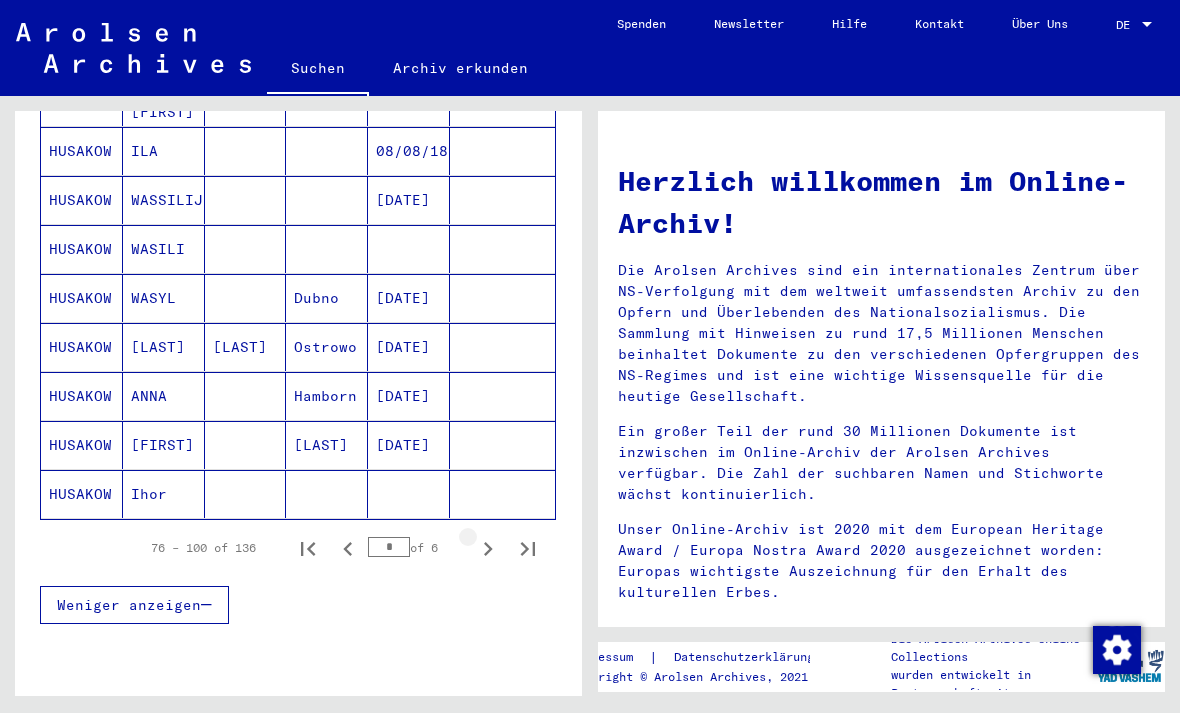 click 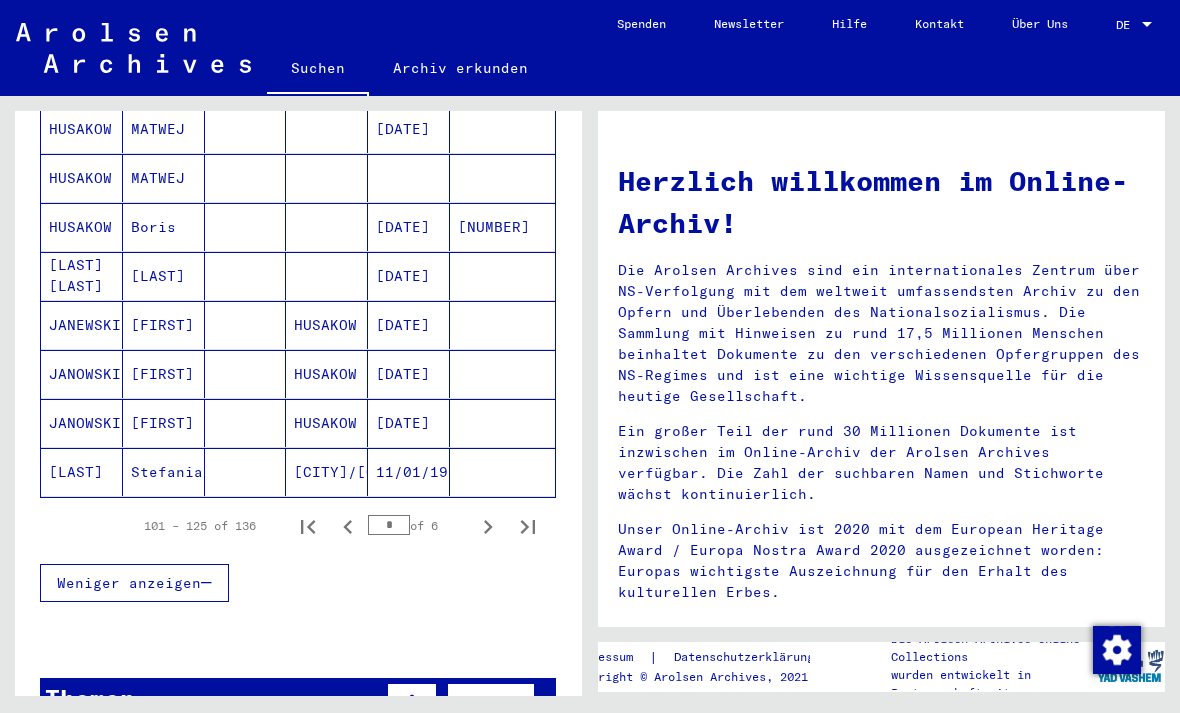 click 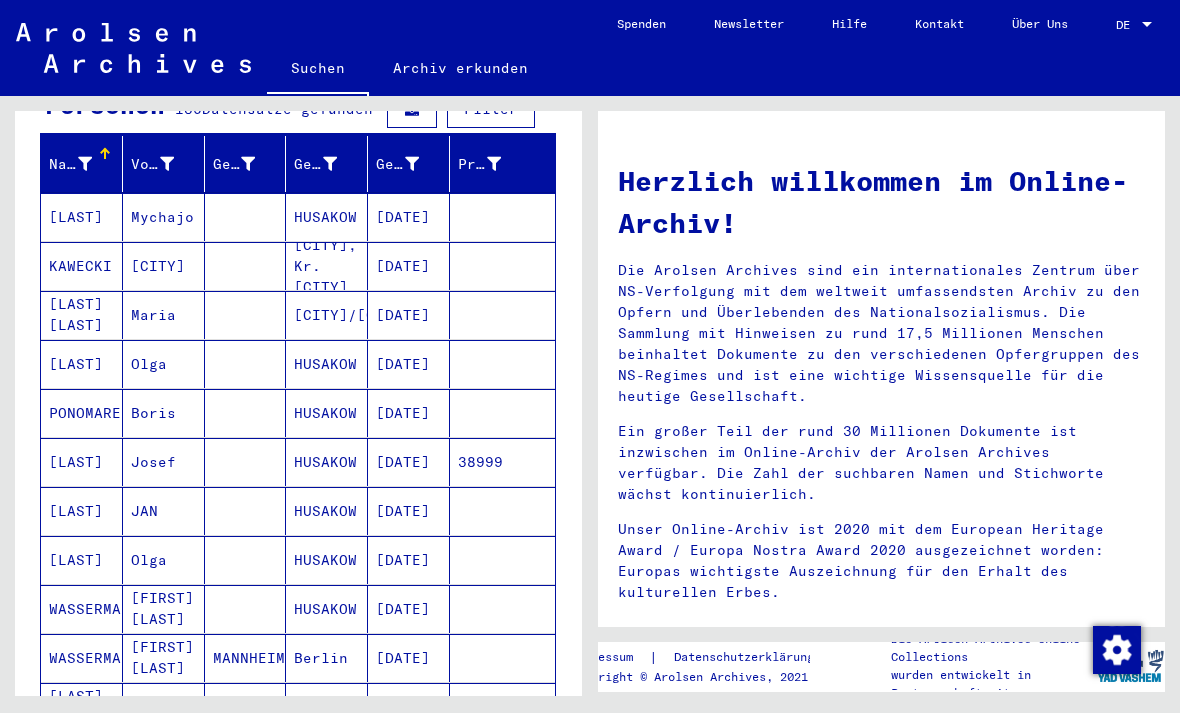scroll, scrollTop: 234, scrollLeft: 0, axis: vertical 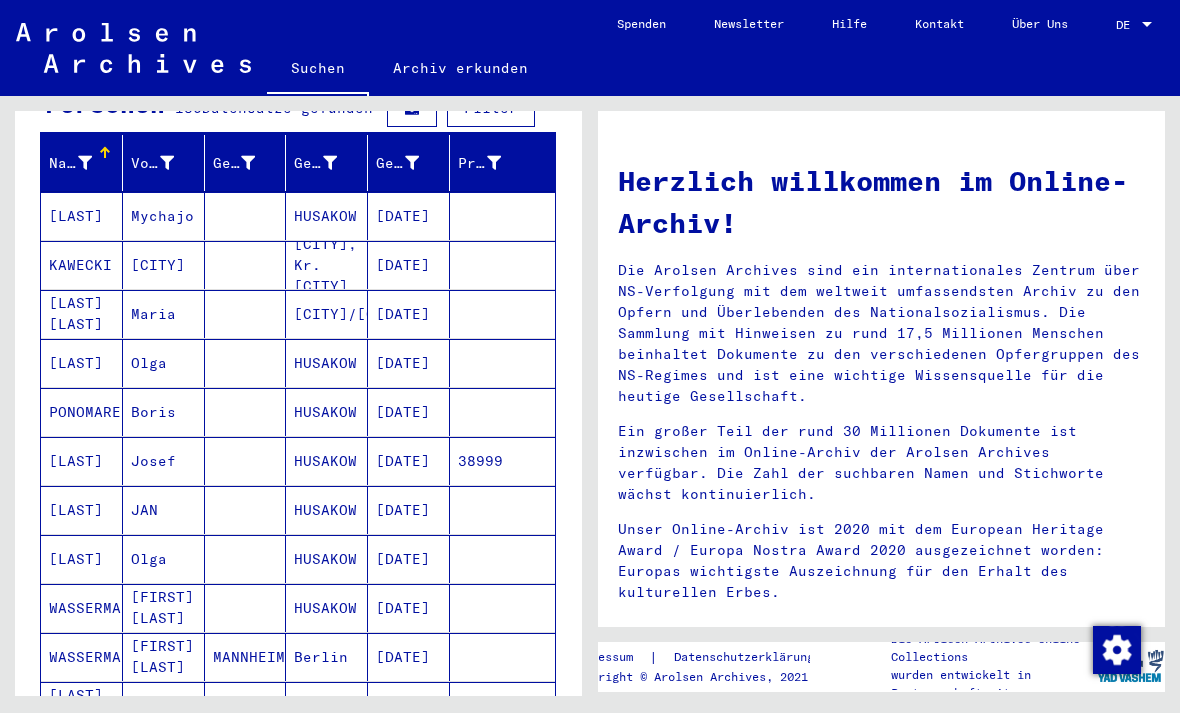 click at bounding box center [502, 559] 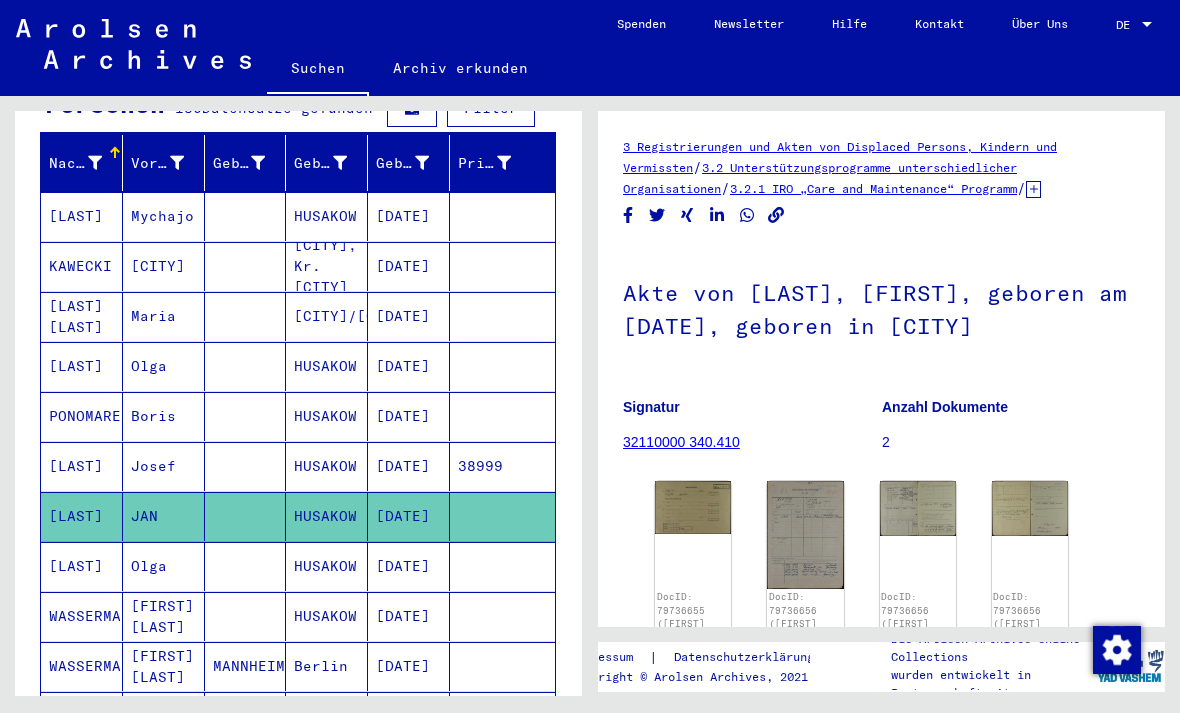 scroll, scrollTop: 0, scrollLeft: 0, axis: both 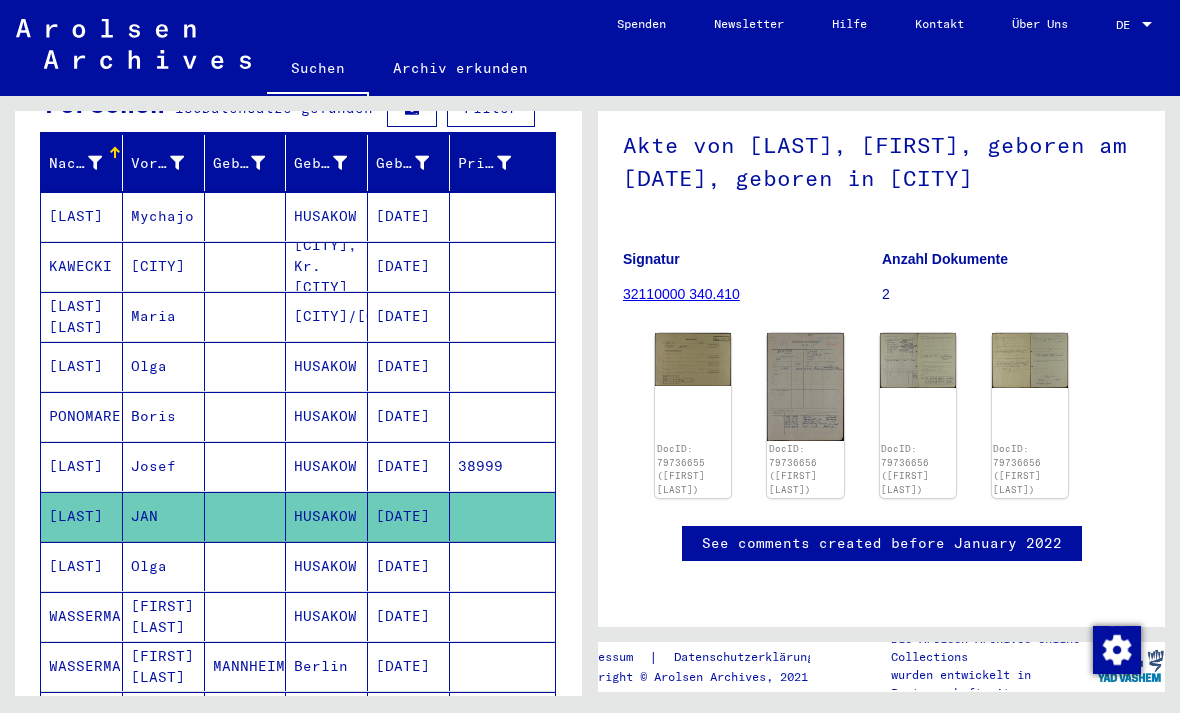 click on "DocID: 79736655 ([FIRST] [LAST])" 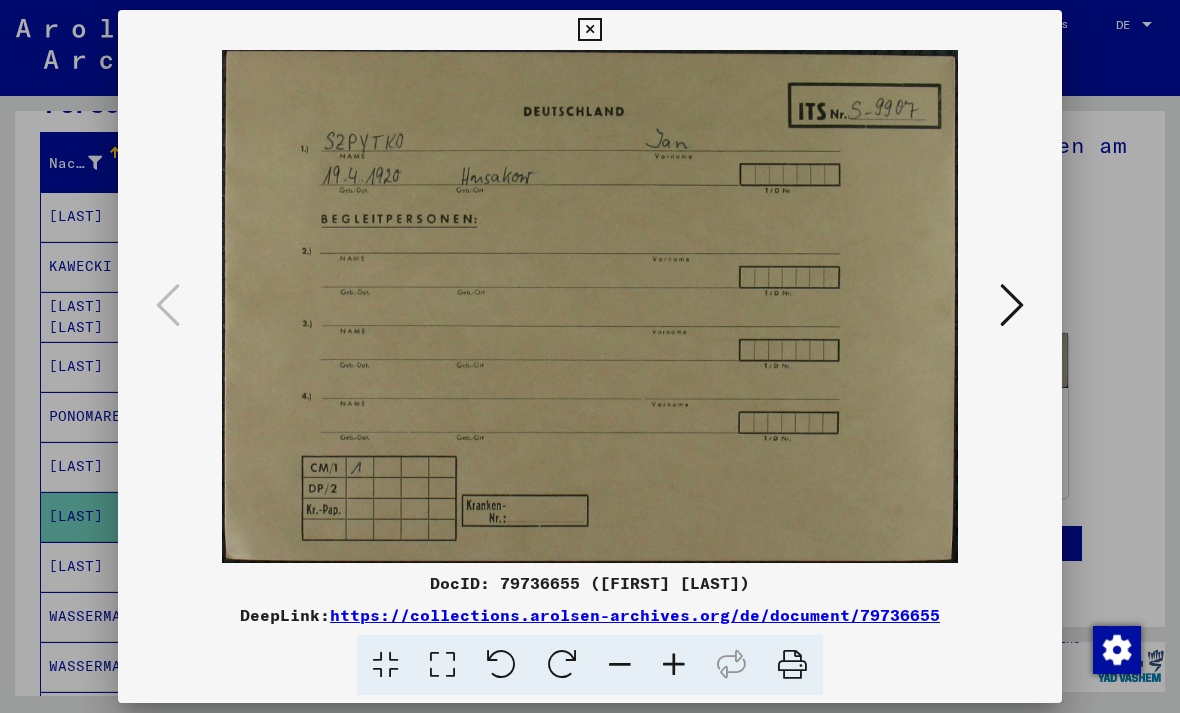 click at bounding box center [1012, 305] 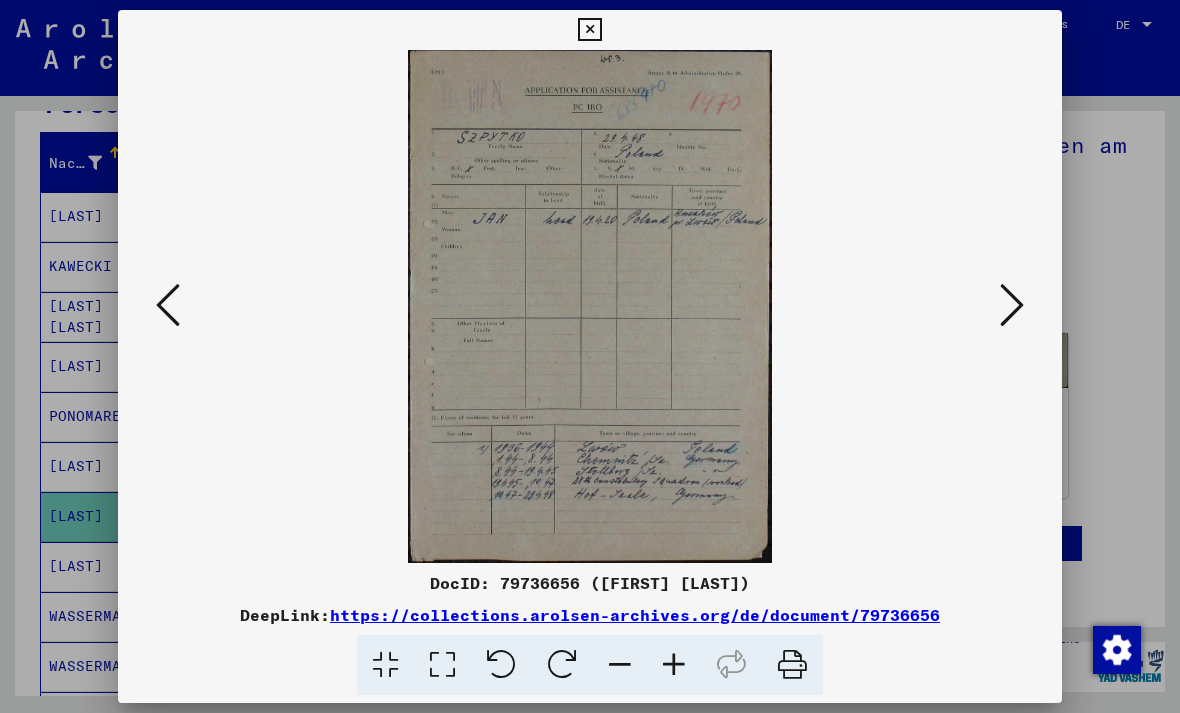 click at bounding box center [1012, 305] 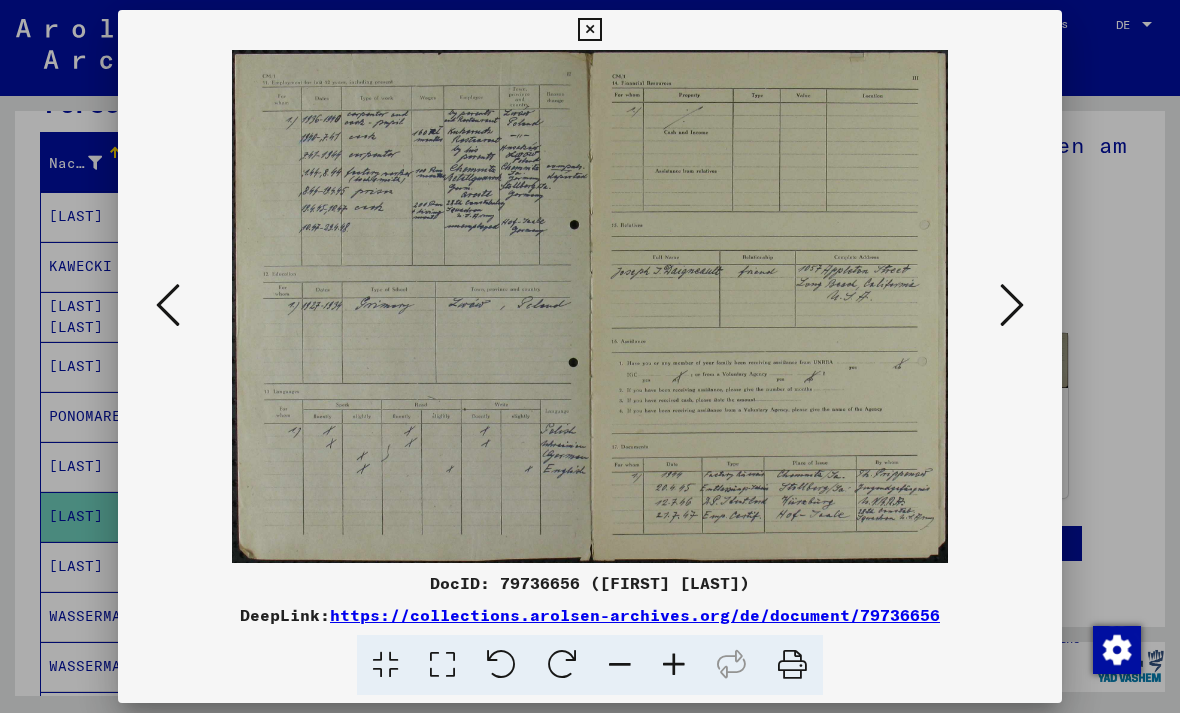 click at bounding box center (1012, 305) 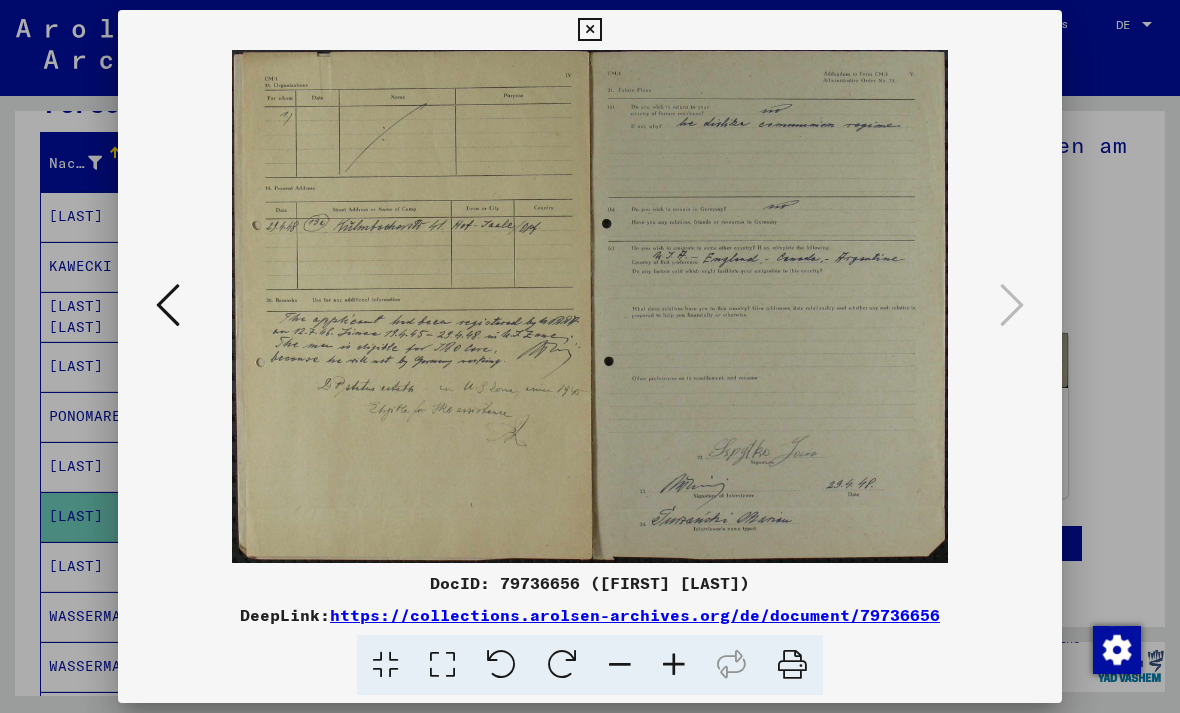 click at bounding box center [589, 30] 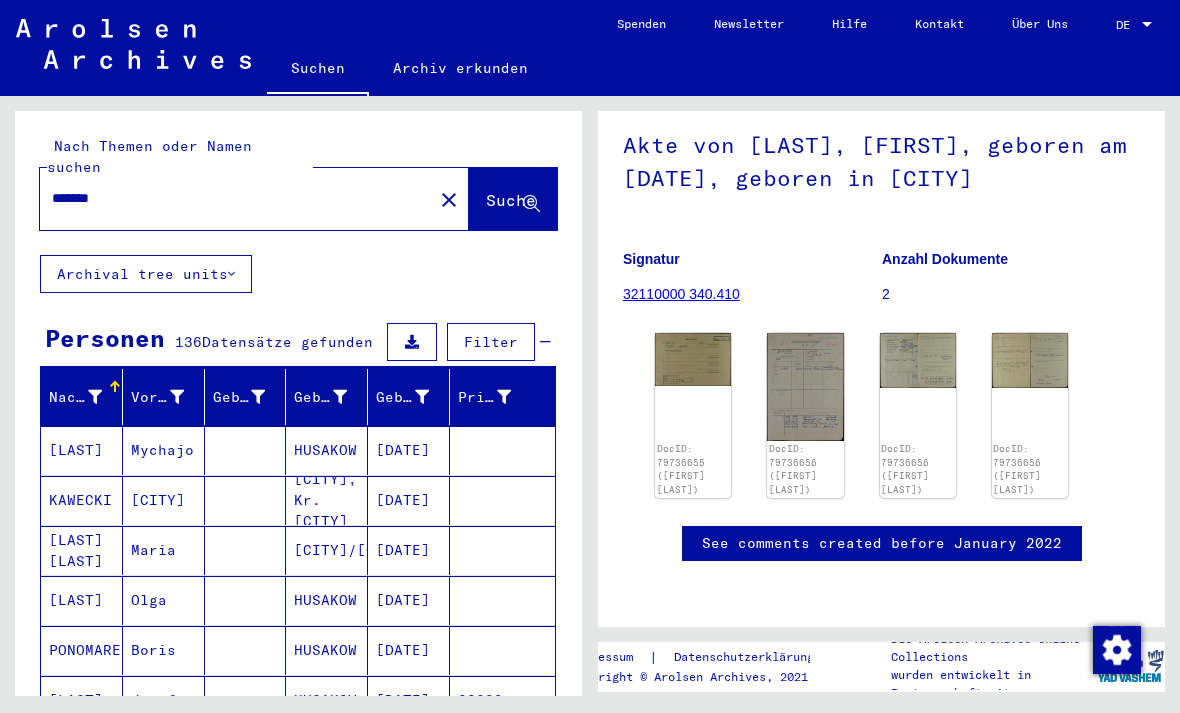 scroll, scrollTop: 0, scrollLeft: 0, axis: both 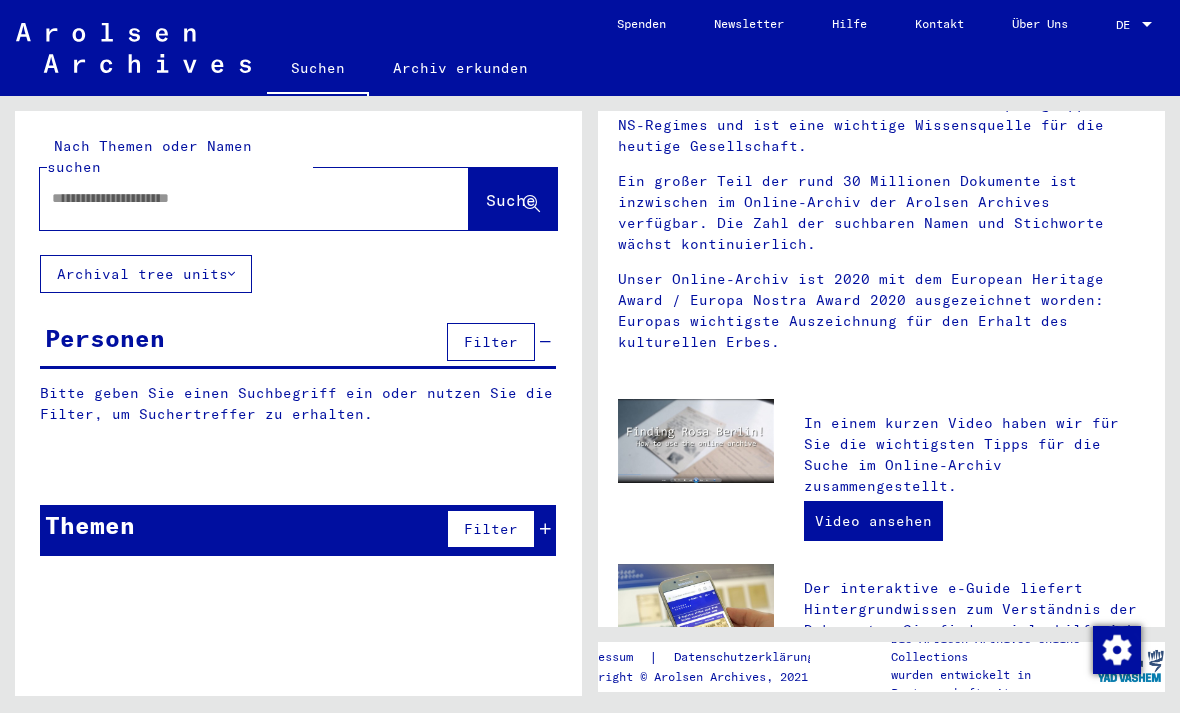 click at bounding box center [230, 198] 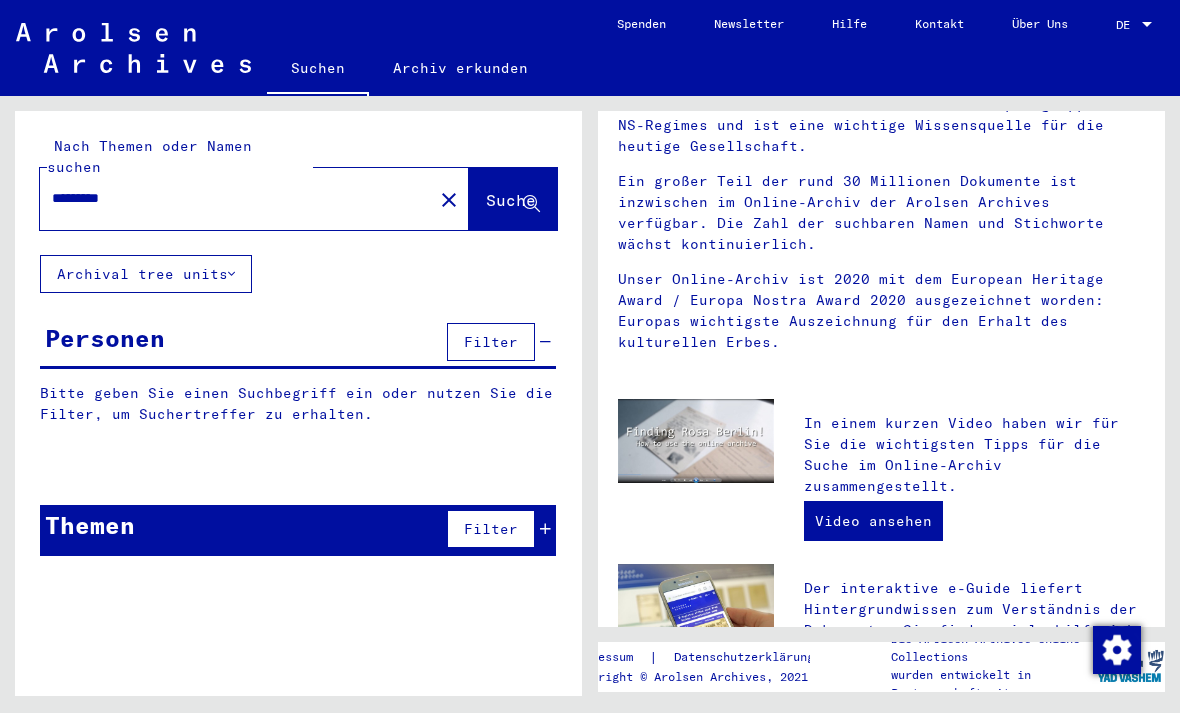 type on "*********" 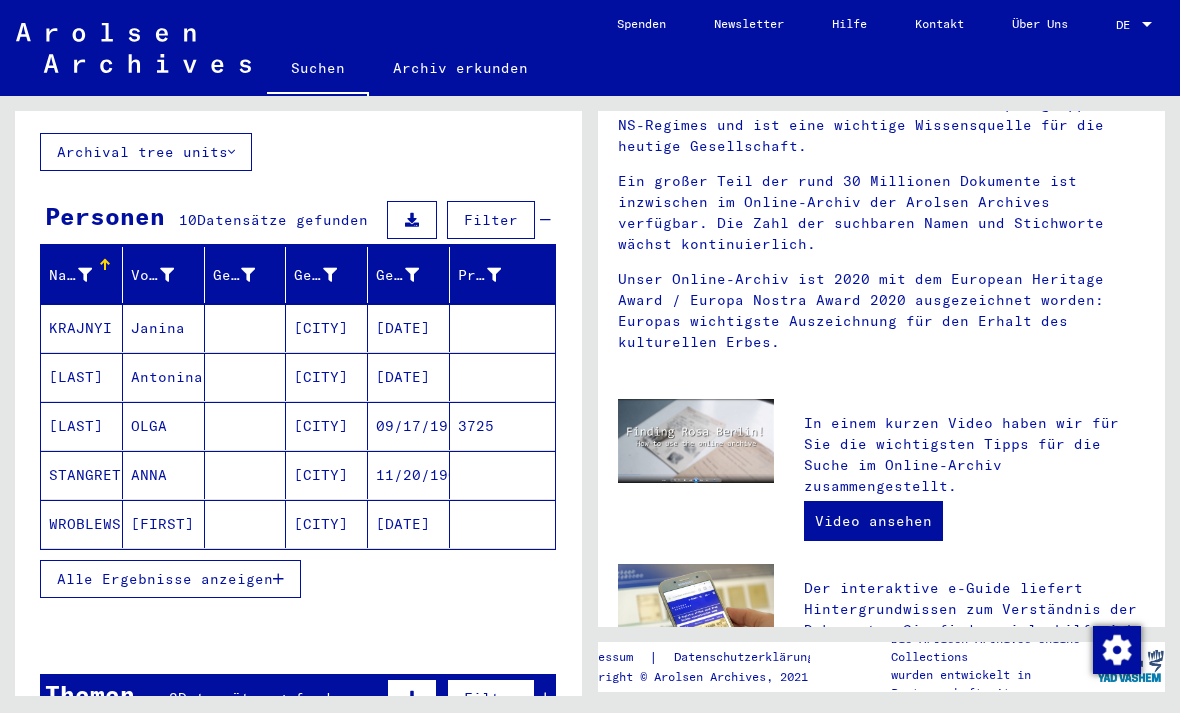 scroll, scrollTop: 124, scrollLeft: 0, axis: vertical 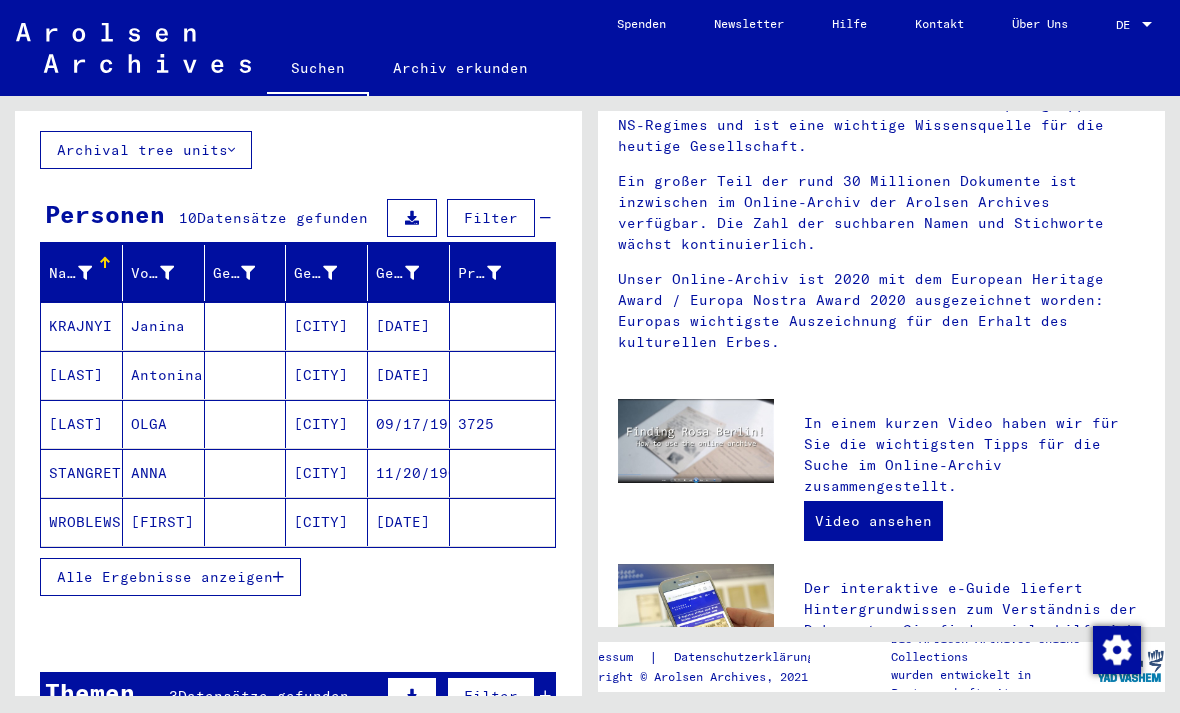 click on "Alle Ergebnisse anzeigen" at bounding box center [165, 577] 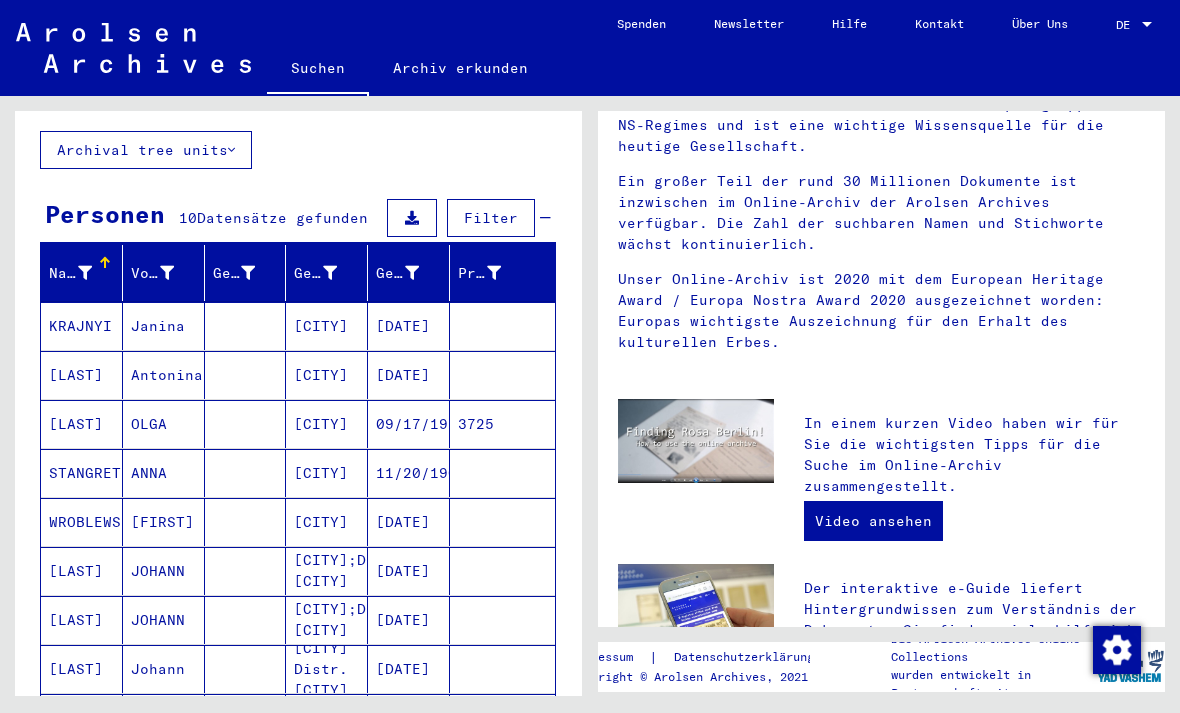 click on "3725" at bounding box center (502, 473) 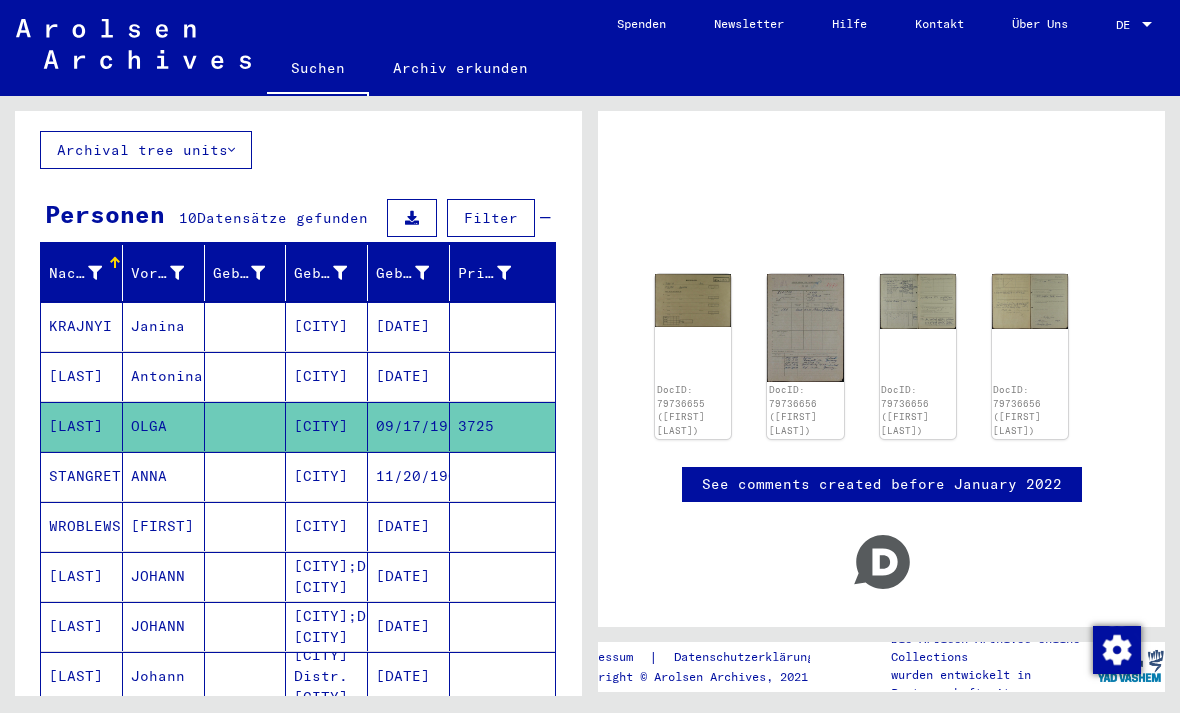 scroll, scrollTop: 0, scrollLeft: 0, axis: both 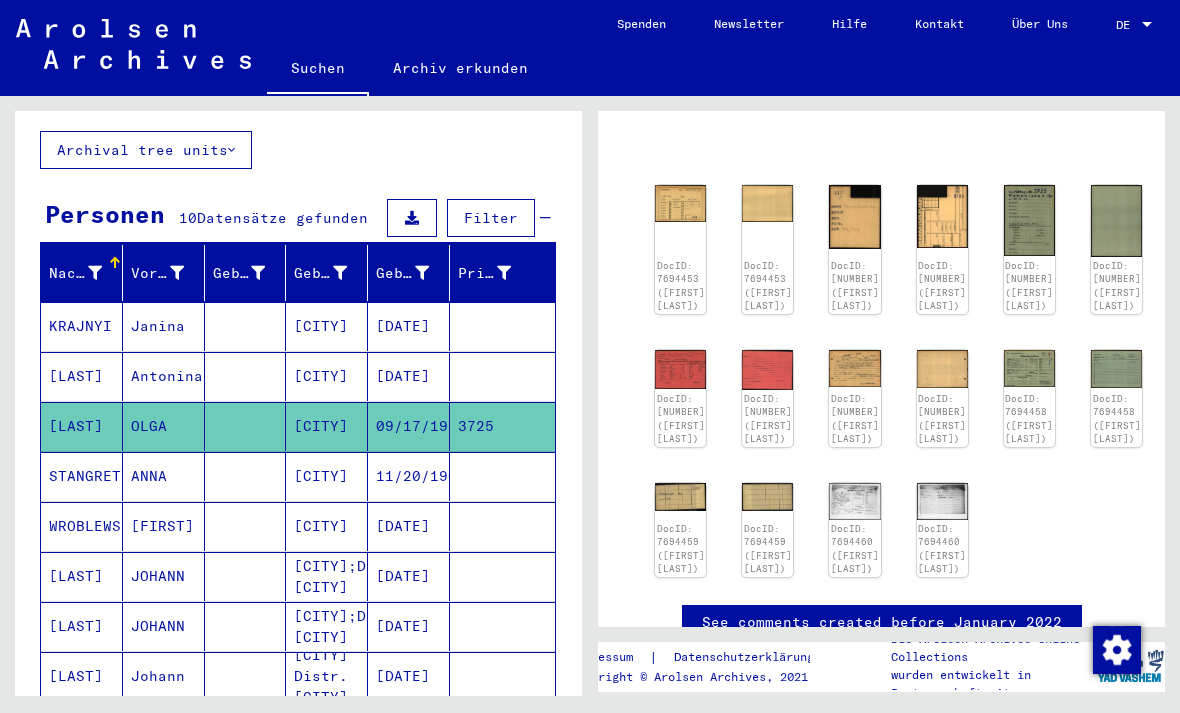 click on "DocID: 7694453 ([FIRST] [LAST])" 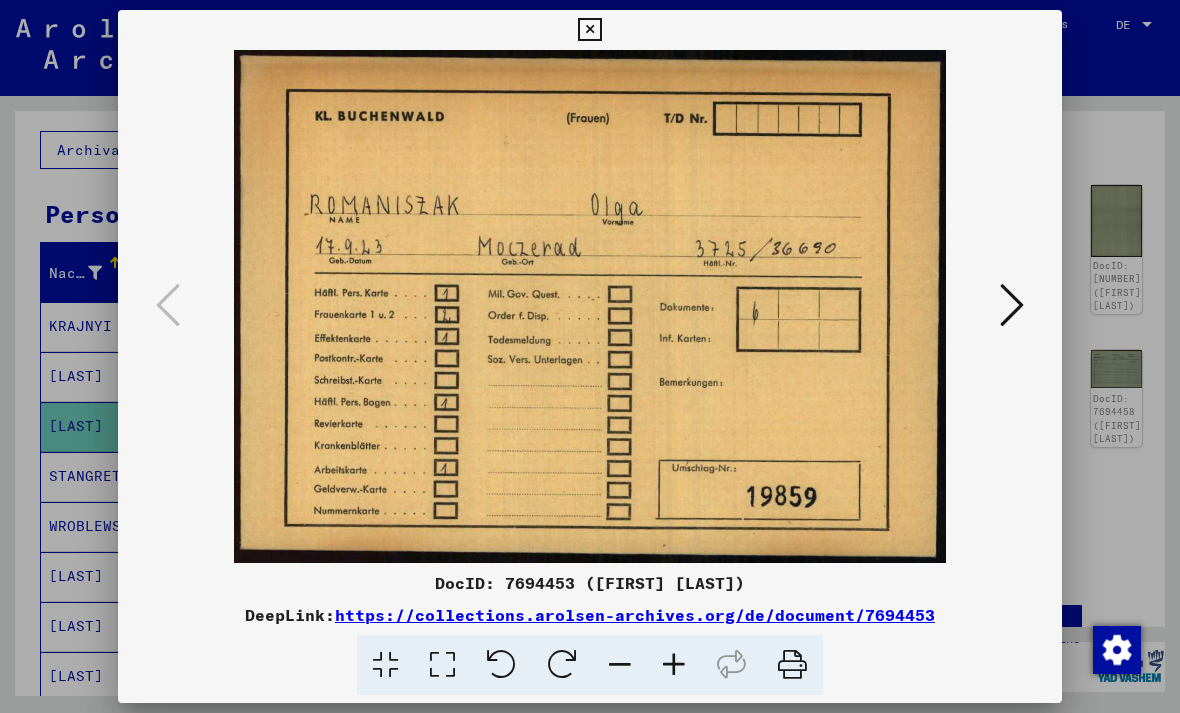 click at bounding box center [590, 306] 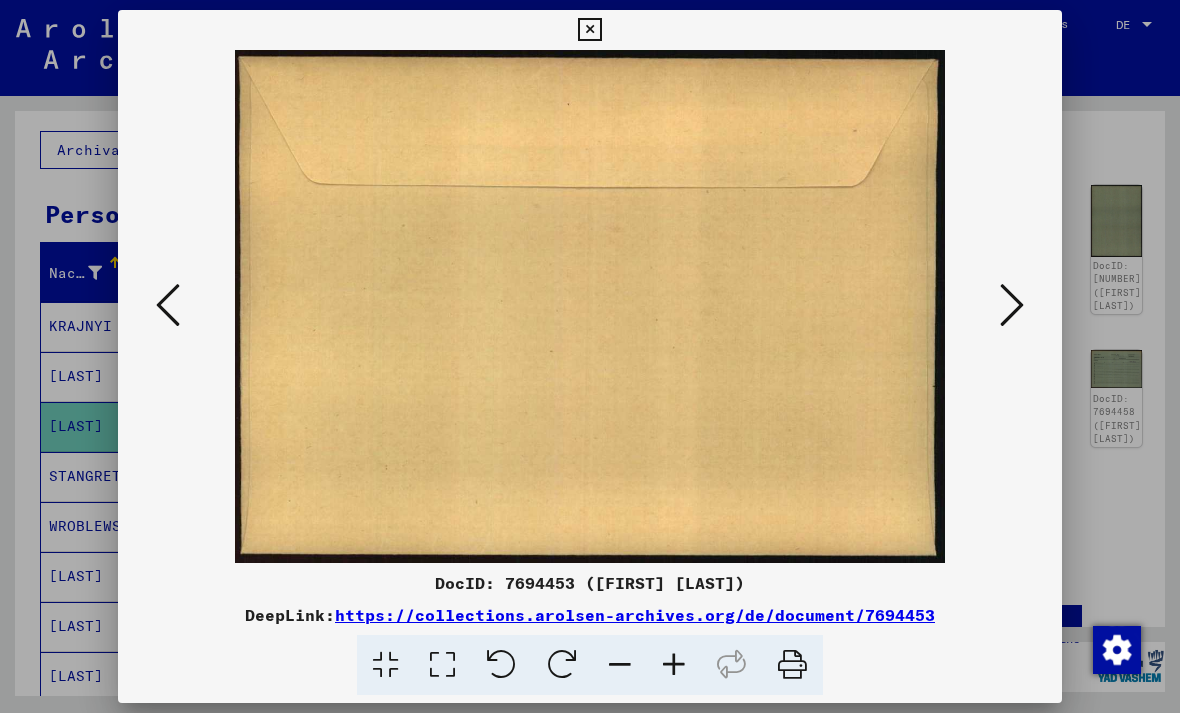 click at bounding box center (1012, 305) 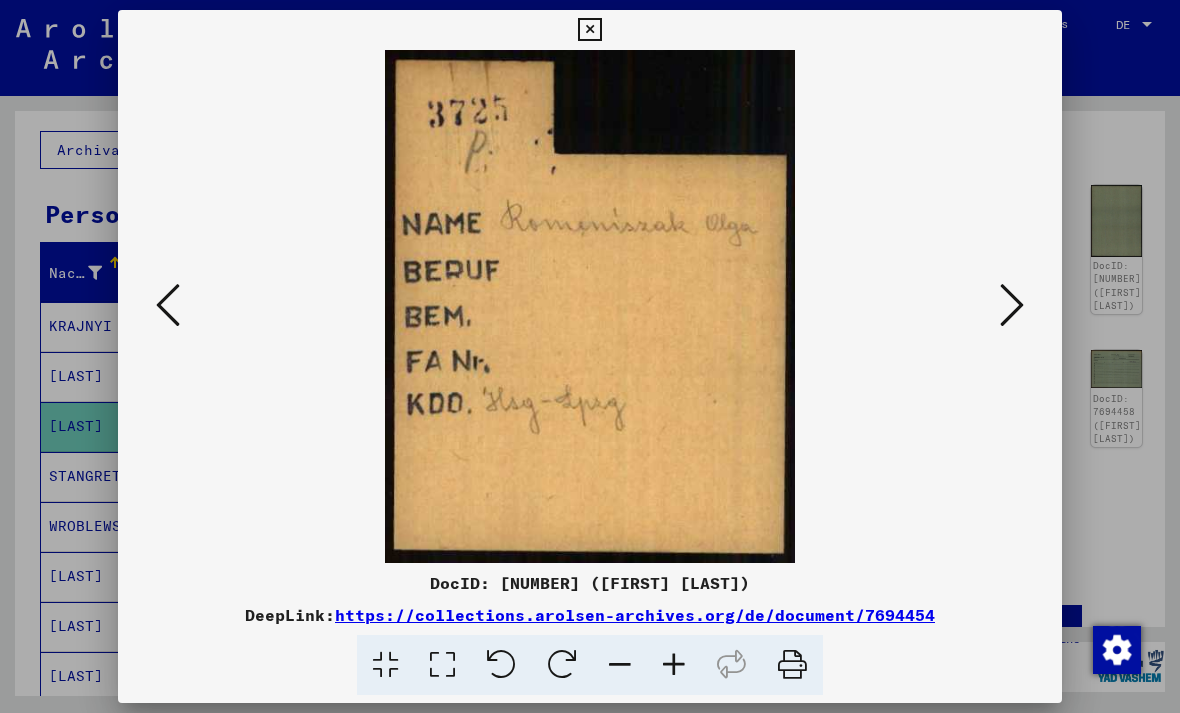 click at bounding box center [1012, 305] 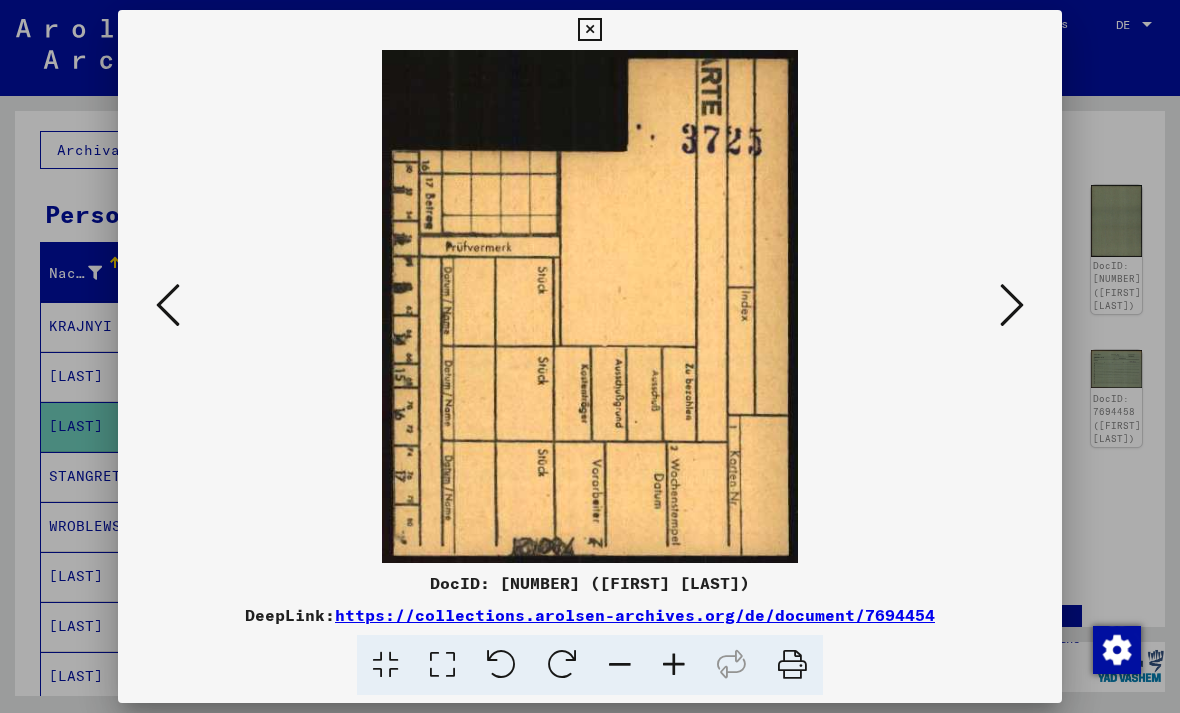 click at bounding box center [168, 305] 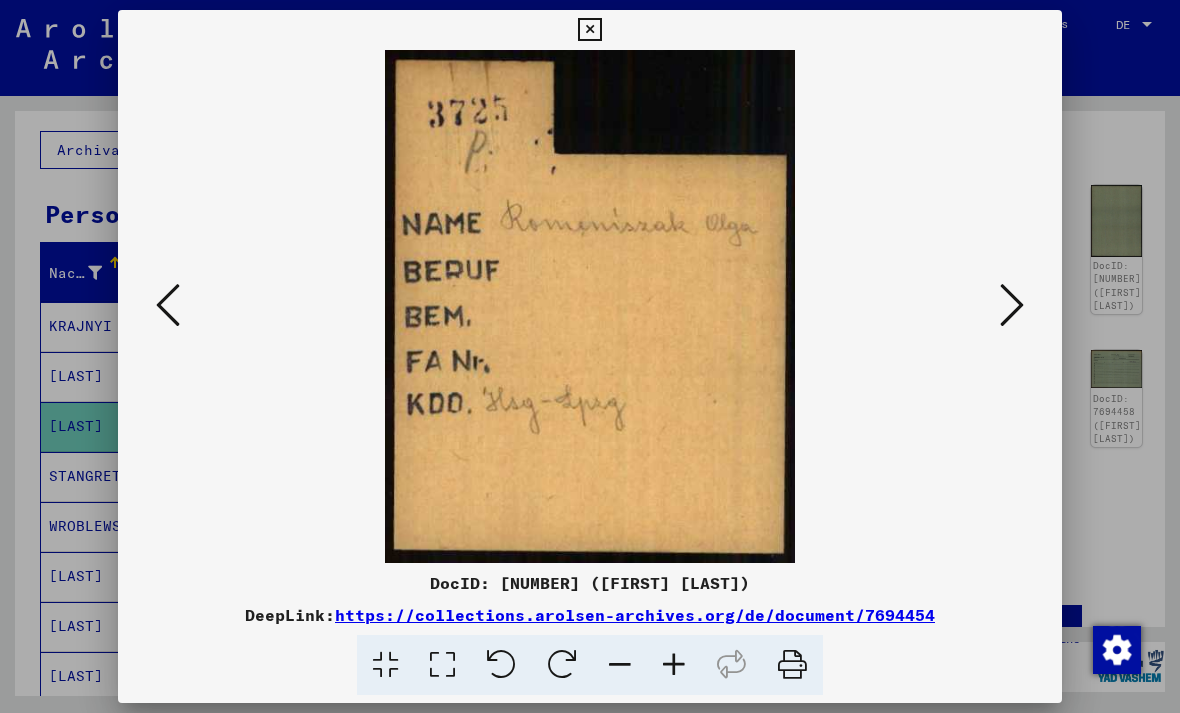 click at bounding box center [1012, 305] 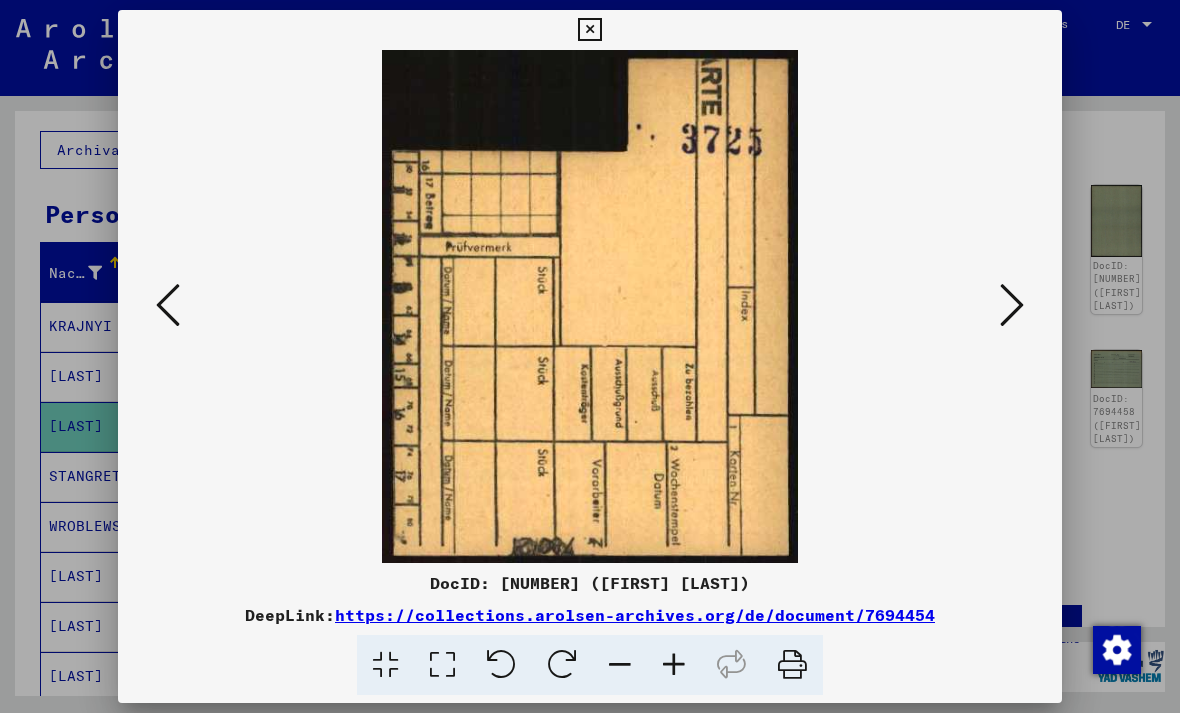 click at bounding box center [1012, 305] 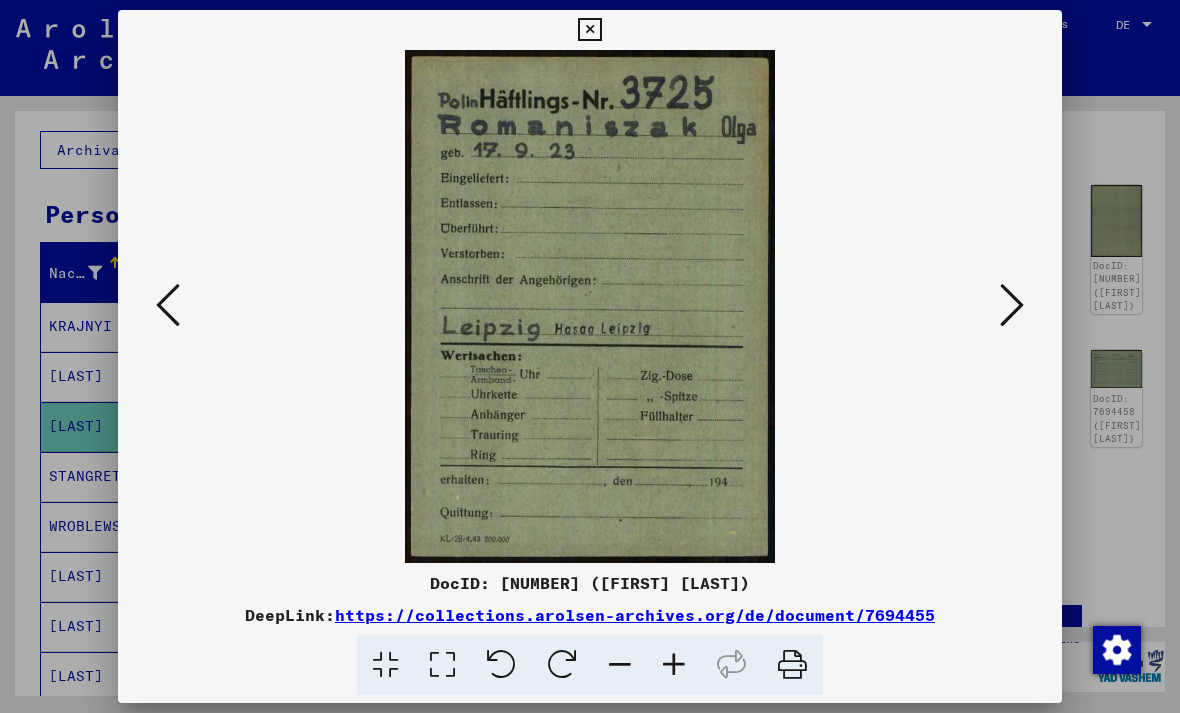 click at bounding box center [1012, 305] 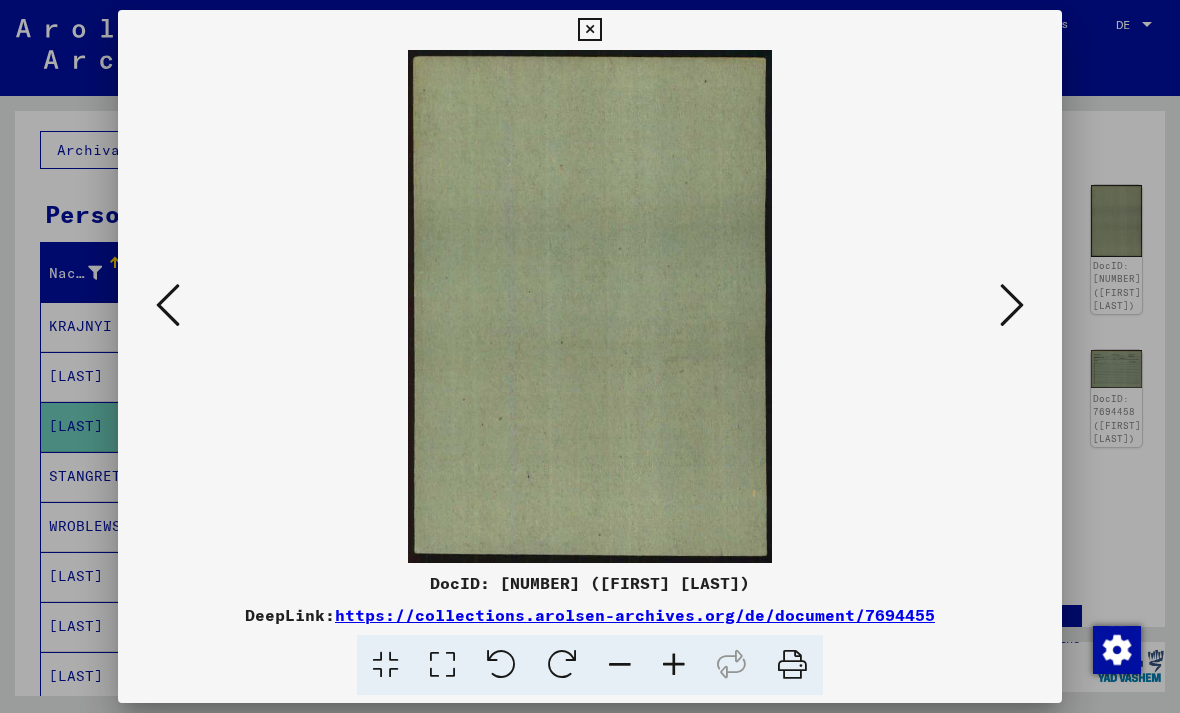 click at bounding box center (1012, 305) 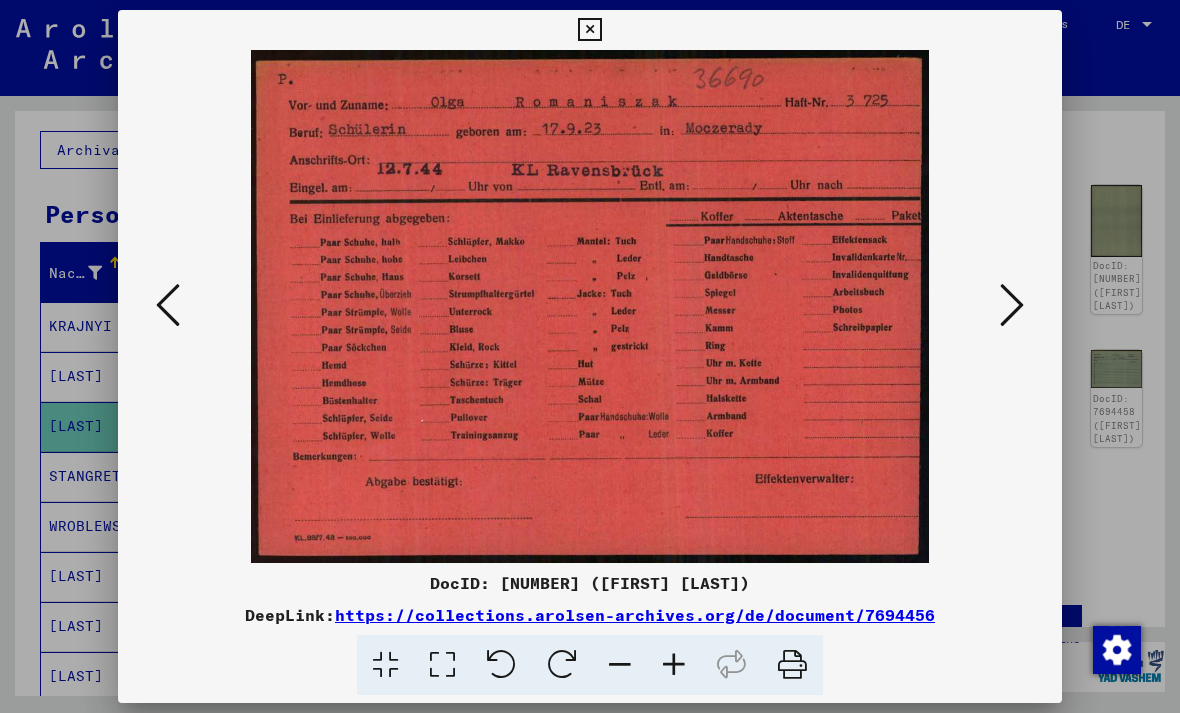 click at bounding box center [1012, 305] 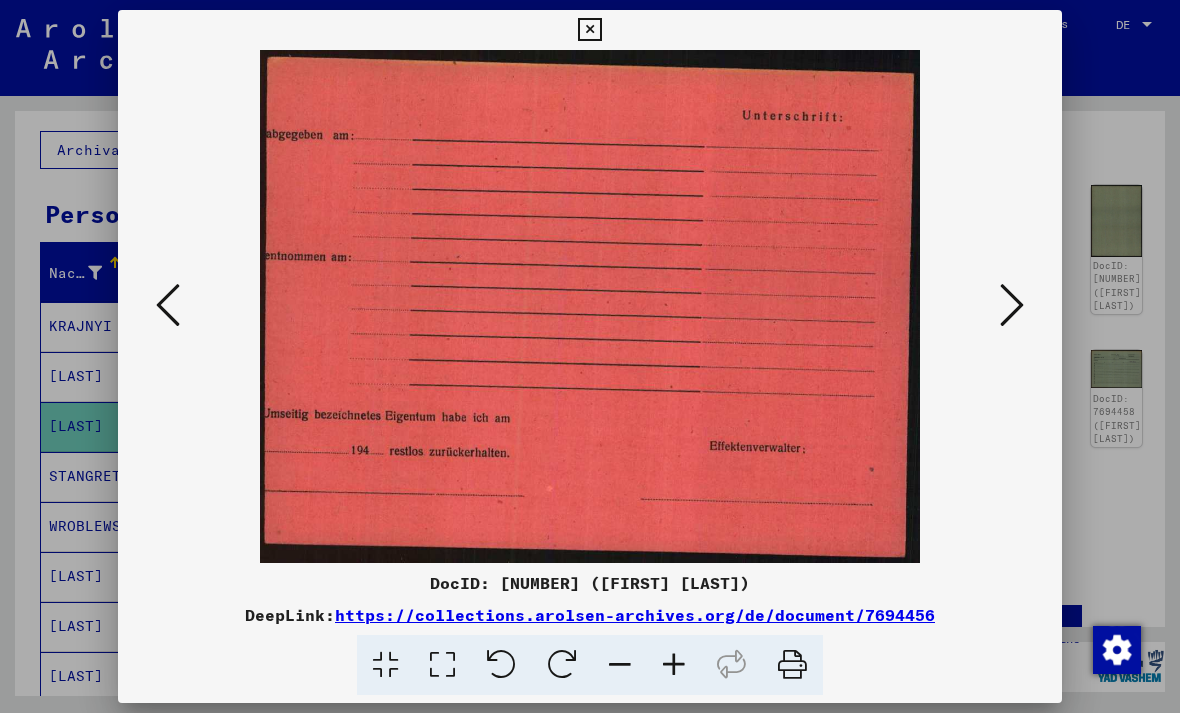 click at bounding box center [1012, 305] 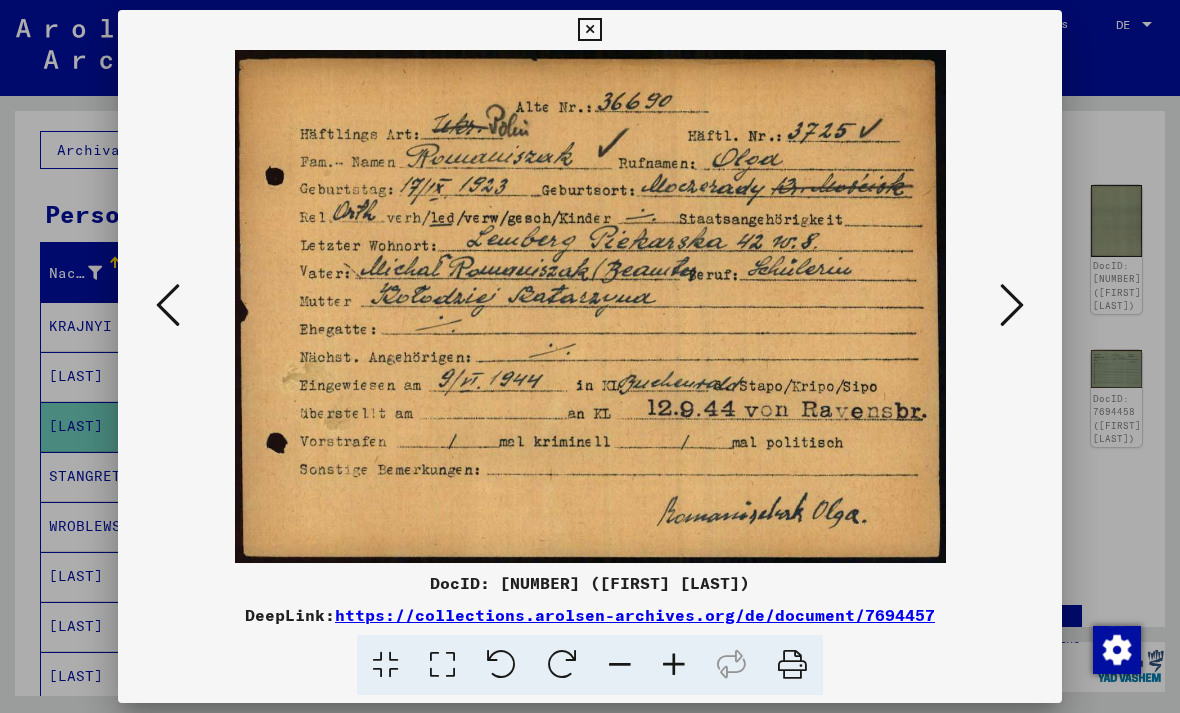 click at bounding box center [1012, 305] 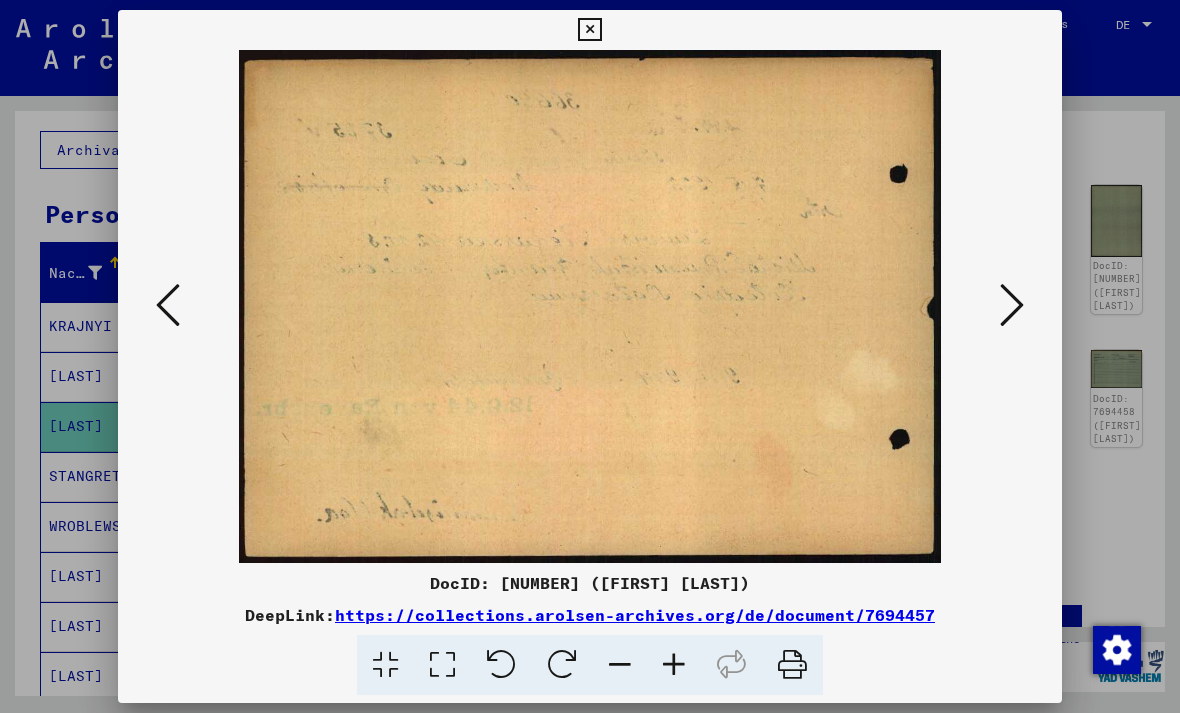 click at bounding box center [1012, 305] 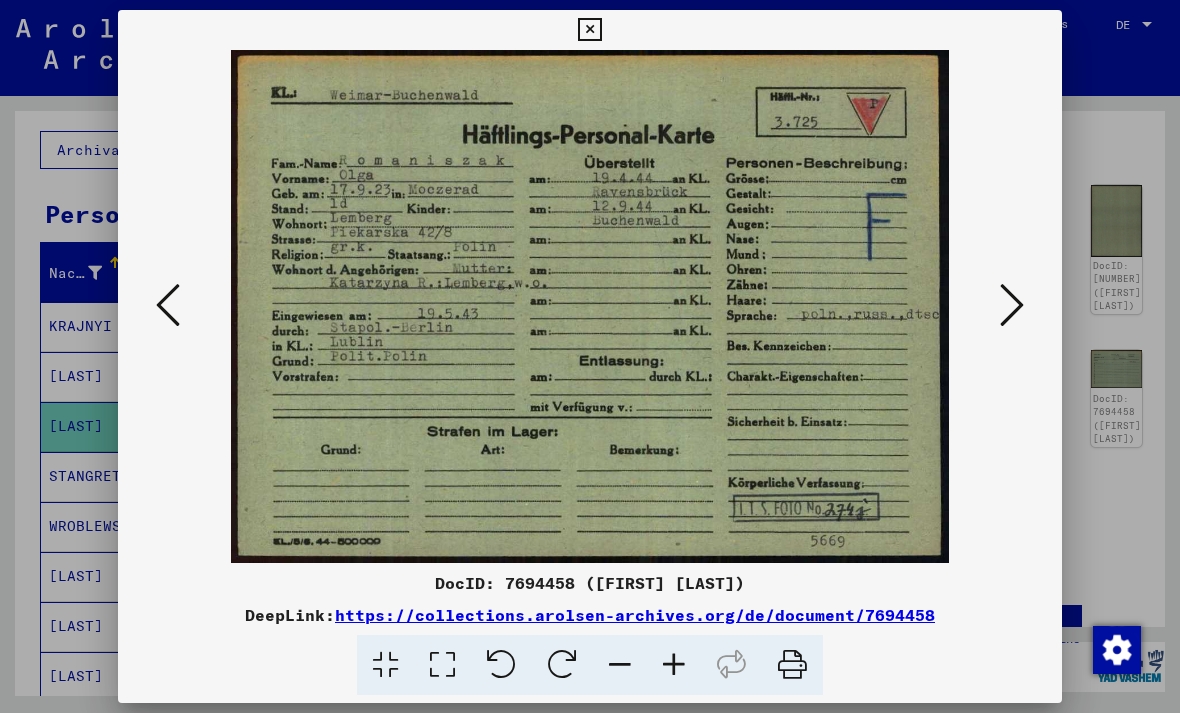 click at bounding box center [1012, 305] 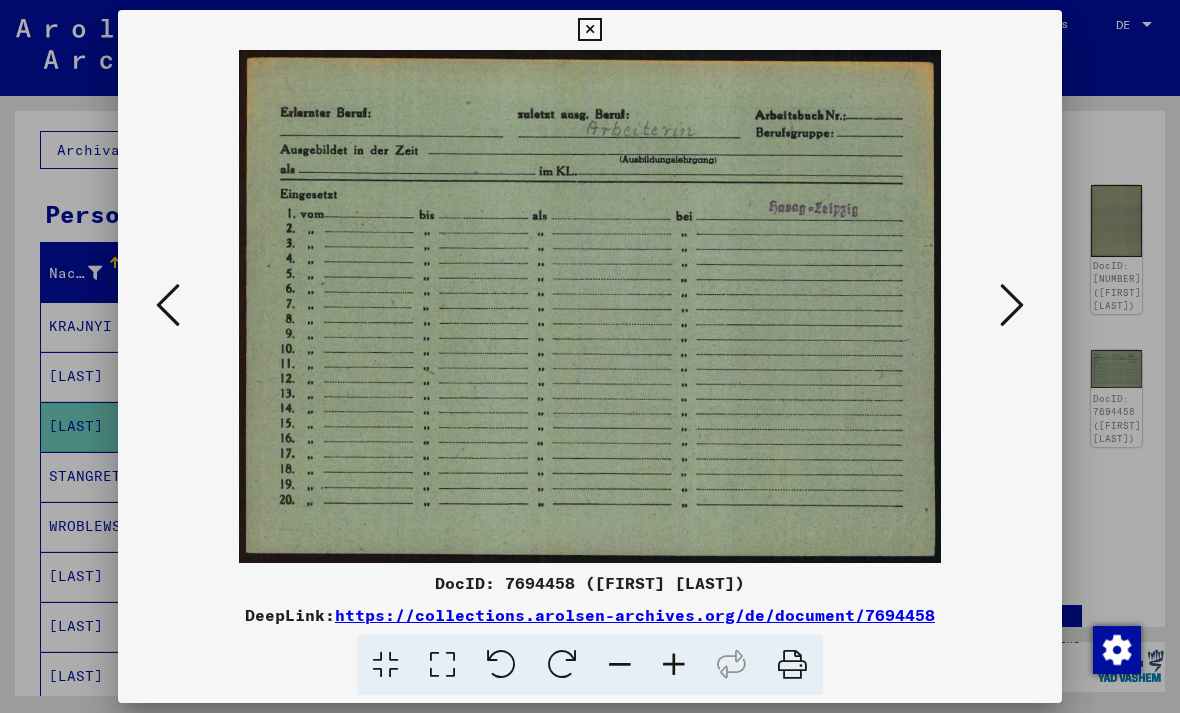 click at bounding box center (1012, 305) 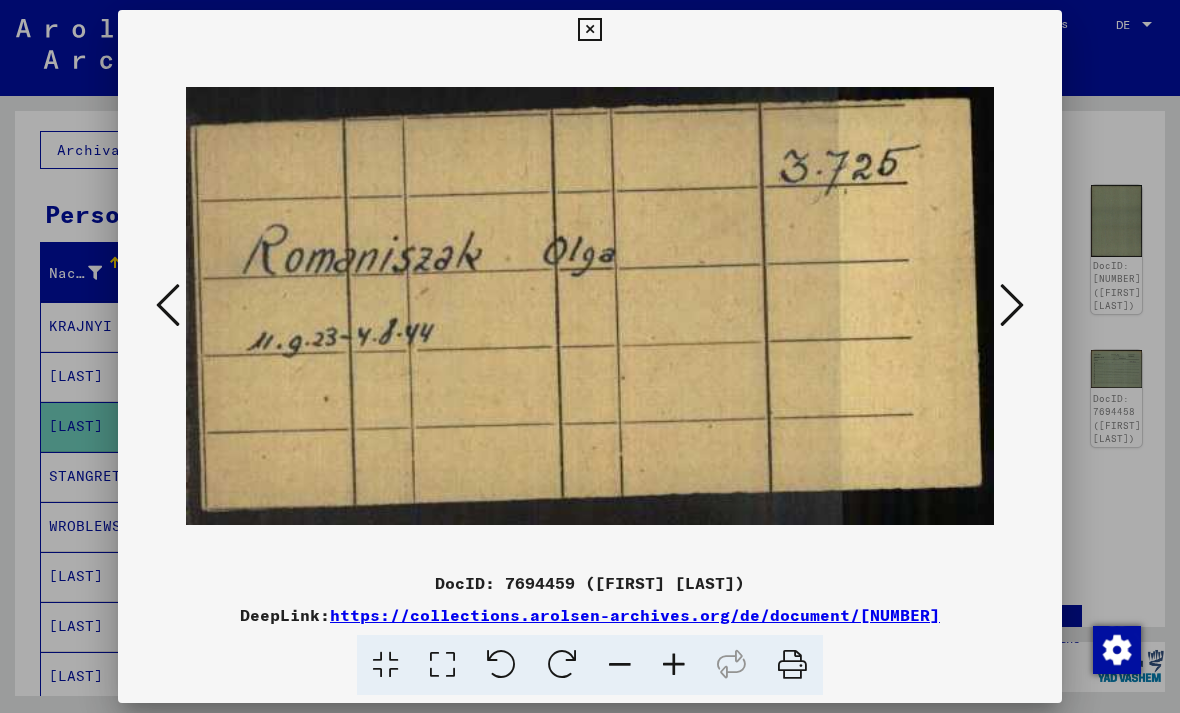 click at bounding box center (1012, 305) 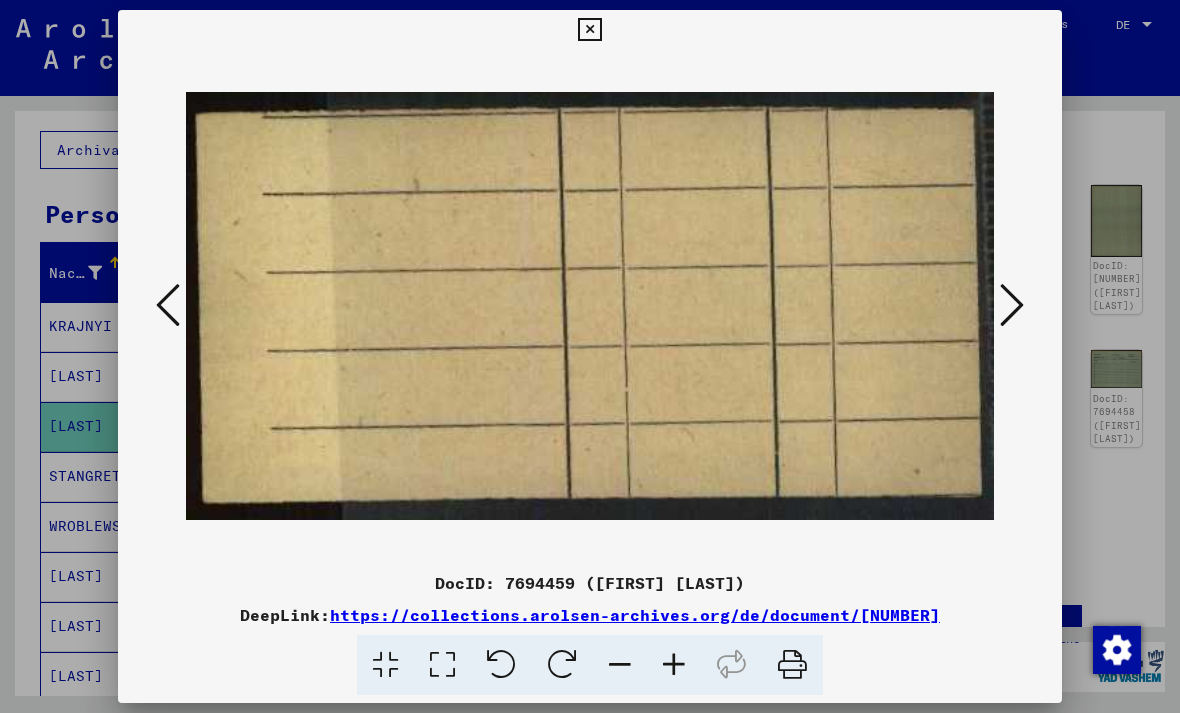 click at bounding box center [1012, 305] 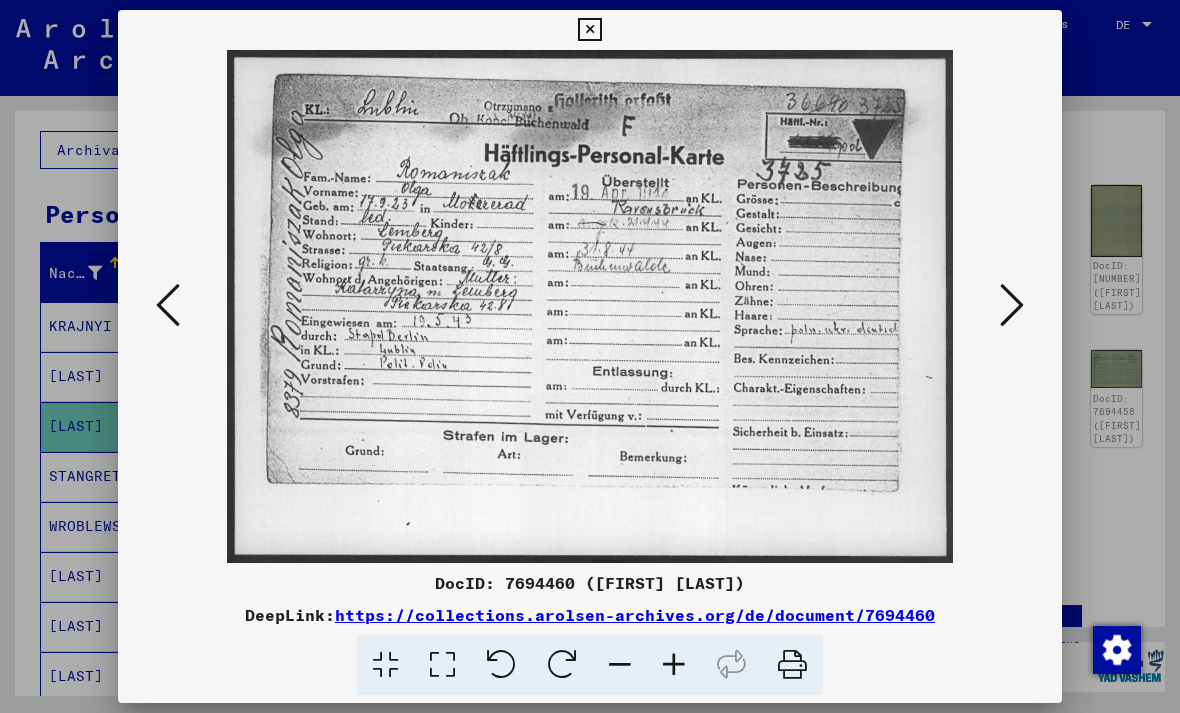 click at bounding box center [1012, 305] 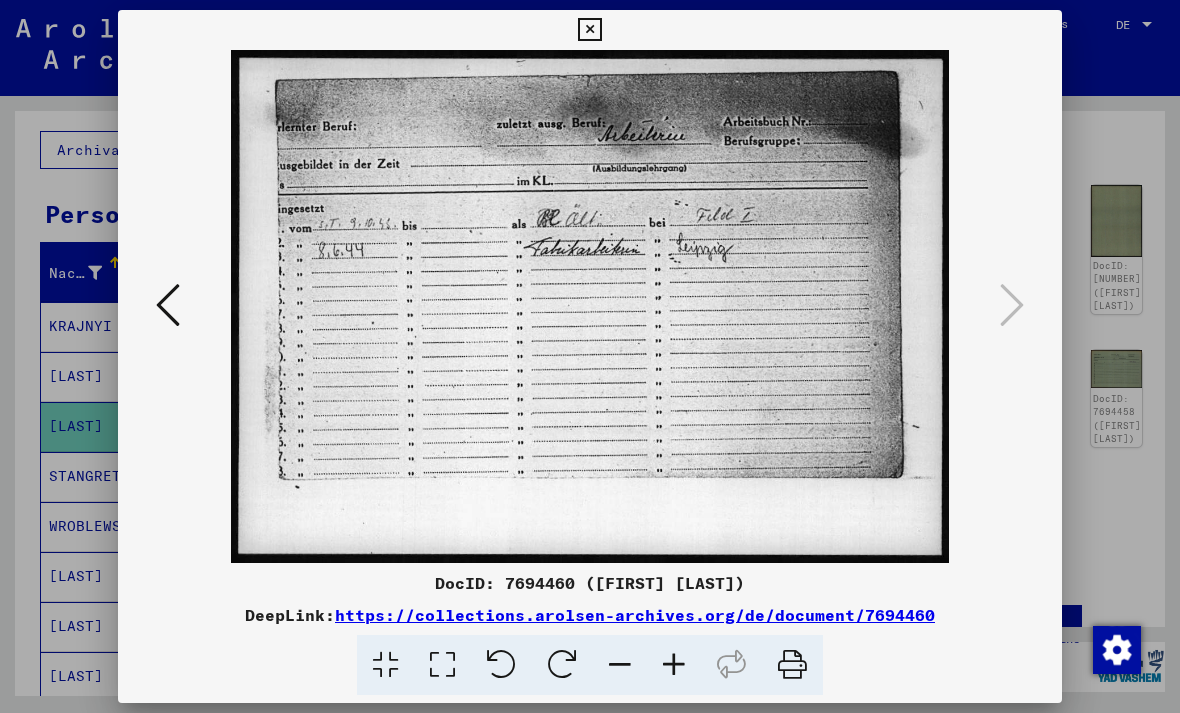 click at bounding box center [589, 30] 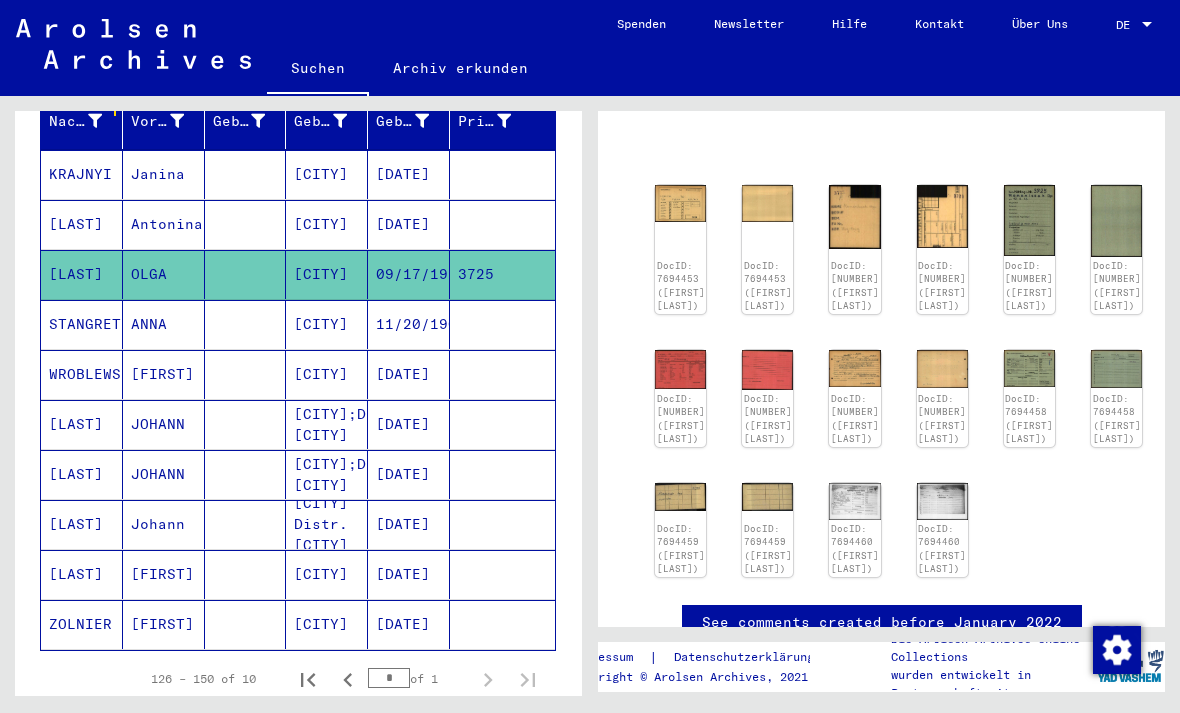 scroll, scrollTop: 279, scrollLeft: 0, axis: vertical 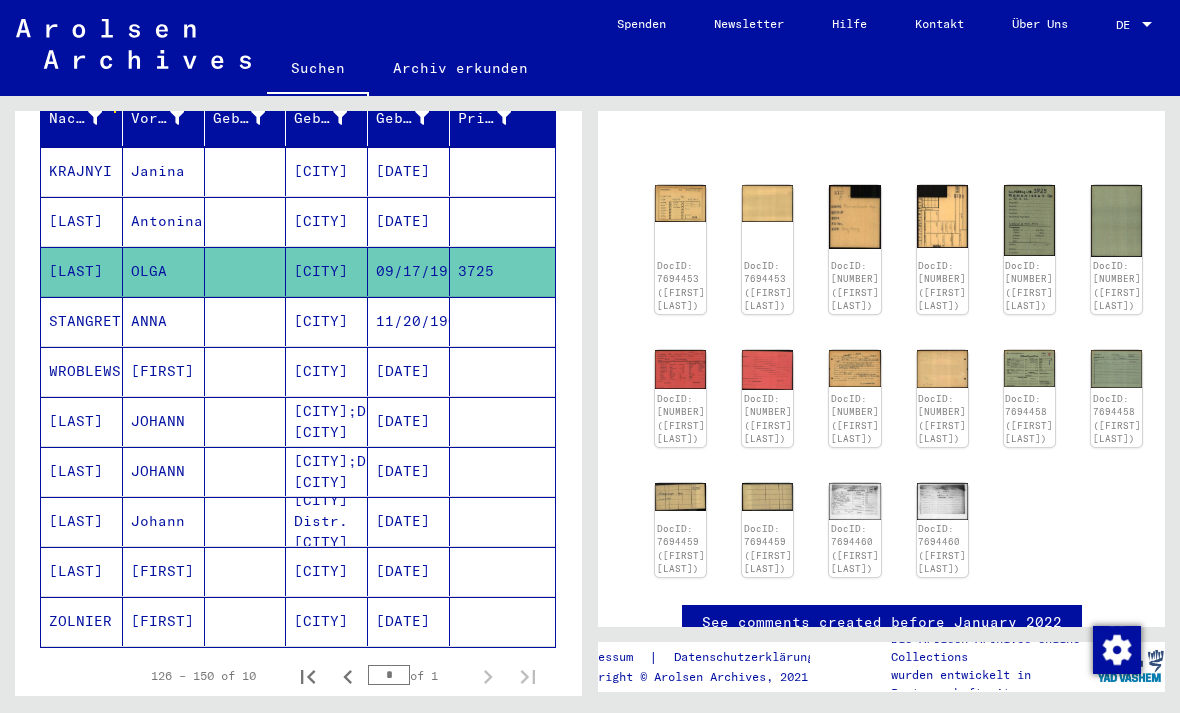 click 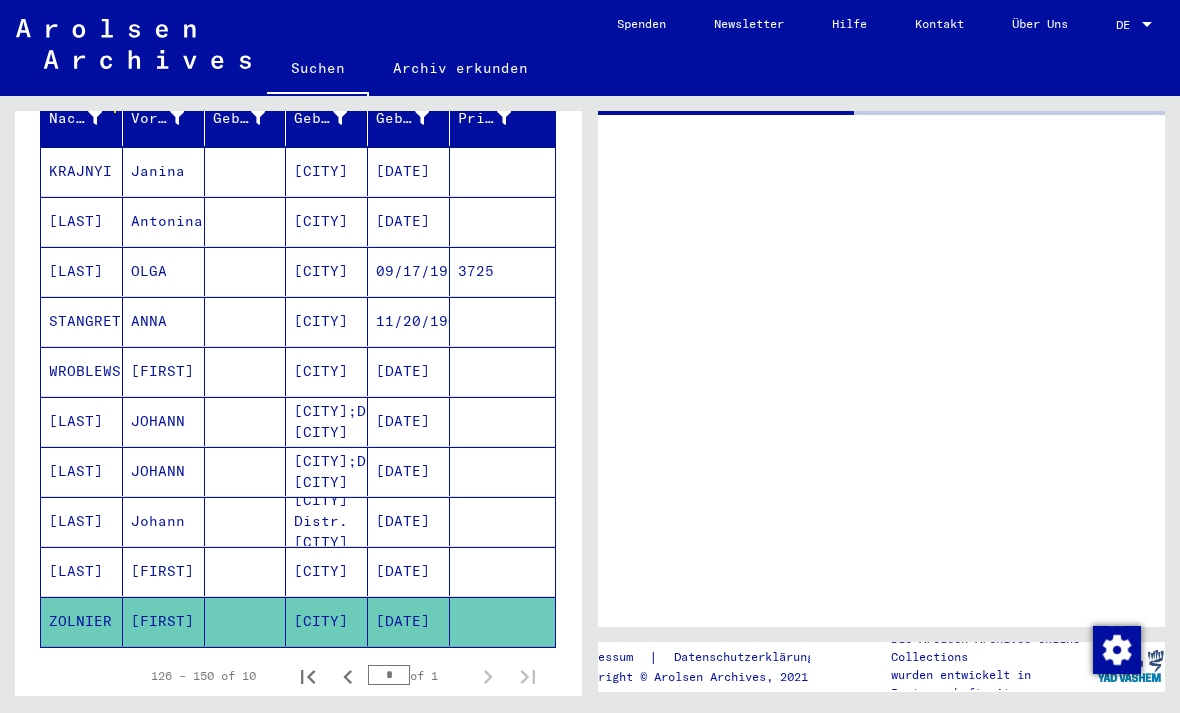 scroll, scrollTop: 0, scrollLeft: 0, axis: both 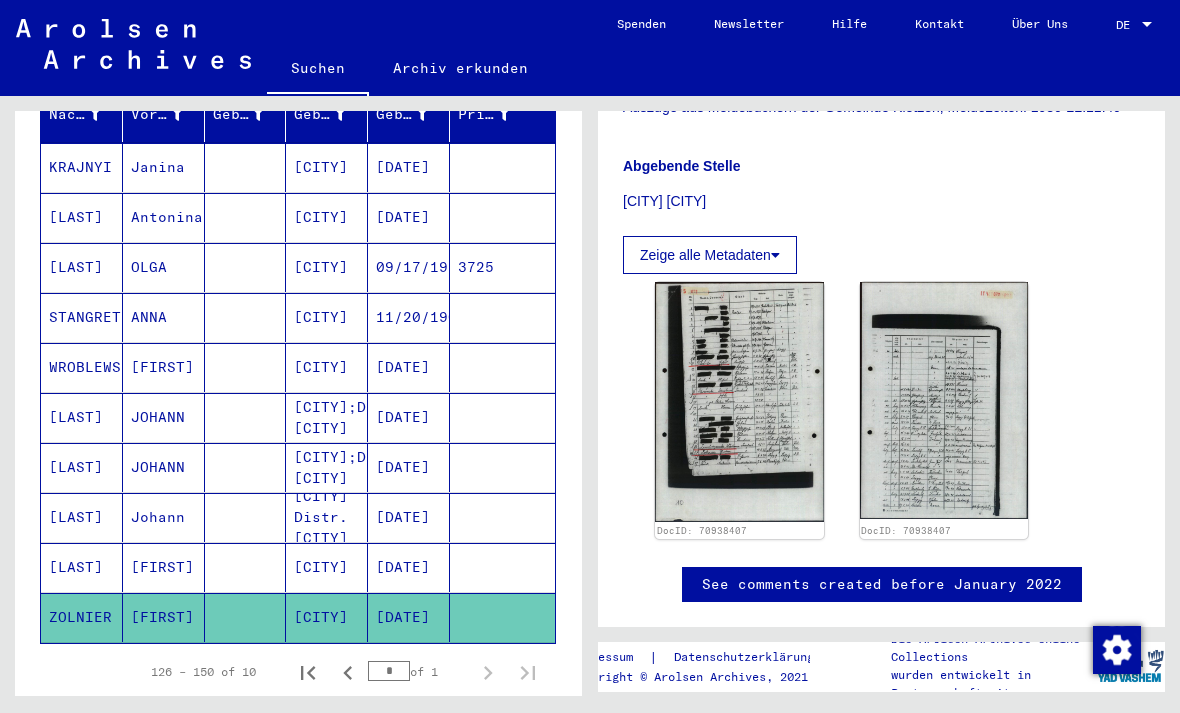 click 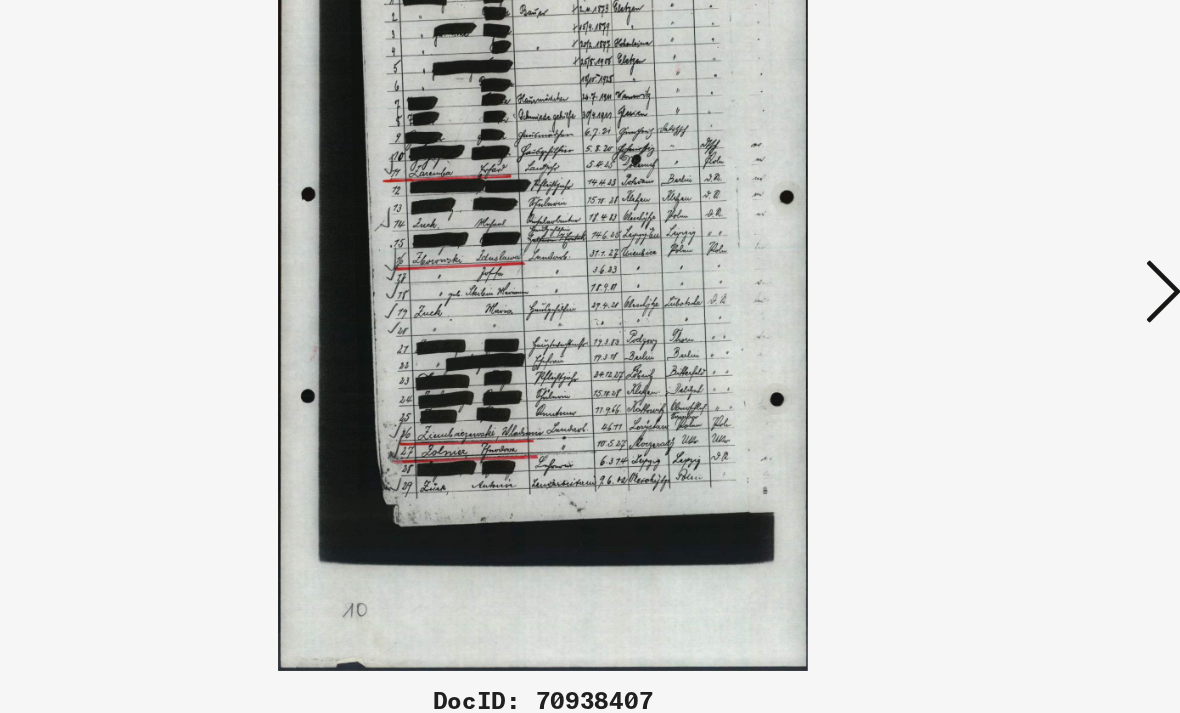 scroll, scrollTop: 39, scrollLeft: 0, axis: vertical 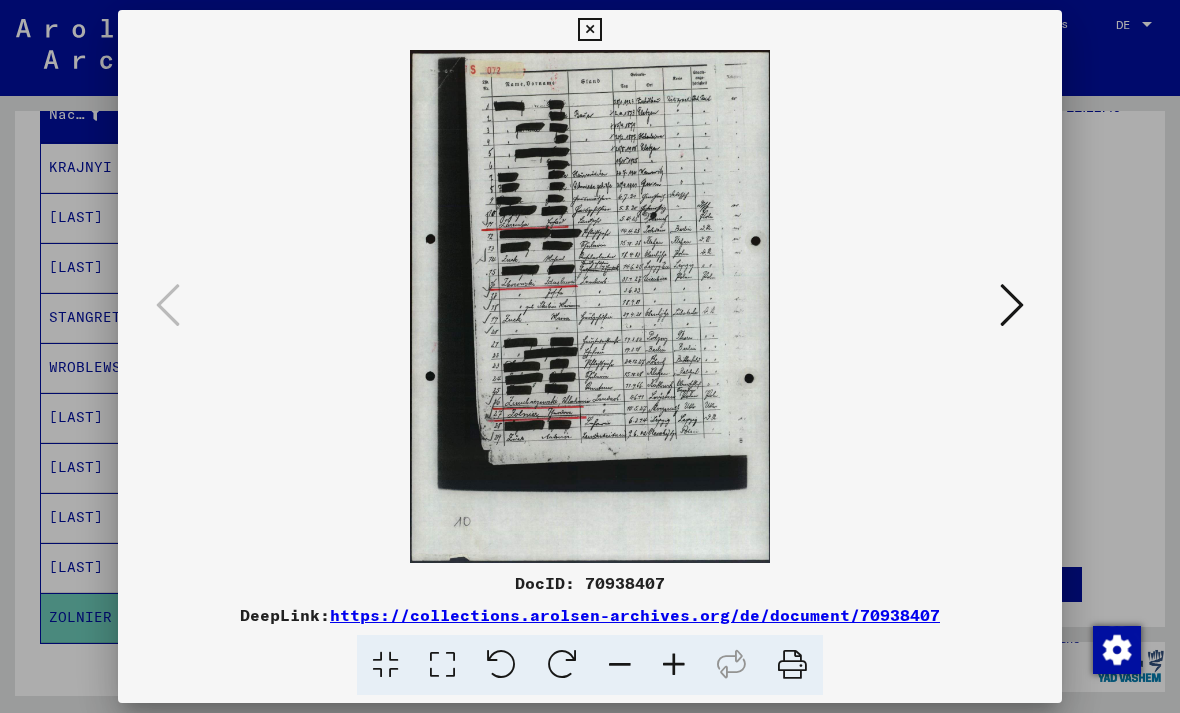 click at bounding box center (1012, 305) 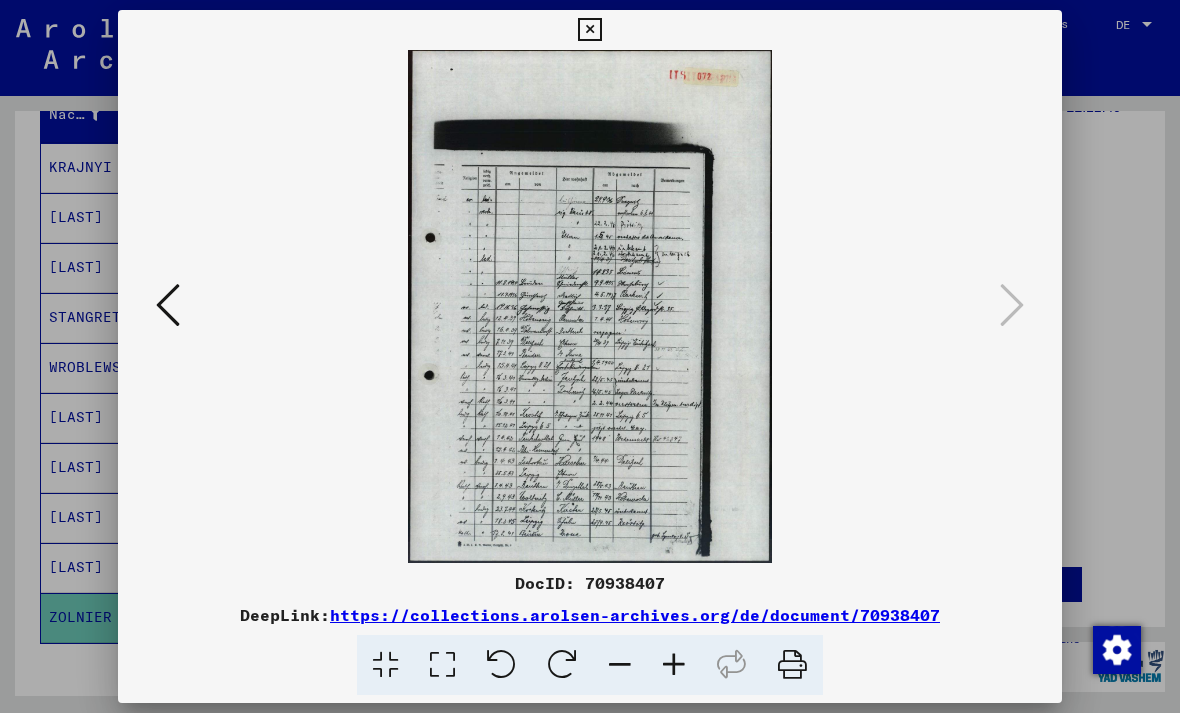 click at bounding box center [589, 30] 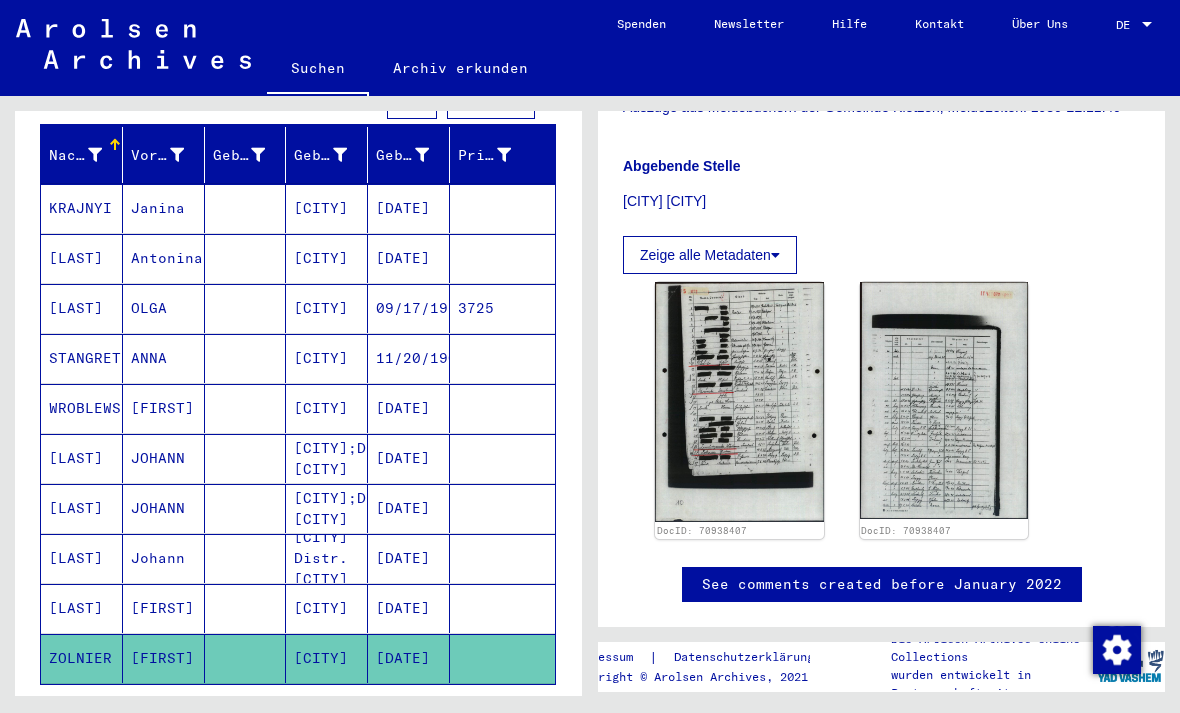 scroll, scrollTop: 243, scrollLeft: 0, axis: vertical 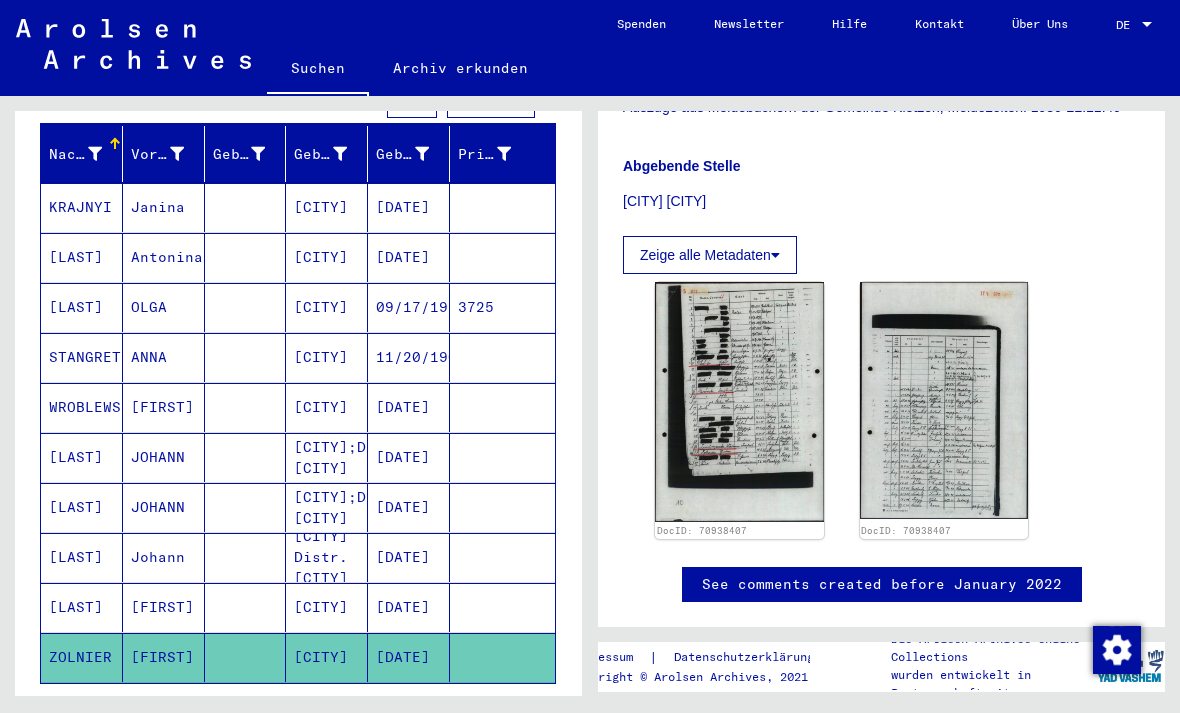 click 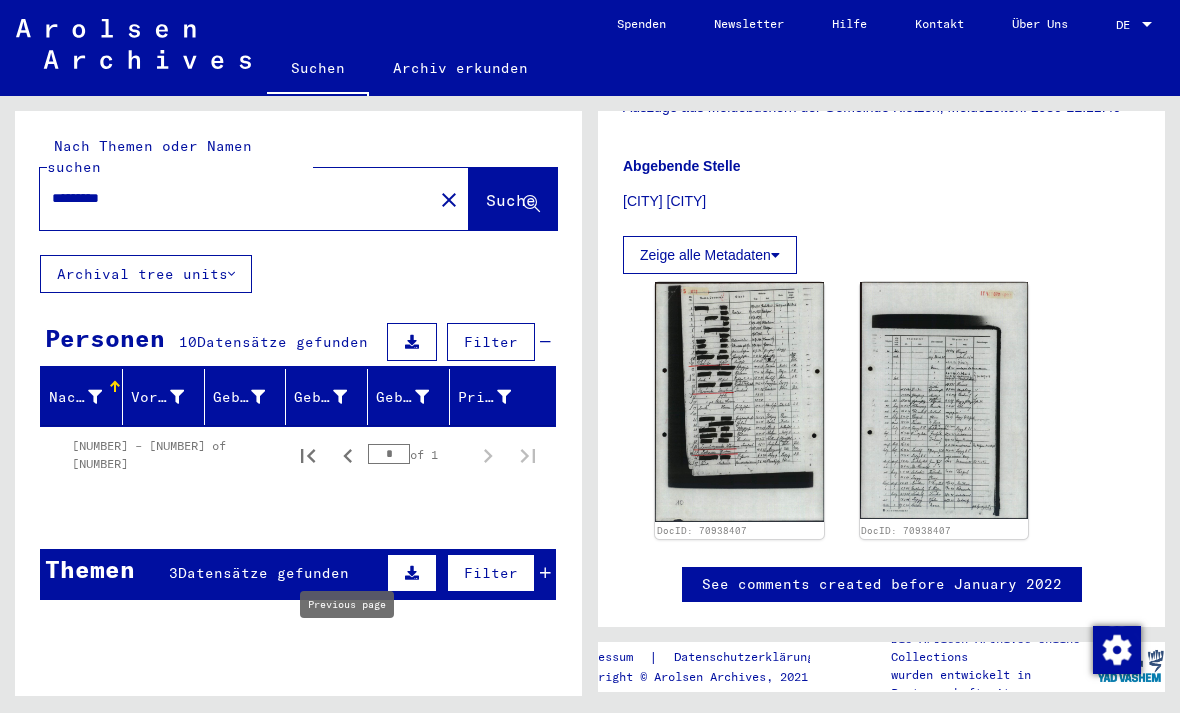 scroll, scrollTop: 0, scrollLeft: 0, axis: both 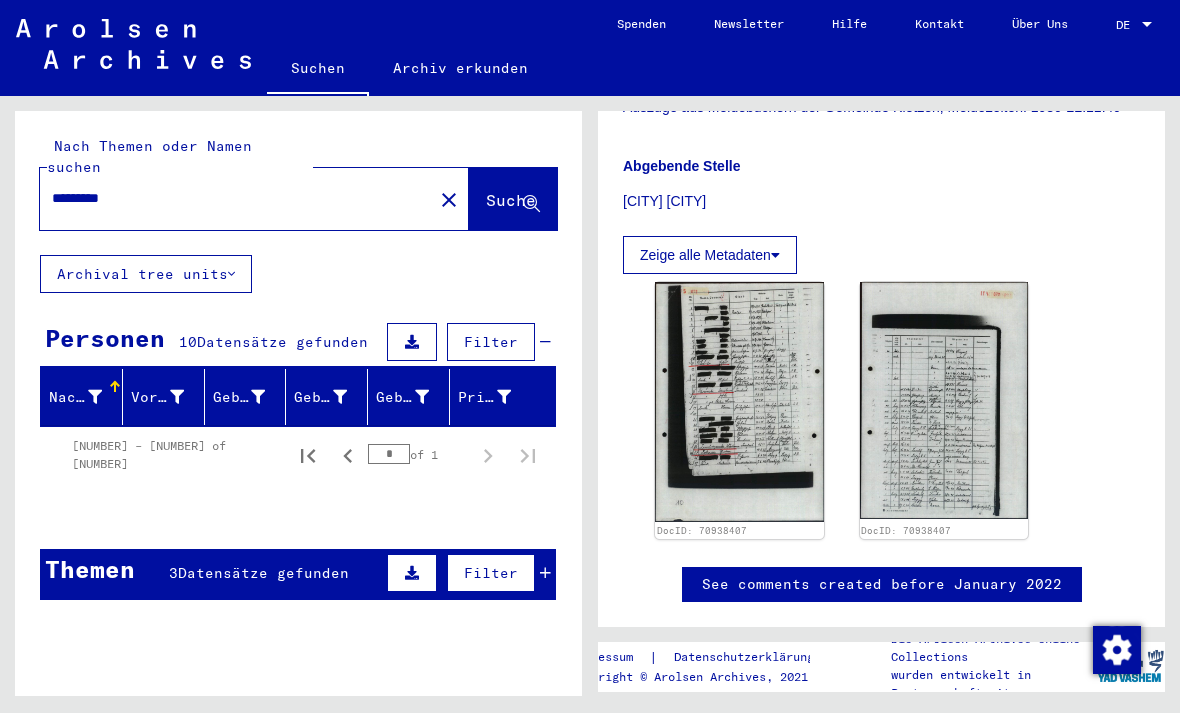 click 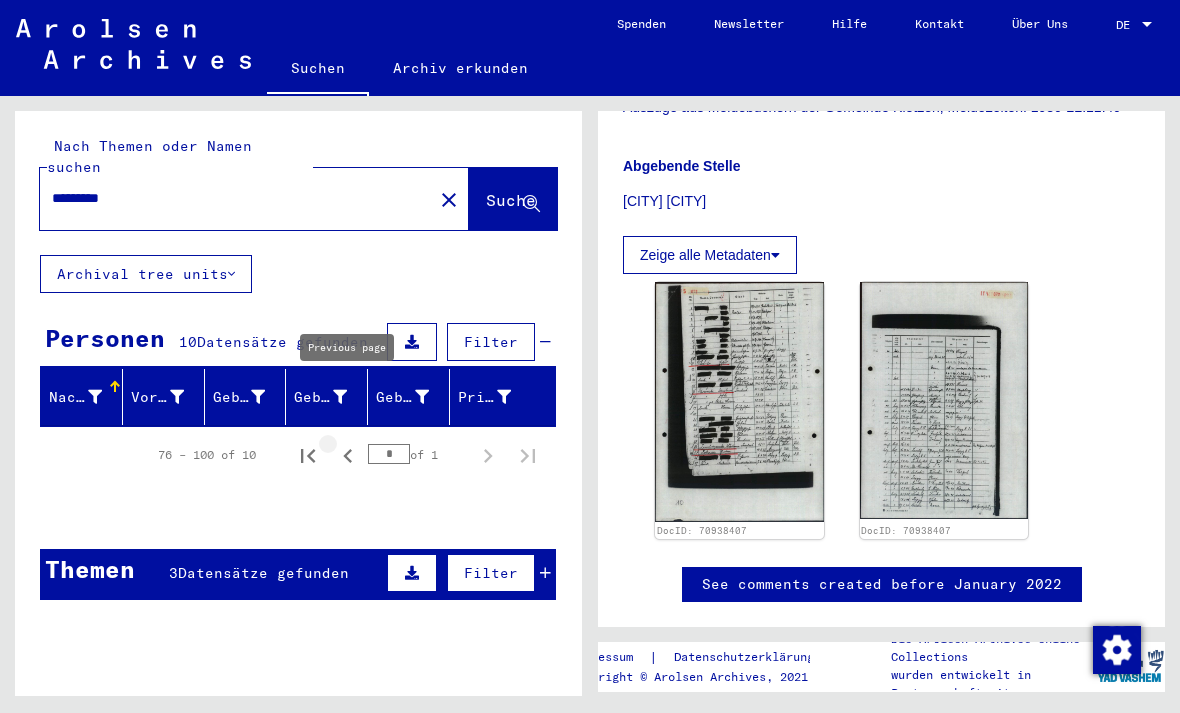 click 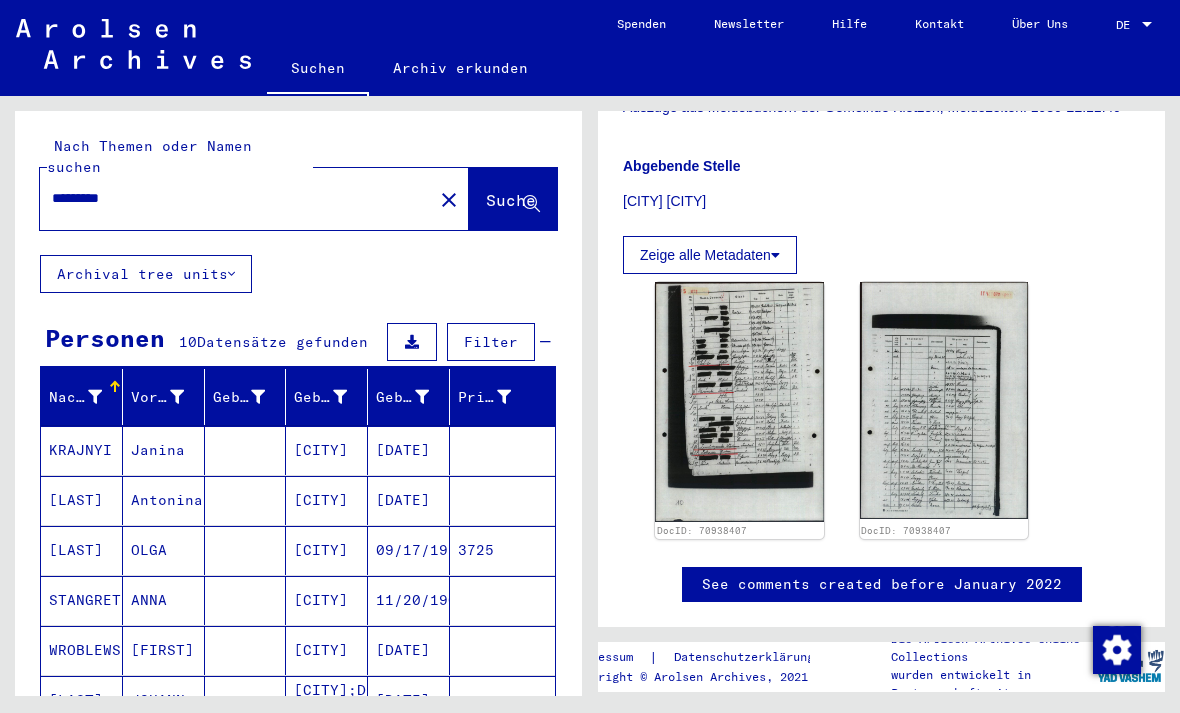 click on "[CITY]" at bounding box center [327, 500] 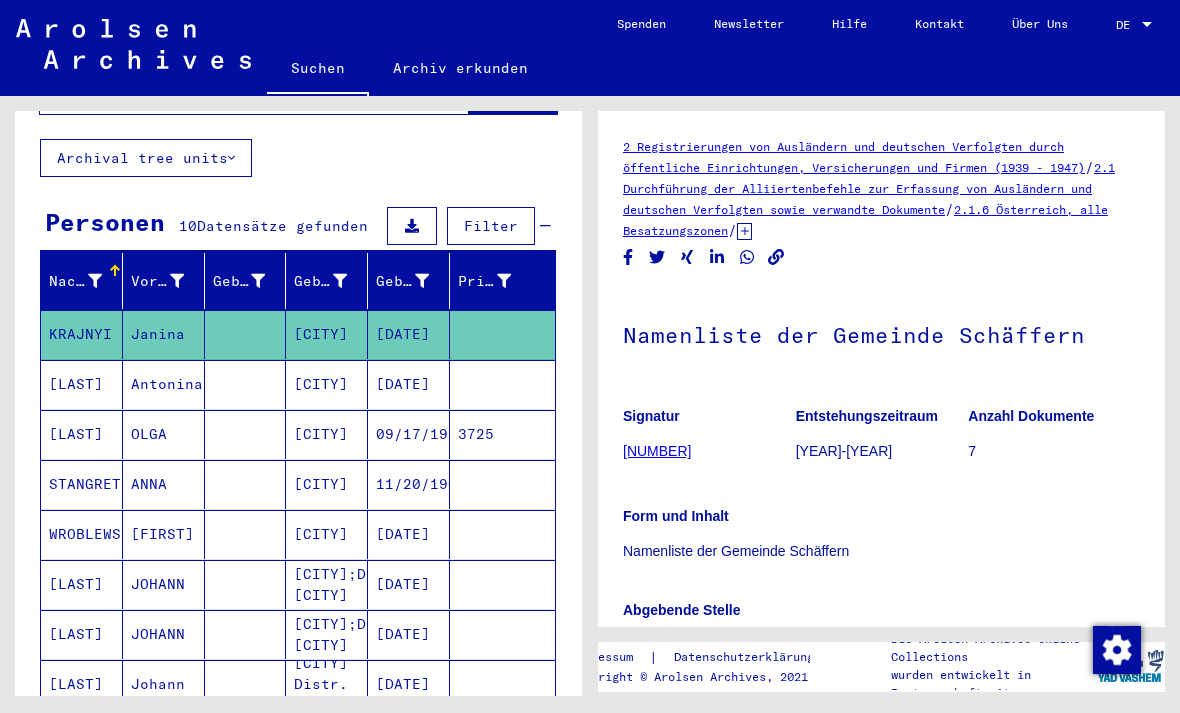 scroll, scrollTop: 0, scrollLeft: 0, axis: both 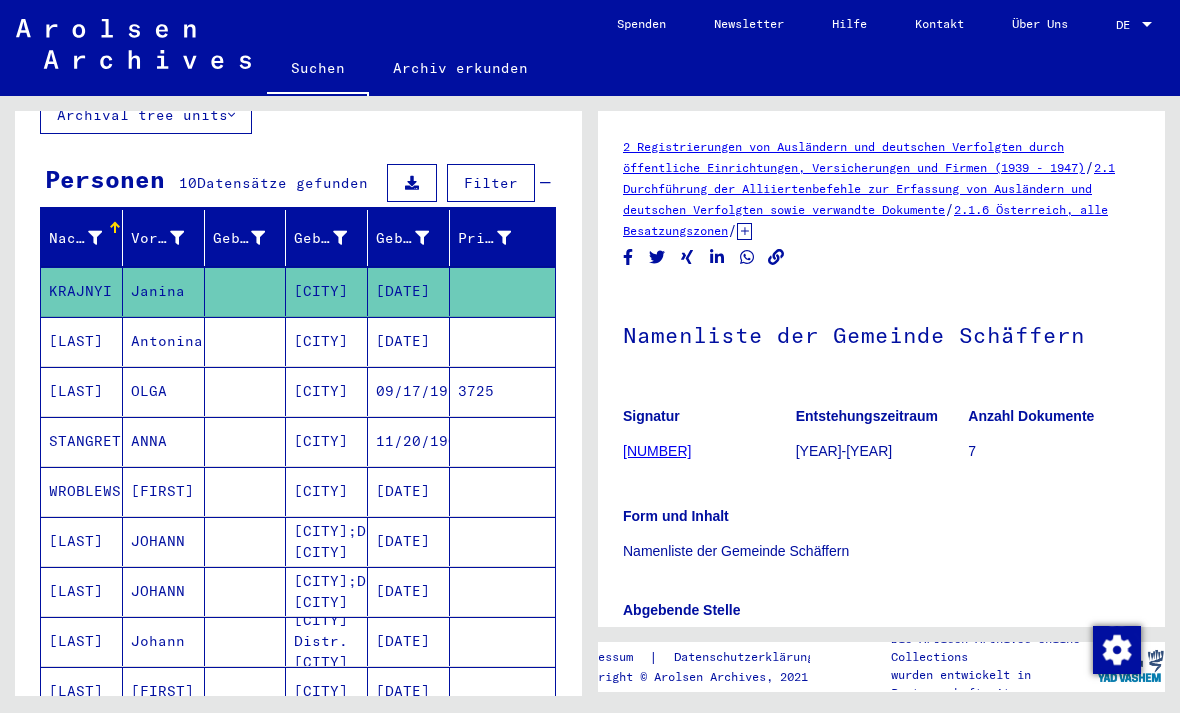 click on "11/20/1900" at bounding box center [409, 491] 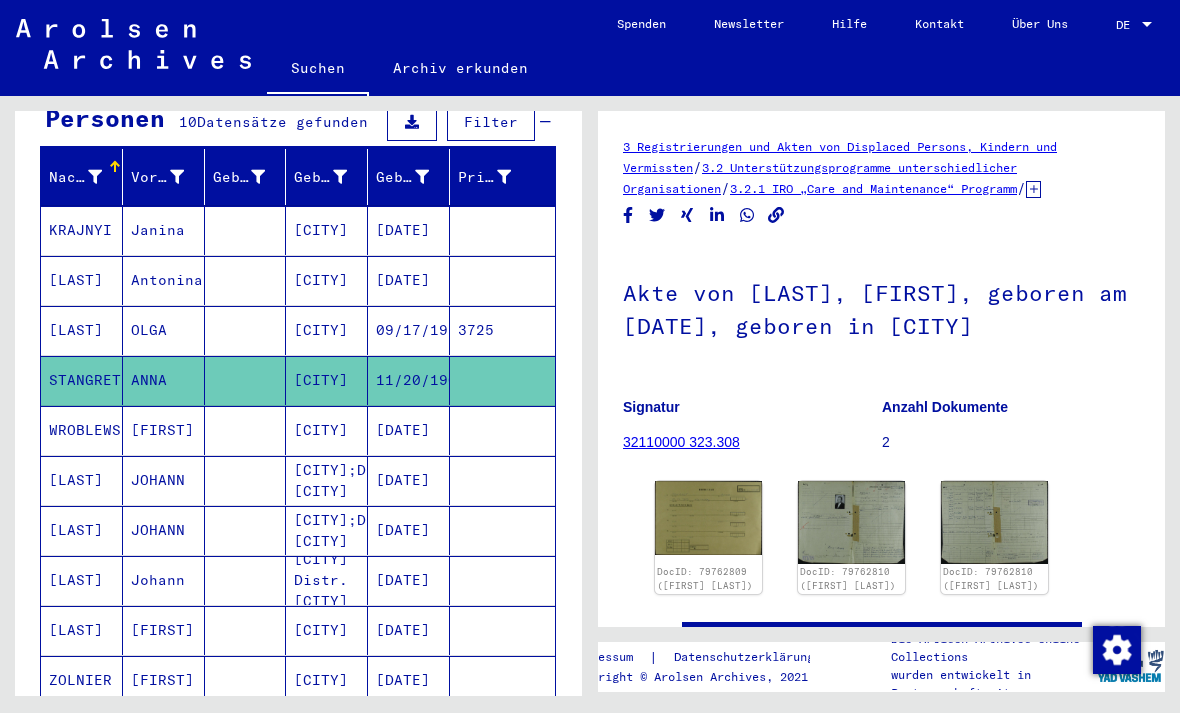 scroll, scrollTop: 0, scrollLeft: 0, axis: both 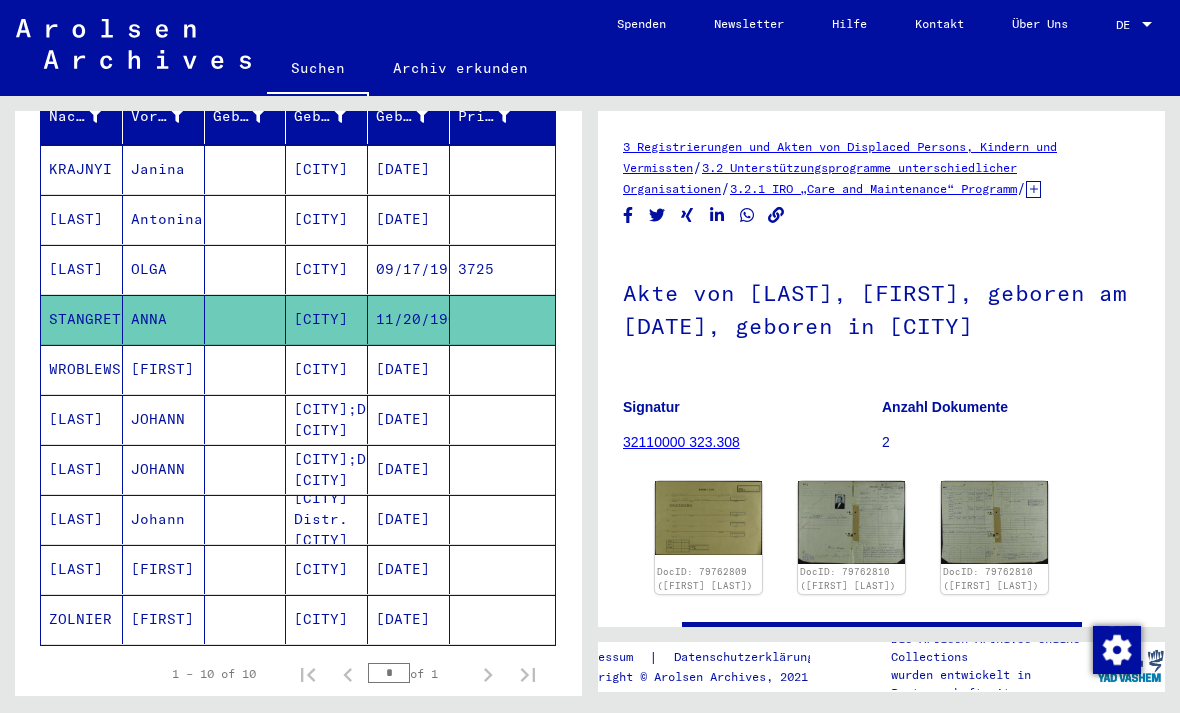 click 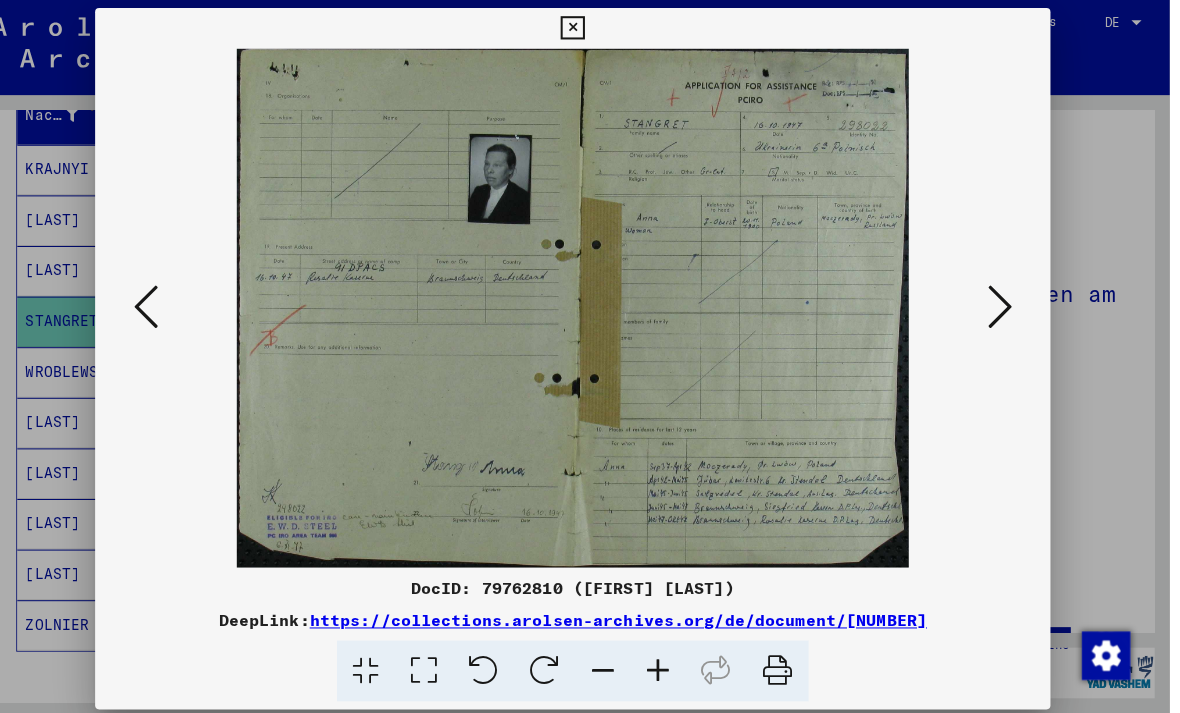 scroll, scrollTop: 0, scrollLeft: 0, axis: both 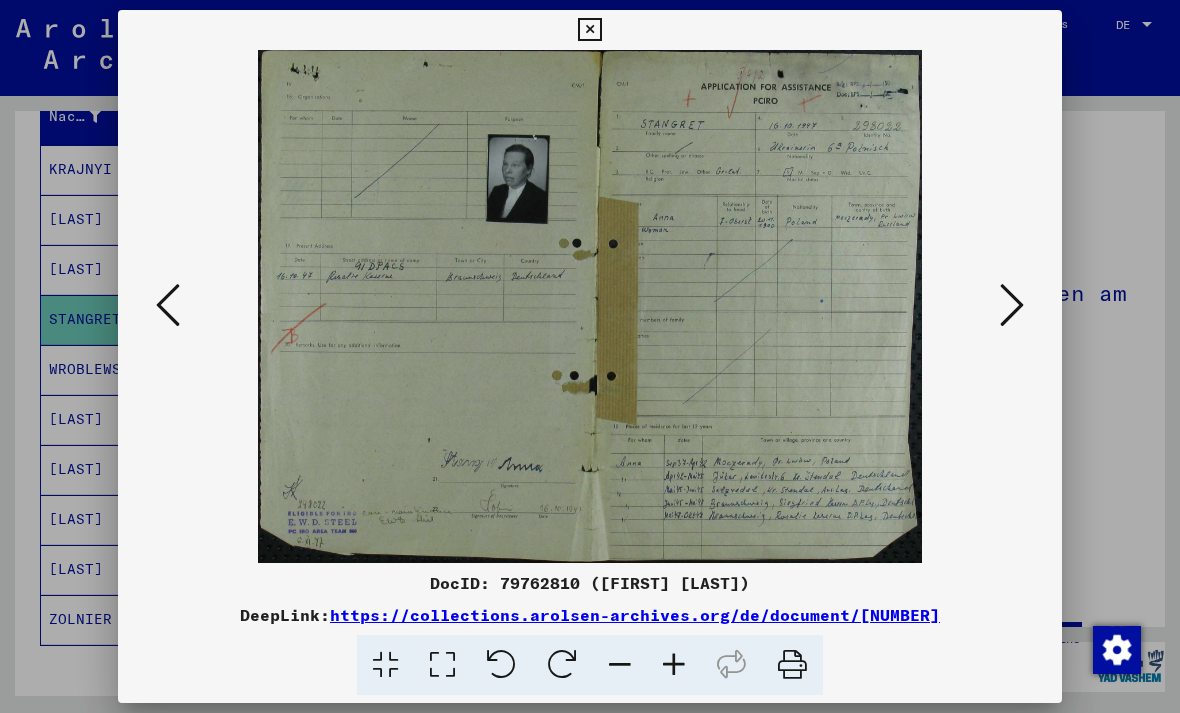 click at bounding box center (1012, 305) 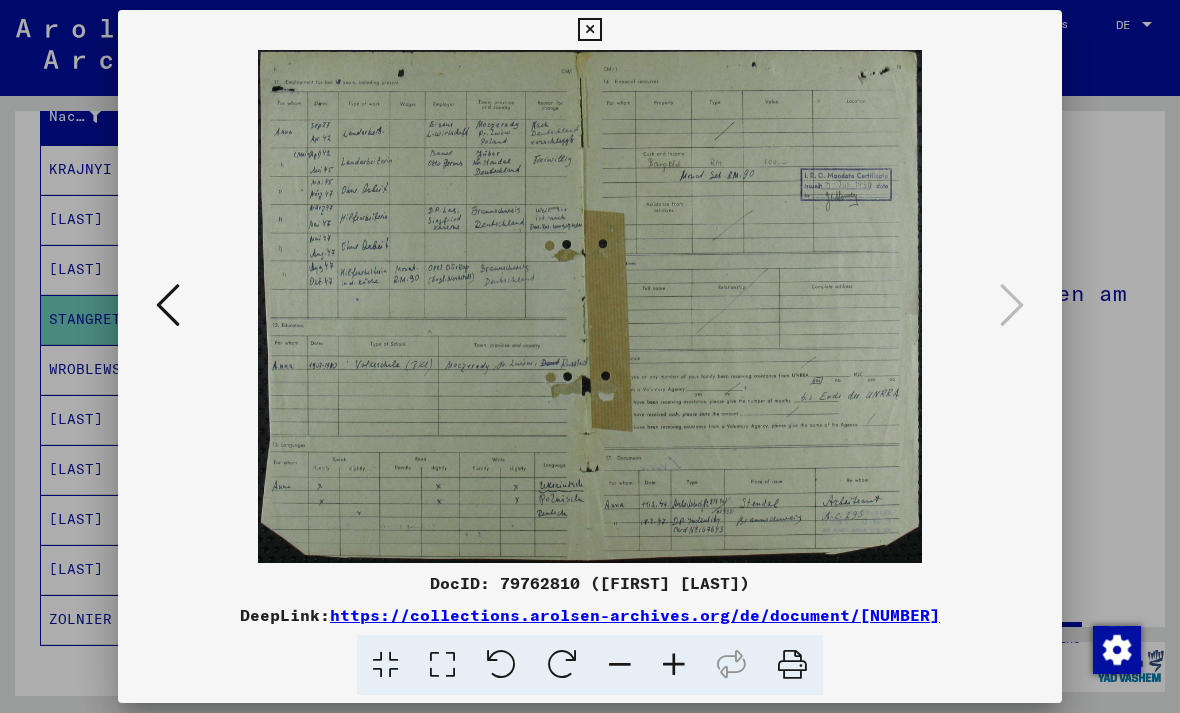 click at bounding box center (589, 30) 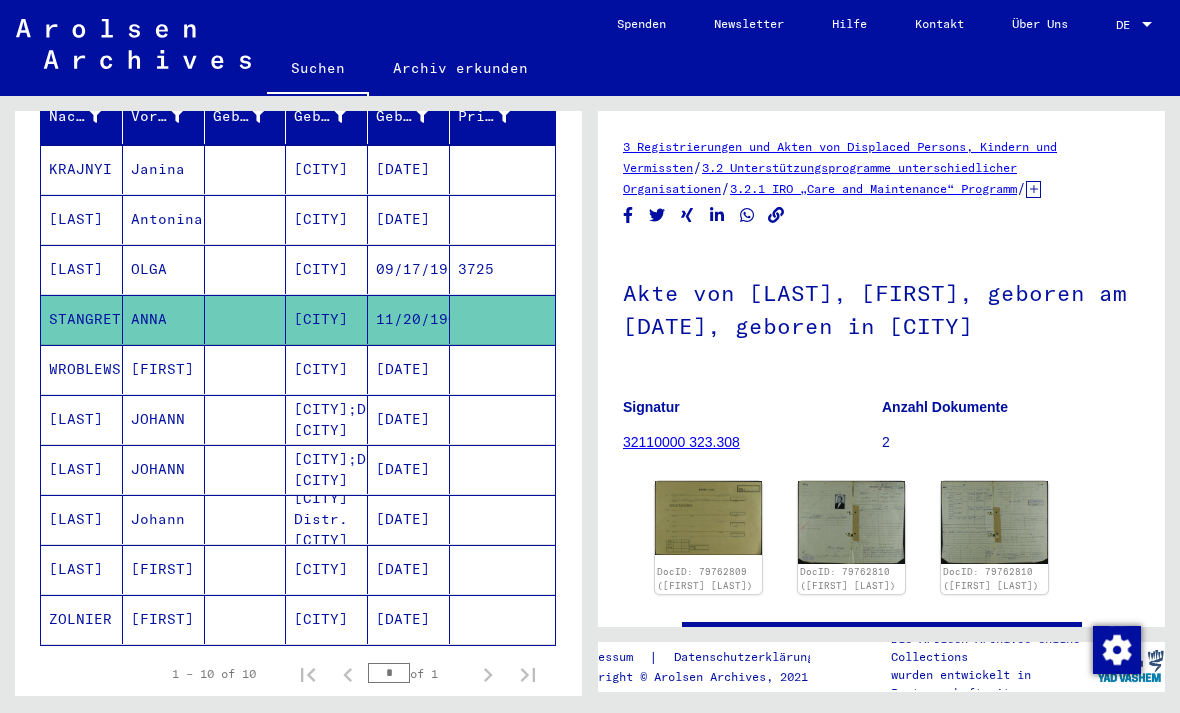 click at bounding box center [502, 419] 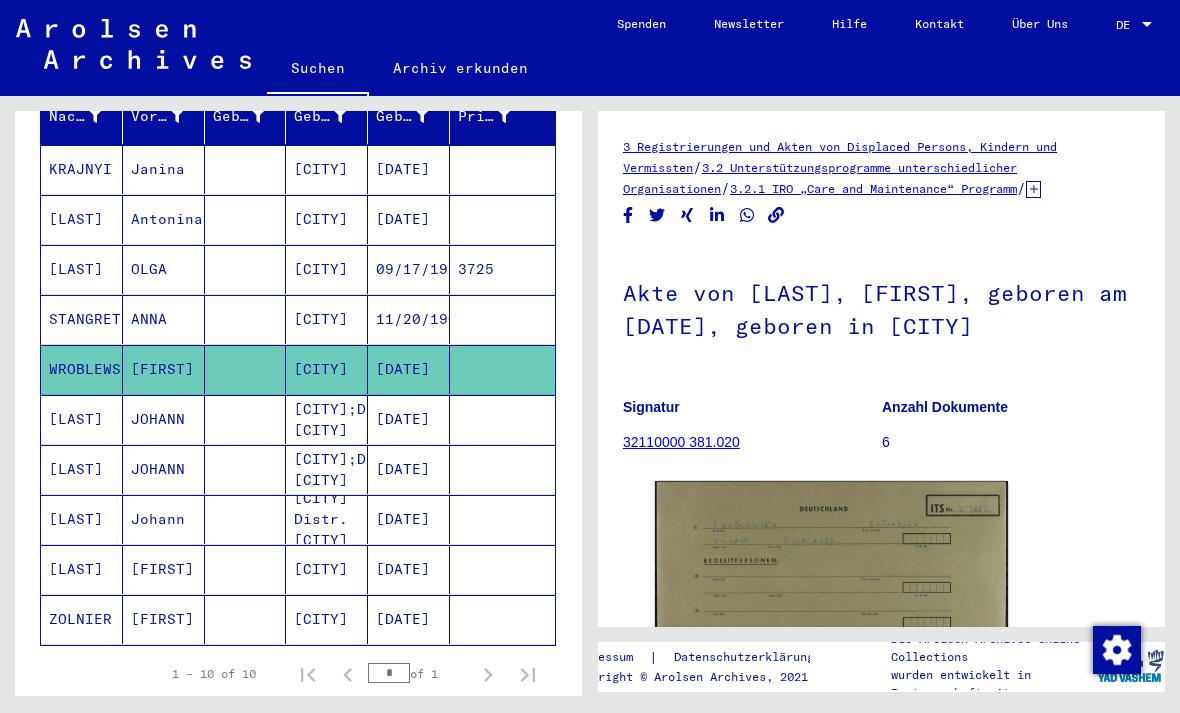 scroll, scrollTop: 0, scrollLeft: 0, axis: both 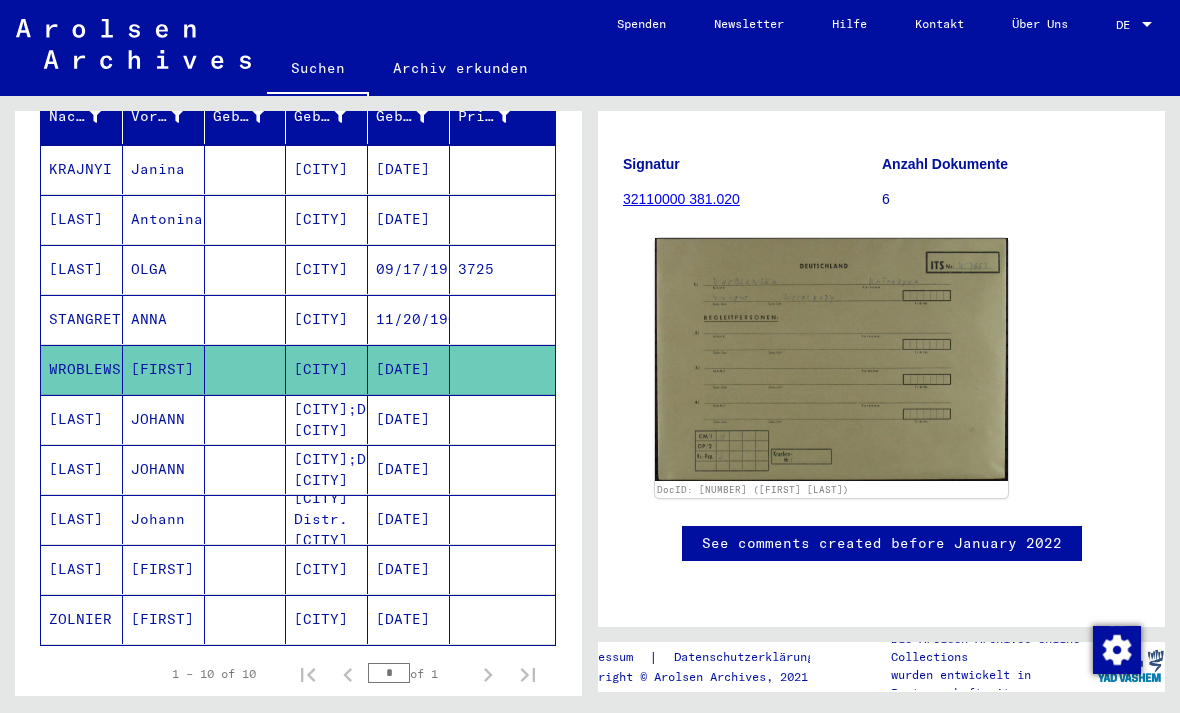 click at bounding box center [502, 469] 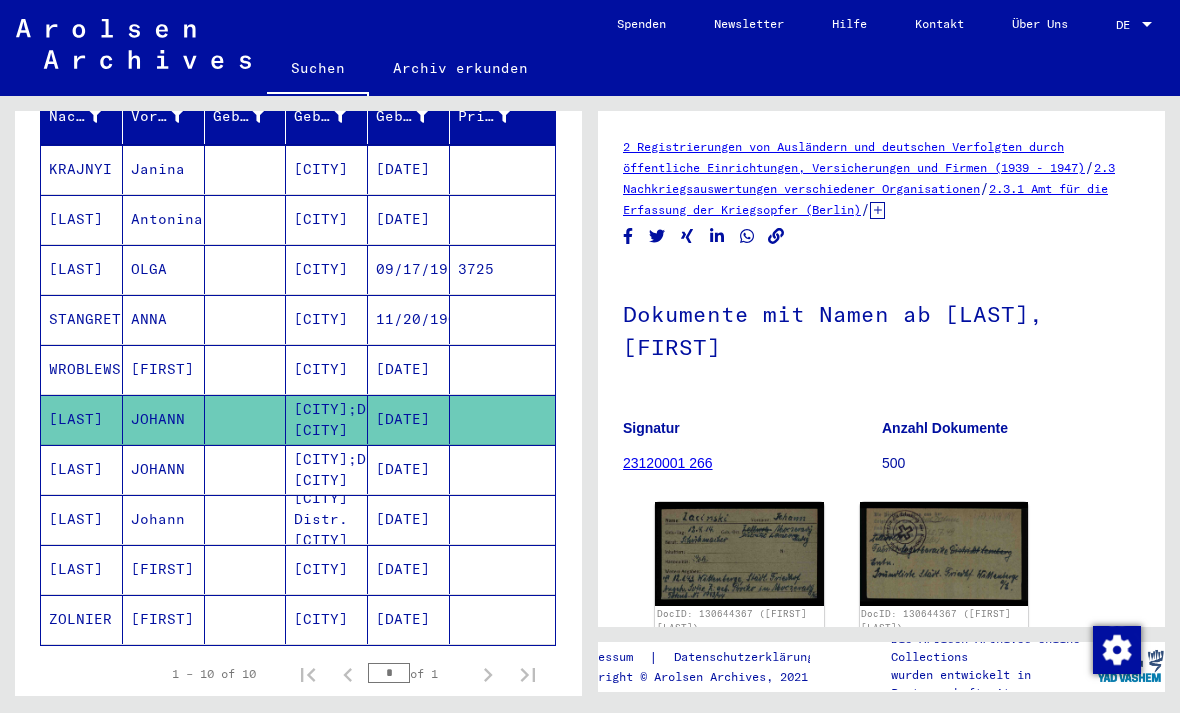 scroll, scrollTop: 0, scrollLeft: 0, axis: both 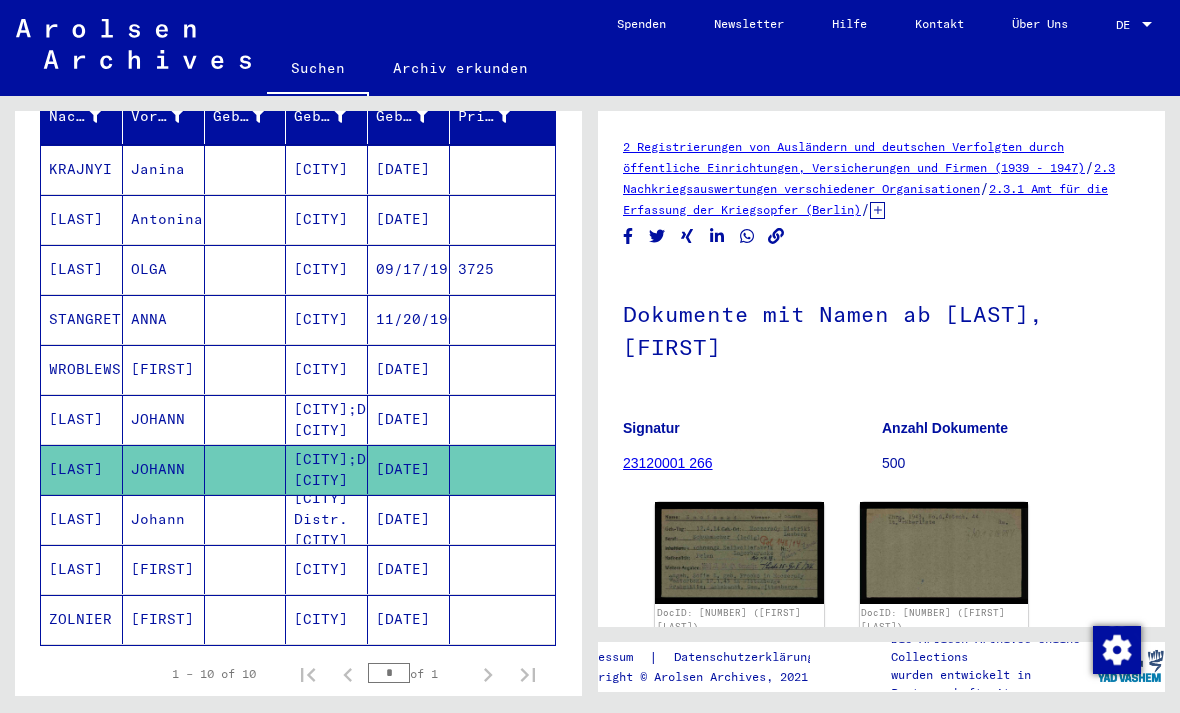 click at bounding box center [502, 569] 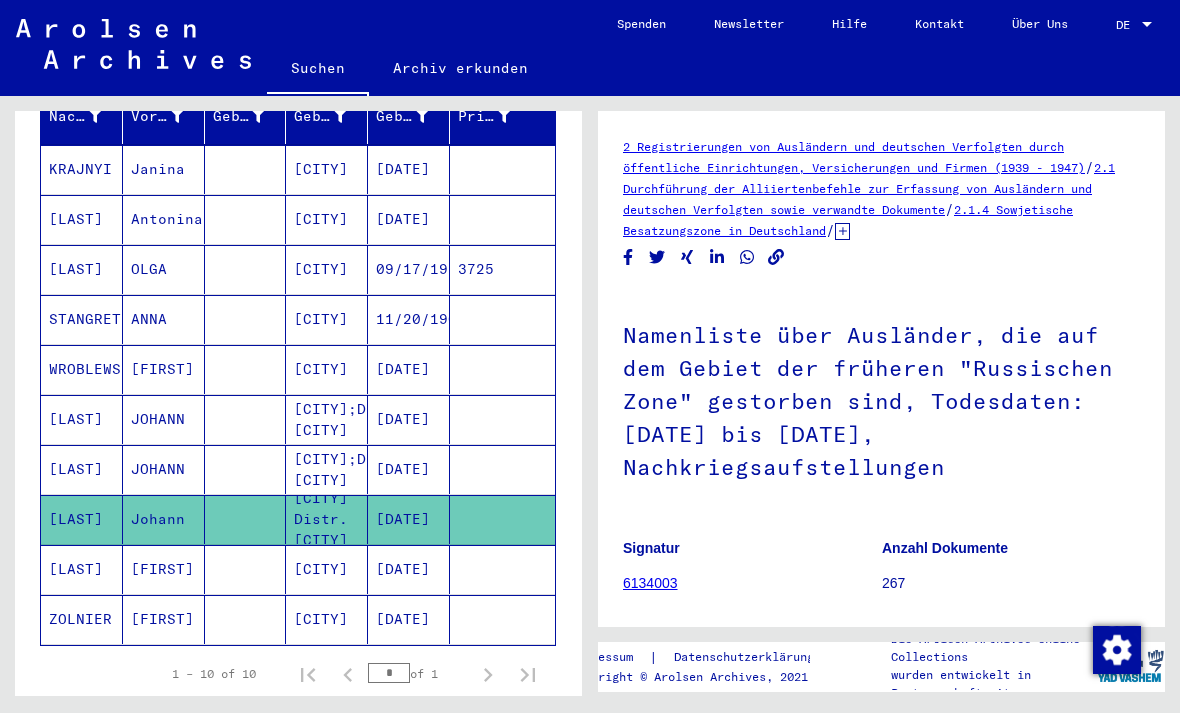 scroll, scrollTop: 0, scrollLeft: 0, axis: both 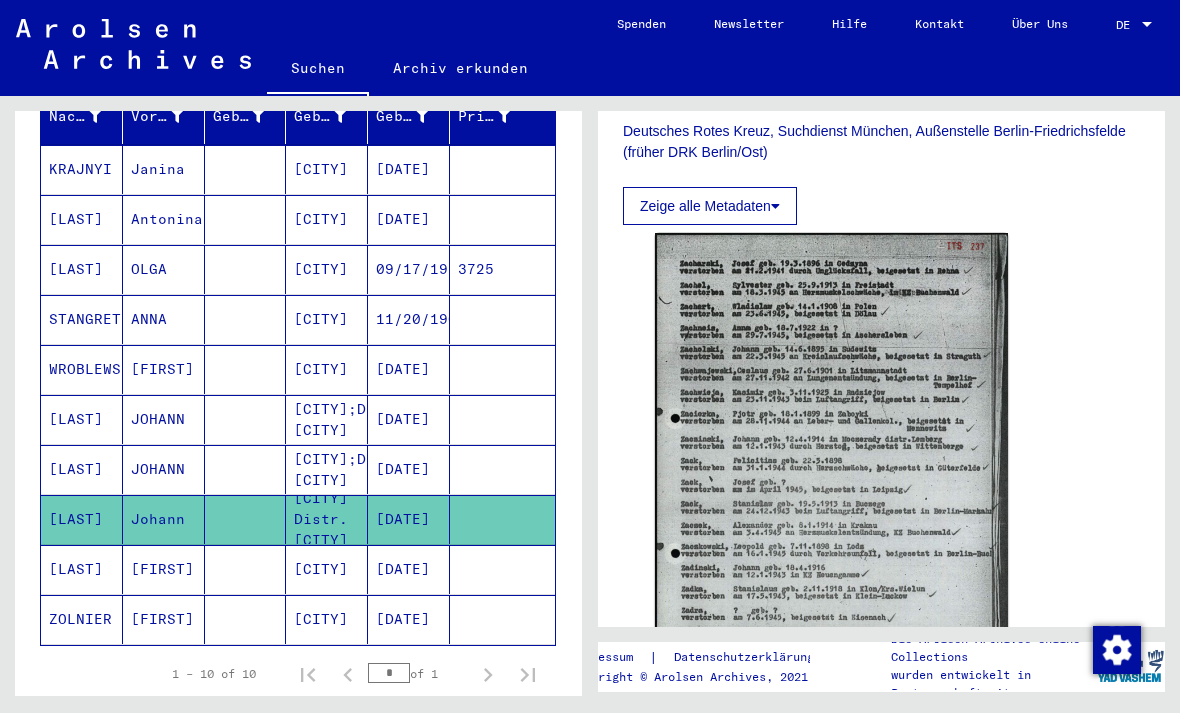 click at bounding box center [502, 619] 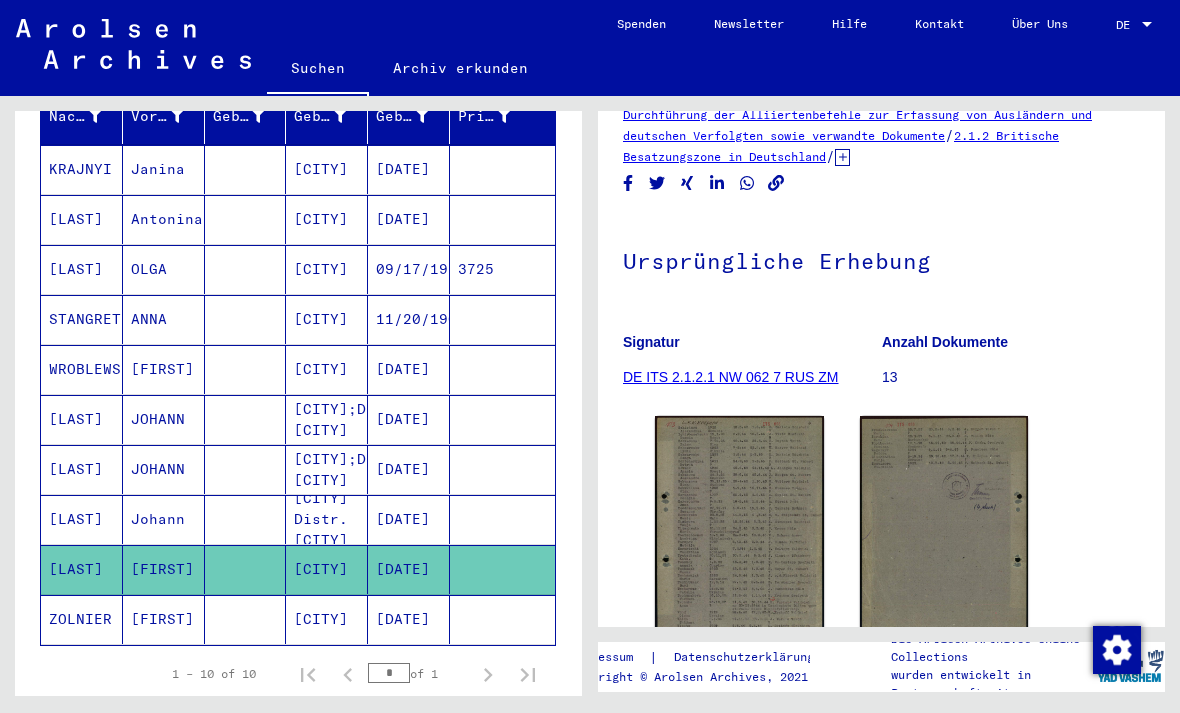 scroll, scrollTop: 96, scrollLeft: 0, axis: vertical 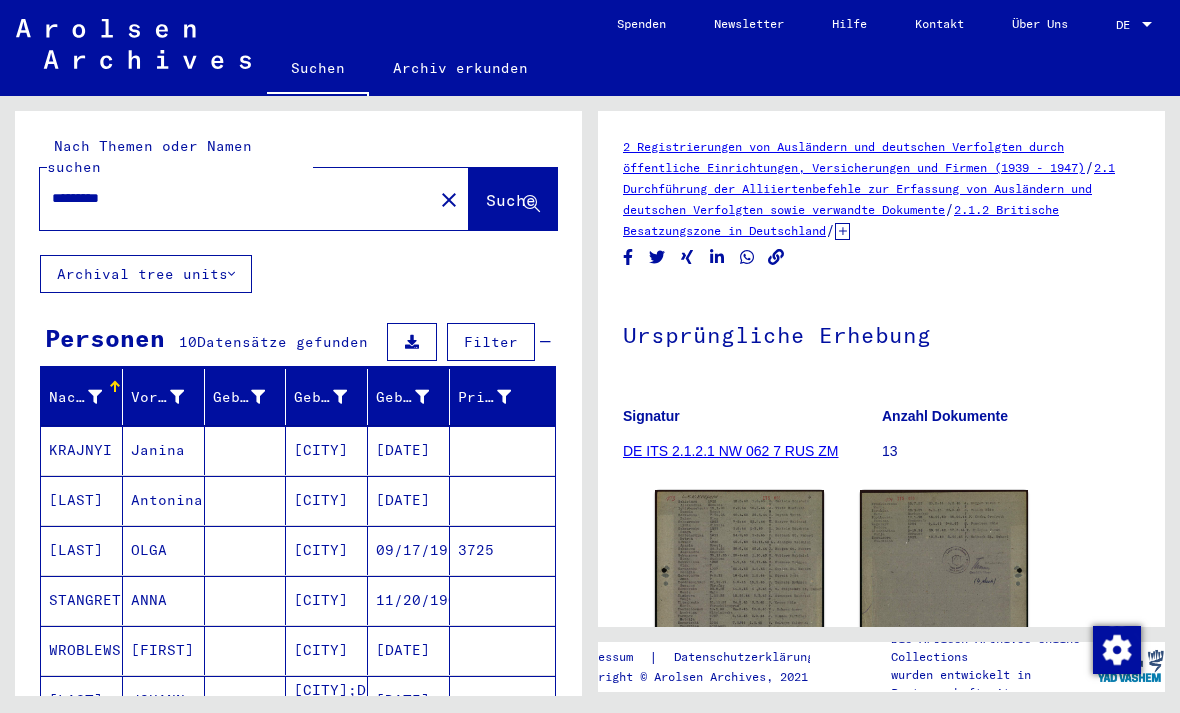 click on "*********" at bounding box center (236, 198) 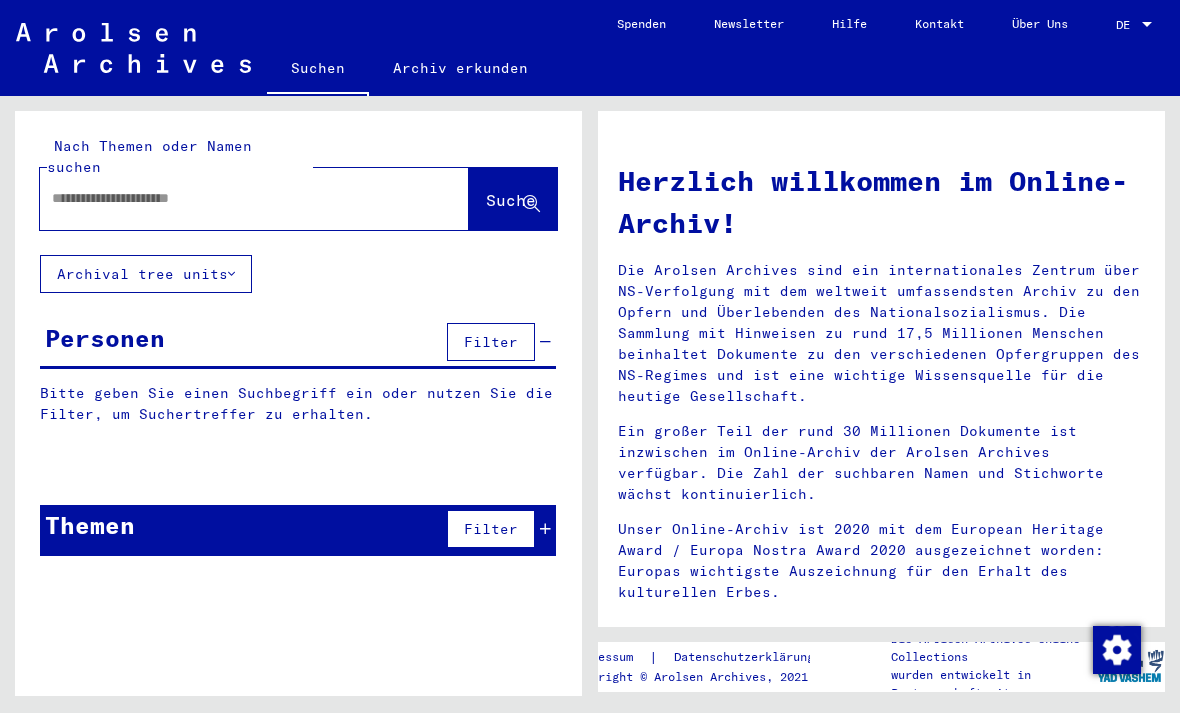 click at bounding box center (230, 198) 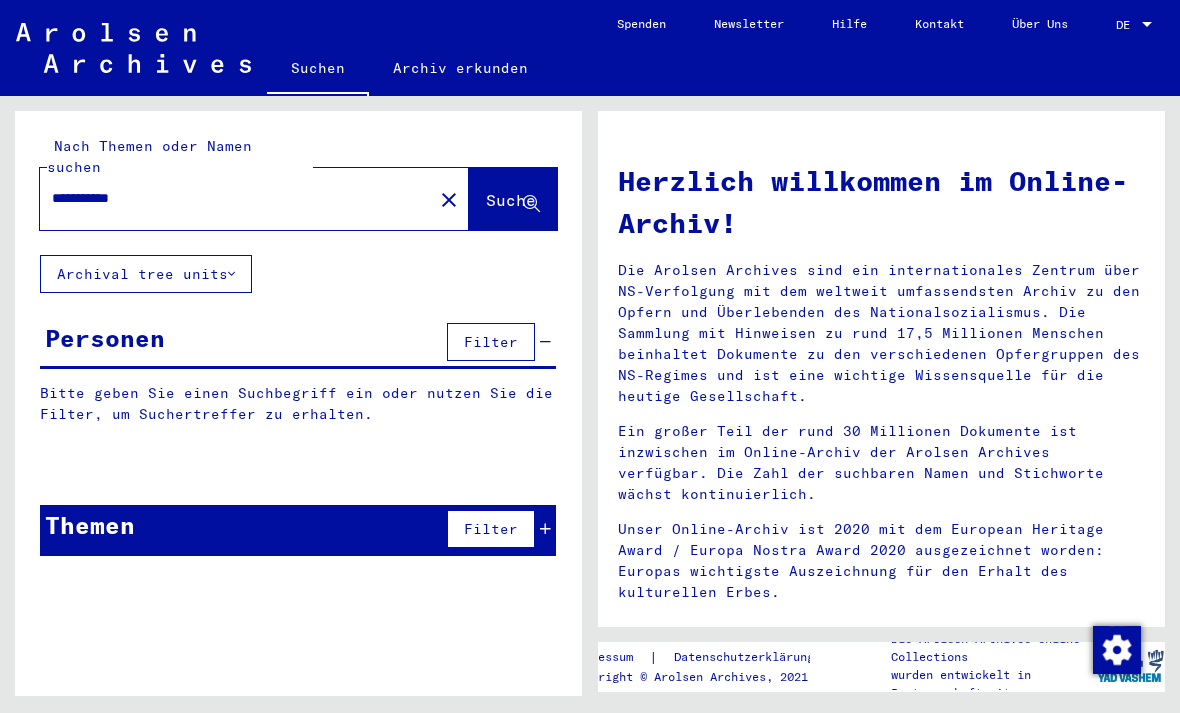 type on "**********" 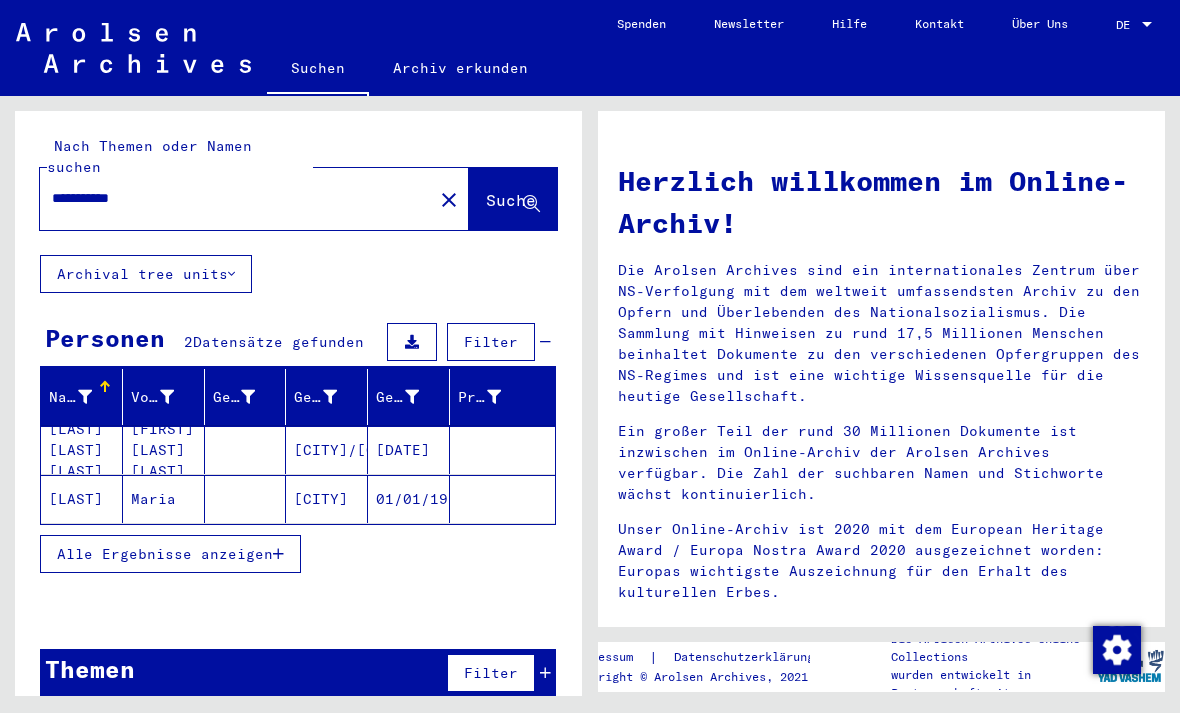 scroll, scrollTop: 23, scrollLeft: 0, axis: vertical 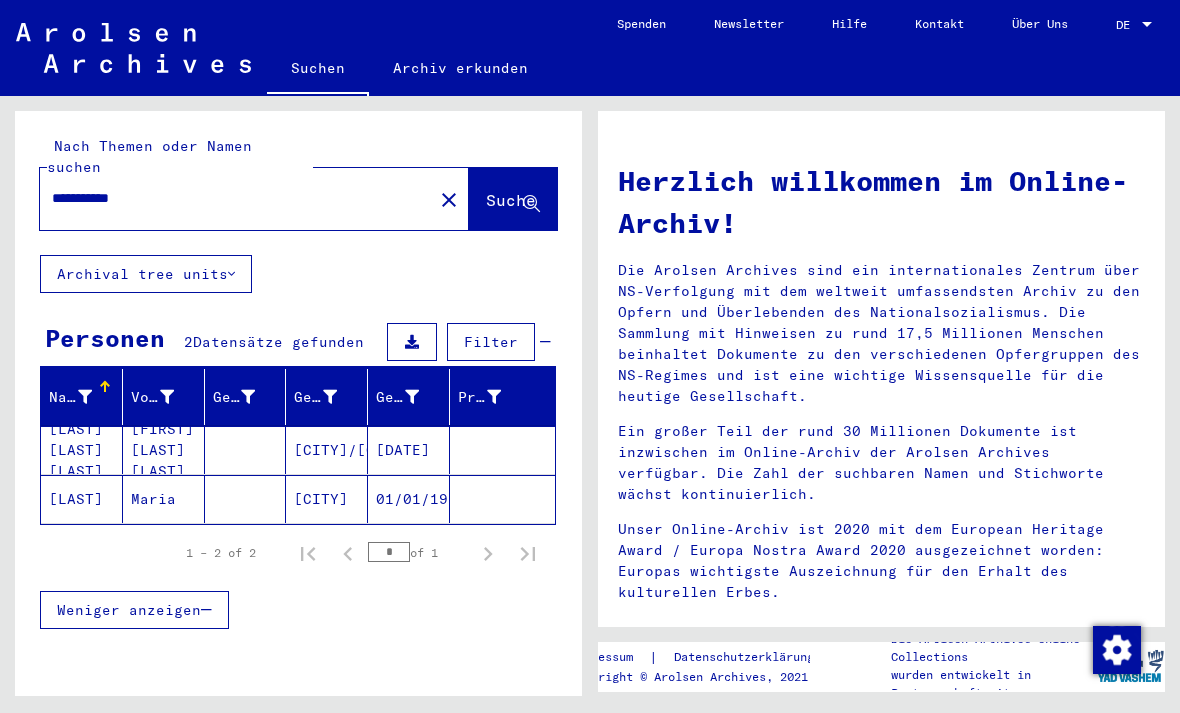 click at bounding box center [502, 499] 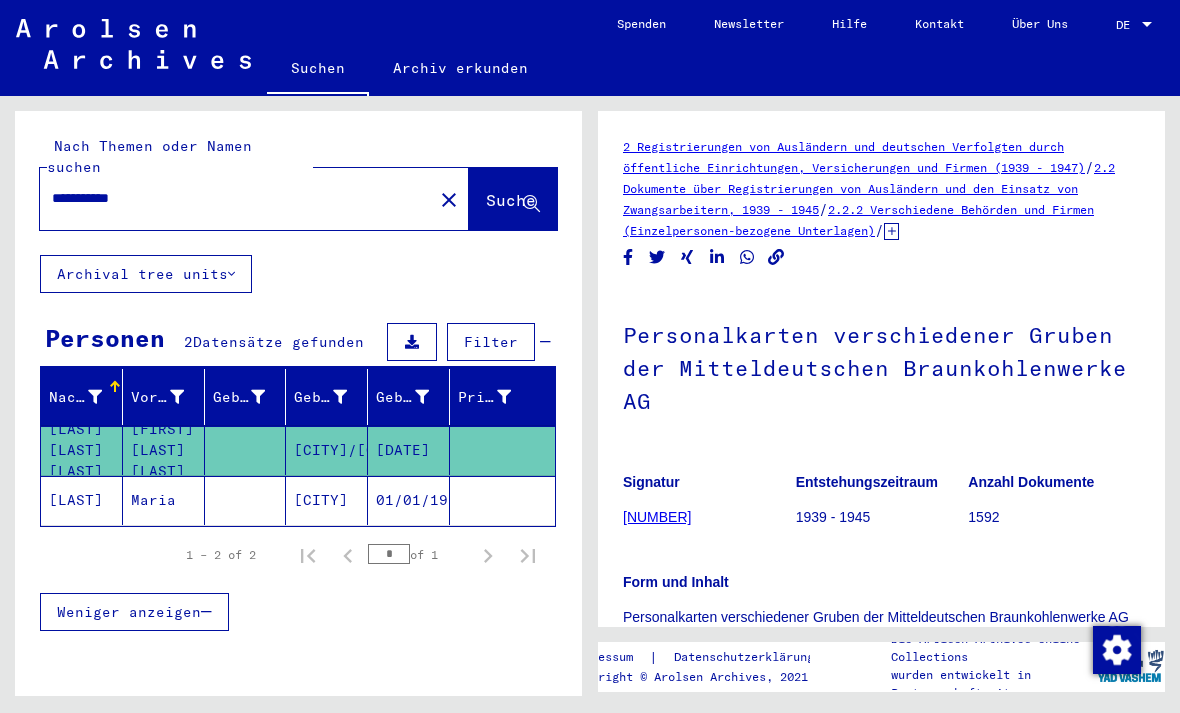 scroll, scrollTop: 0, scrollLeft: 0, axis: both 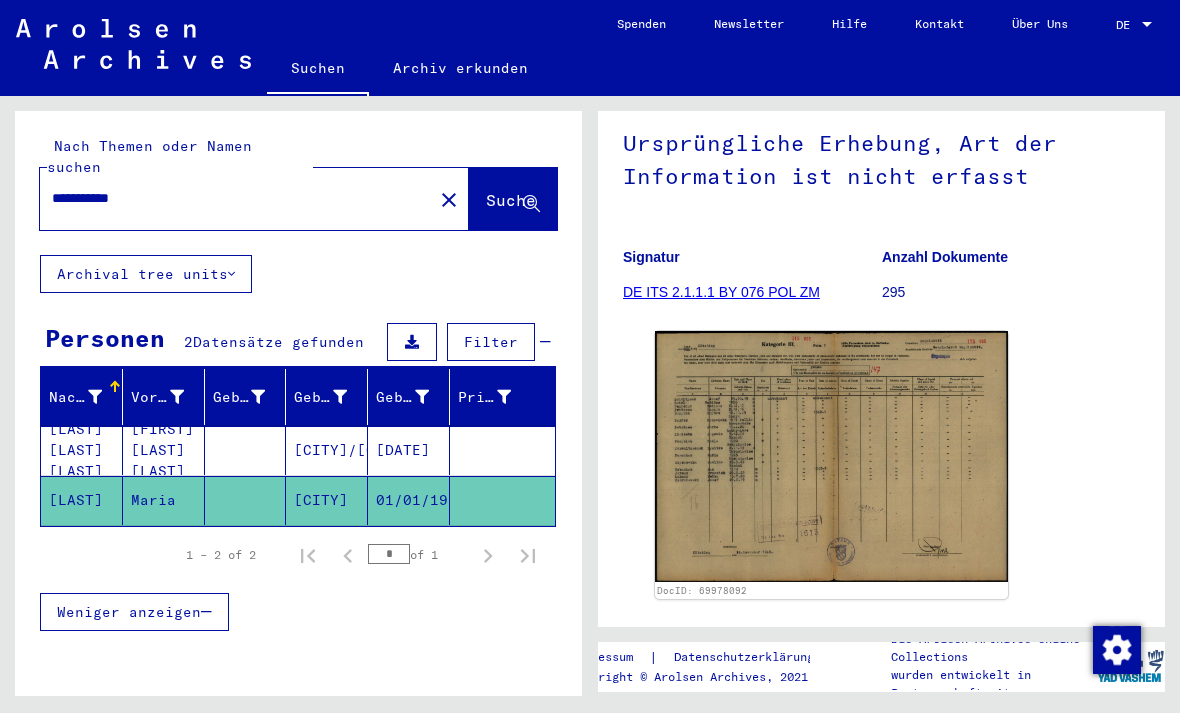 click 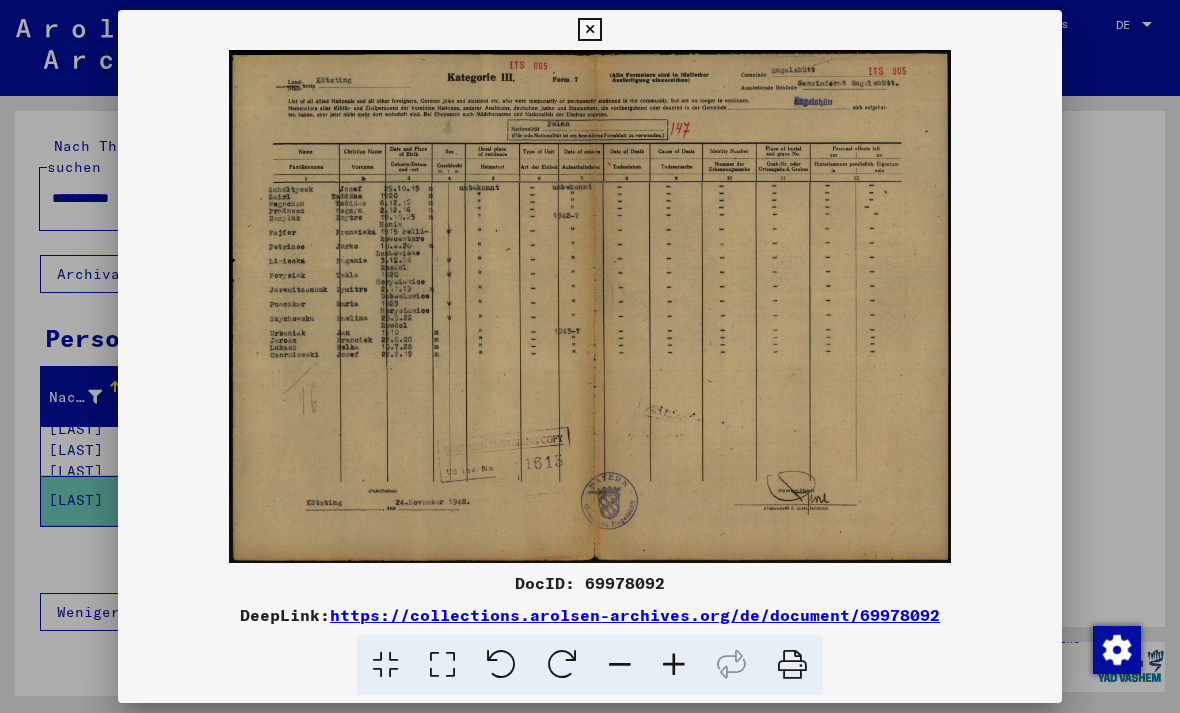 click at bounding box center [589, 30] 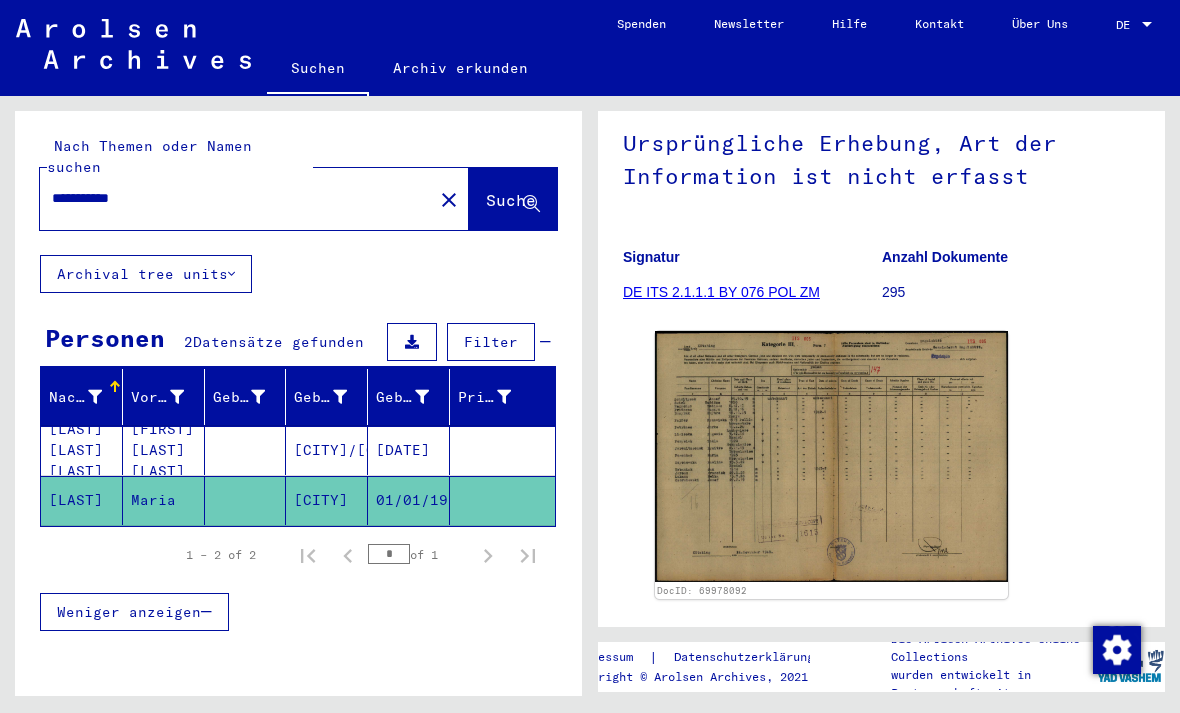click on "[DATE]" at bounding box center (409, 500) 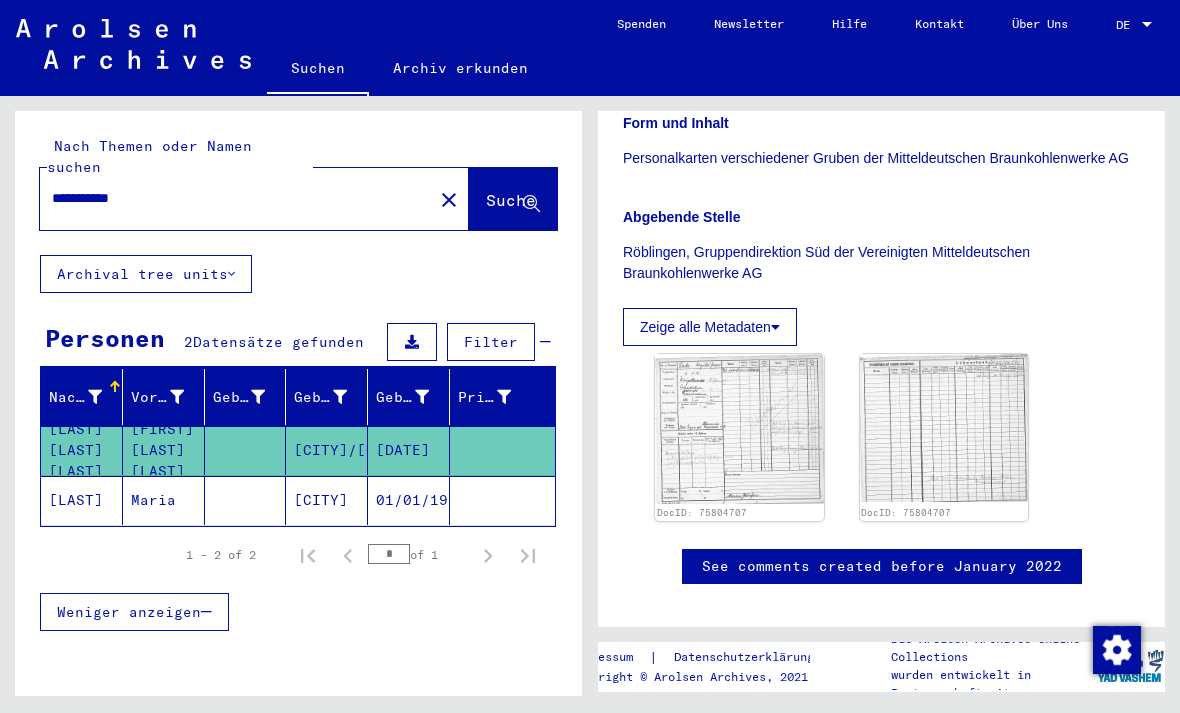 click 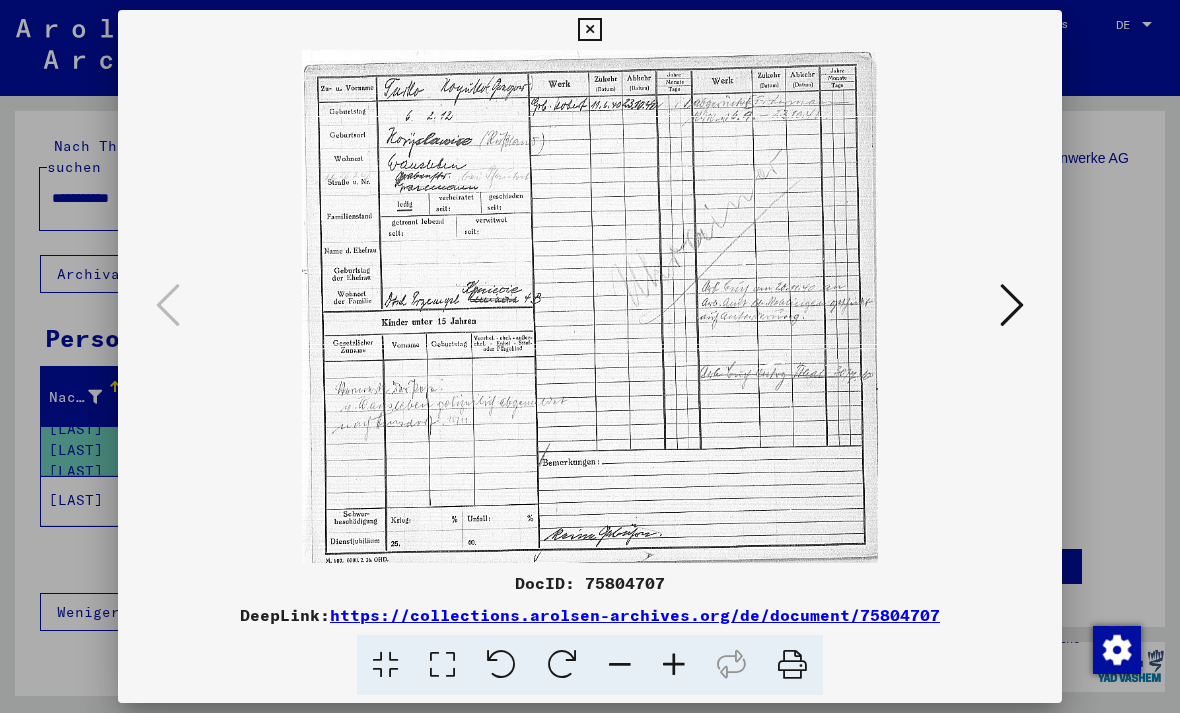 click at bounding box center [1012, 305] 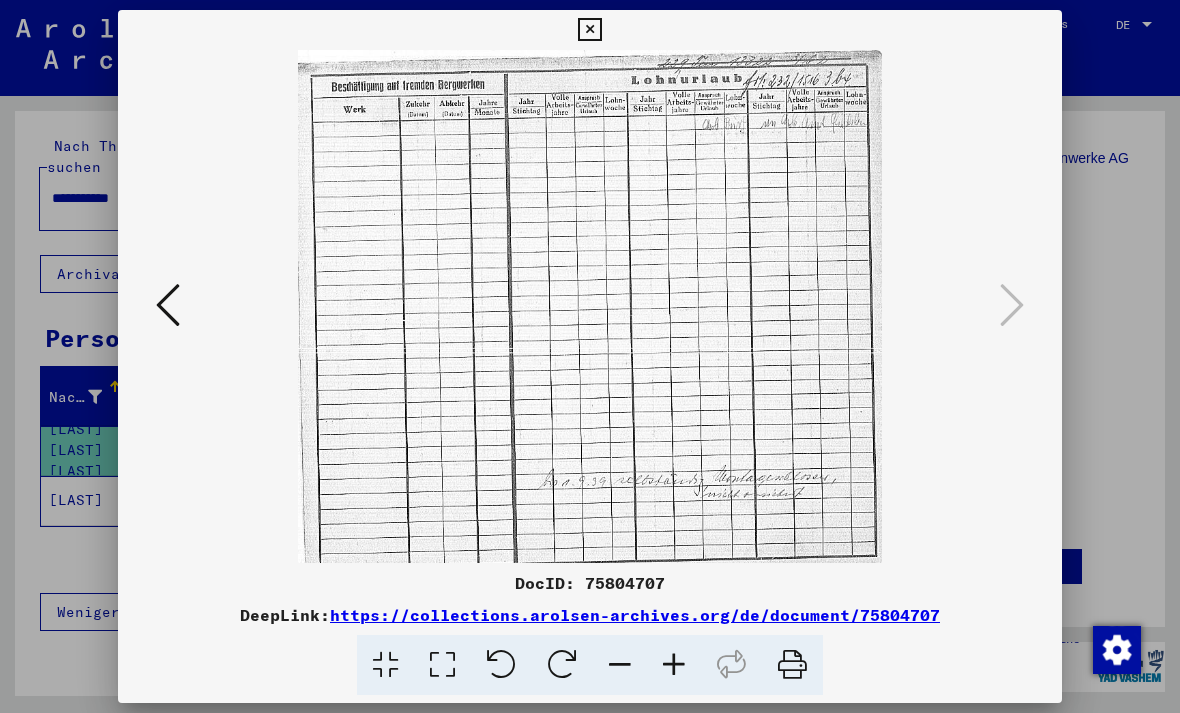 click at bounding box center (589, 30) 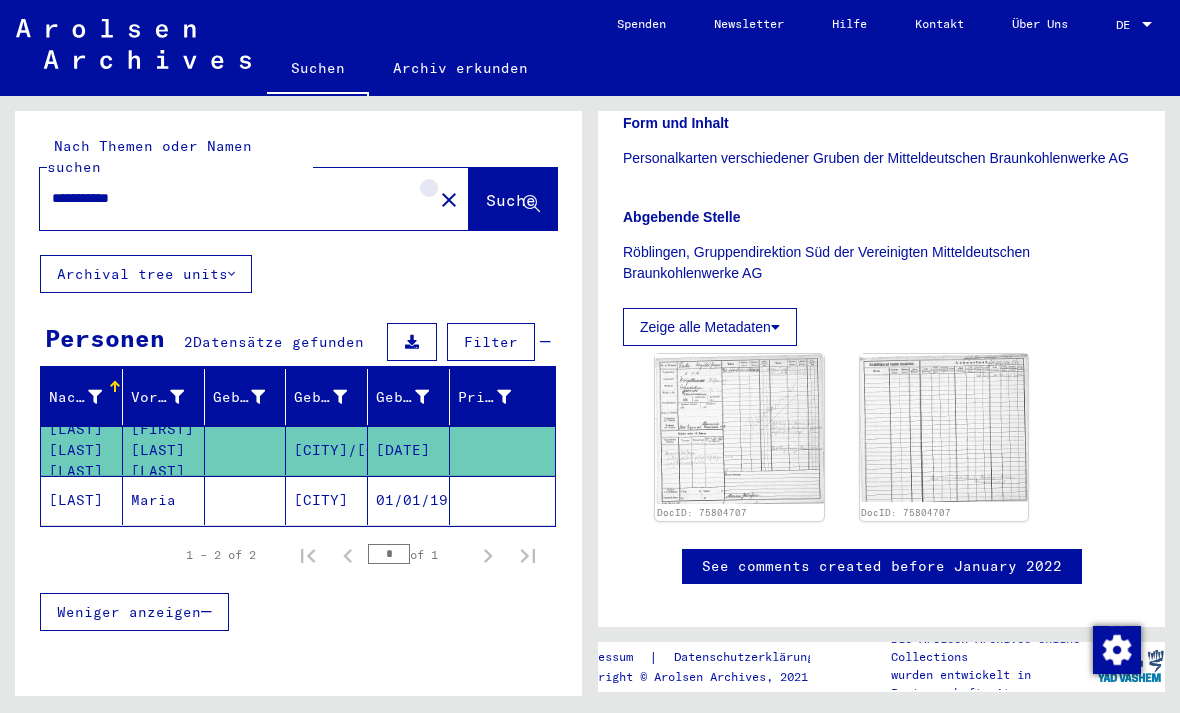 click on "close" 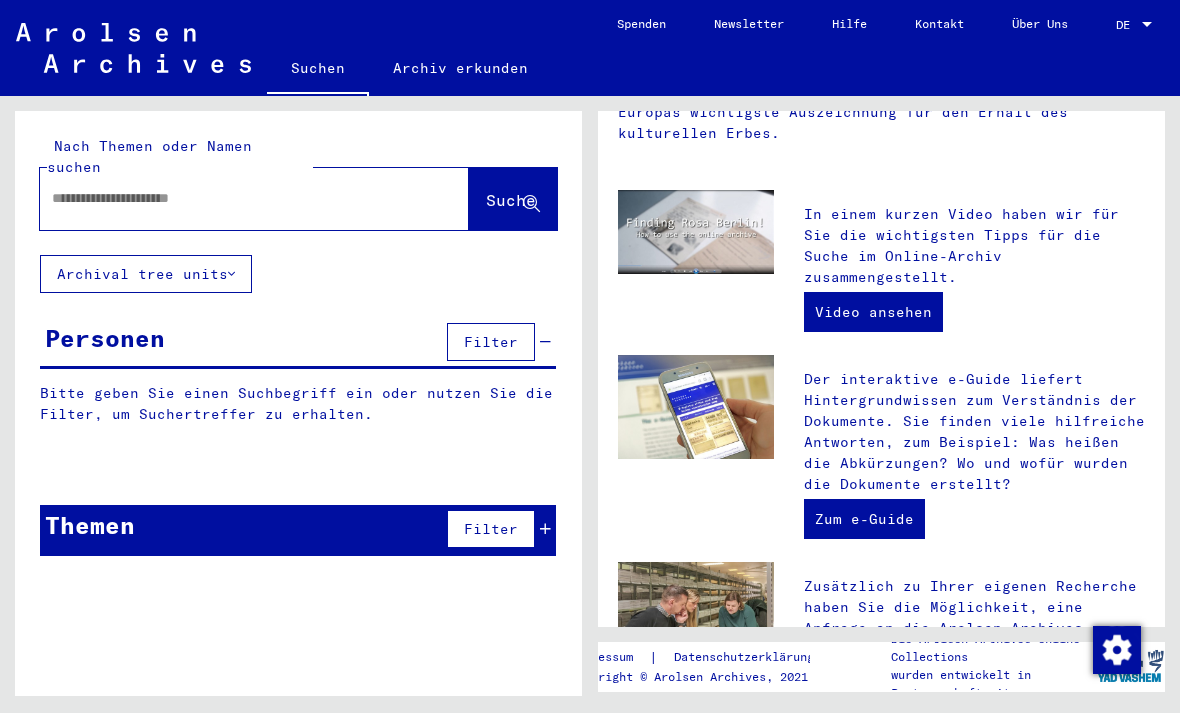 click at bounding box center (230, 198) 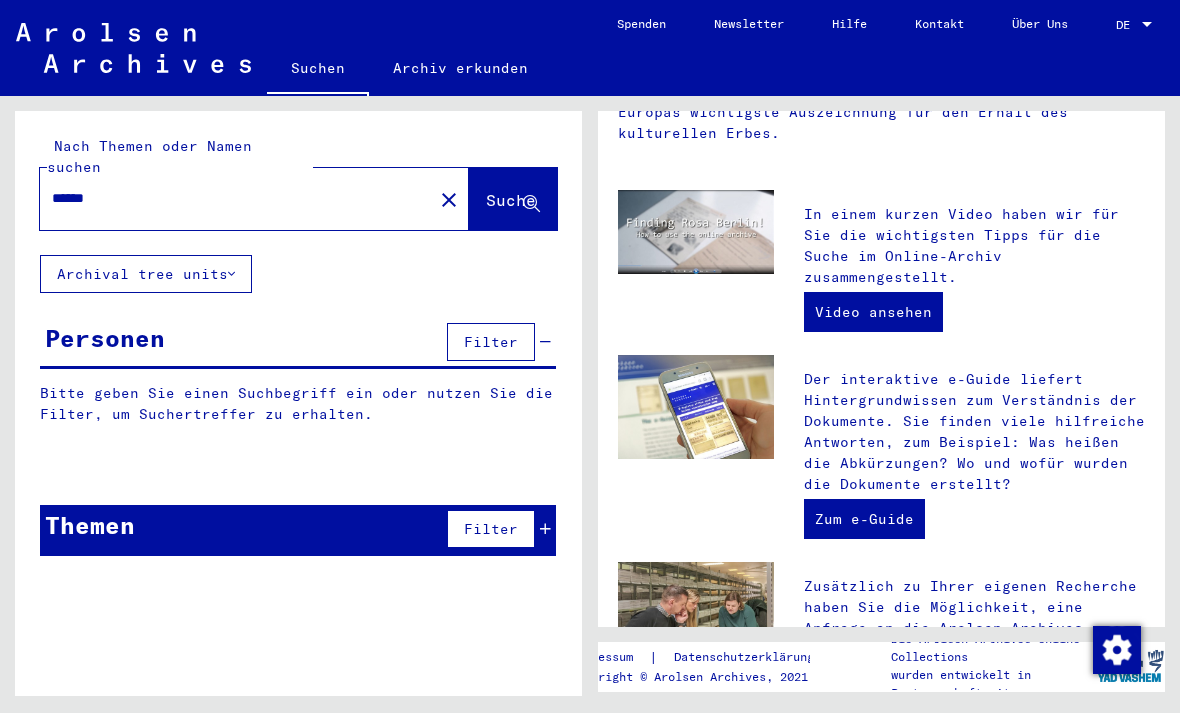 type on "******" 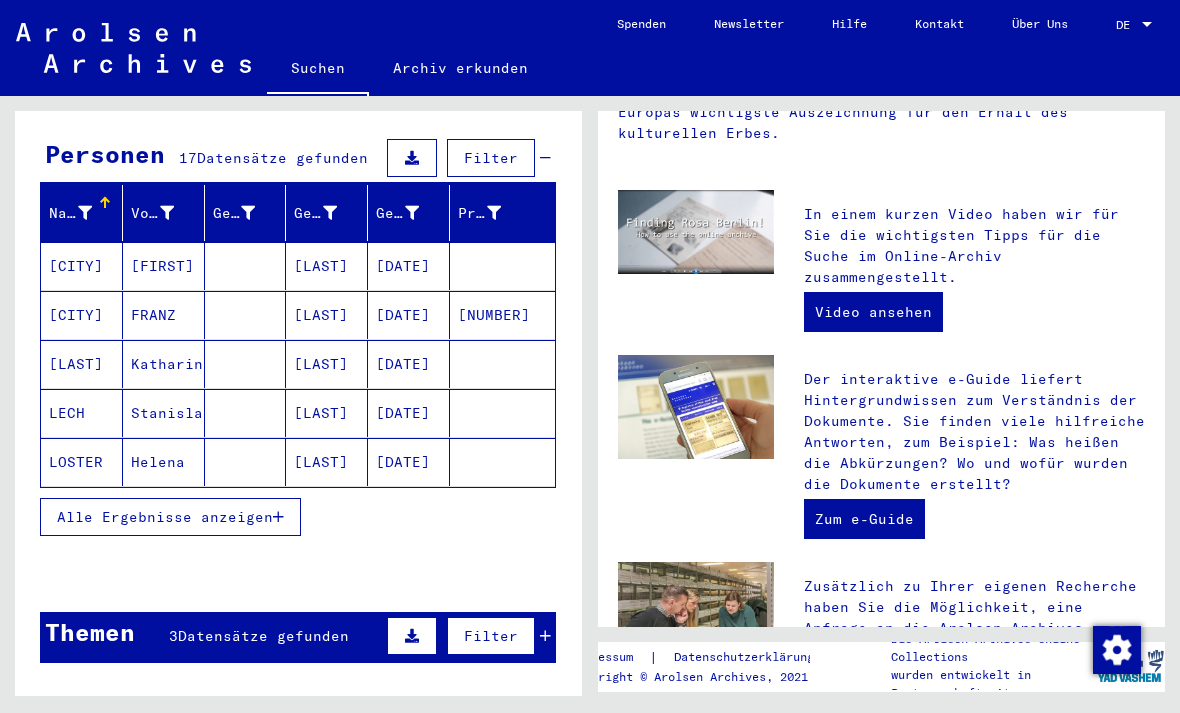 scroll, scrollTop: 207, scrollLeft: 0, axis: vertical 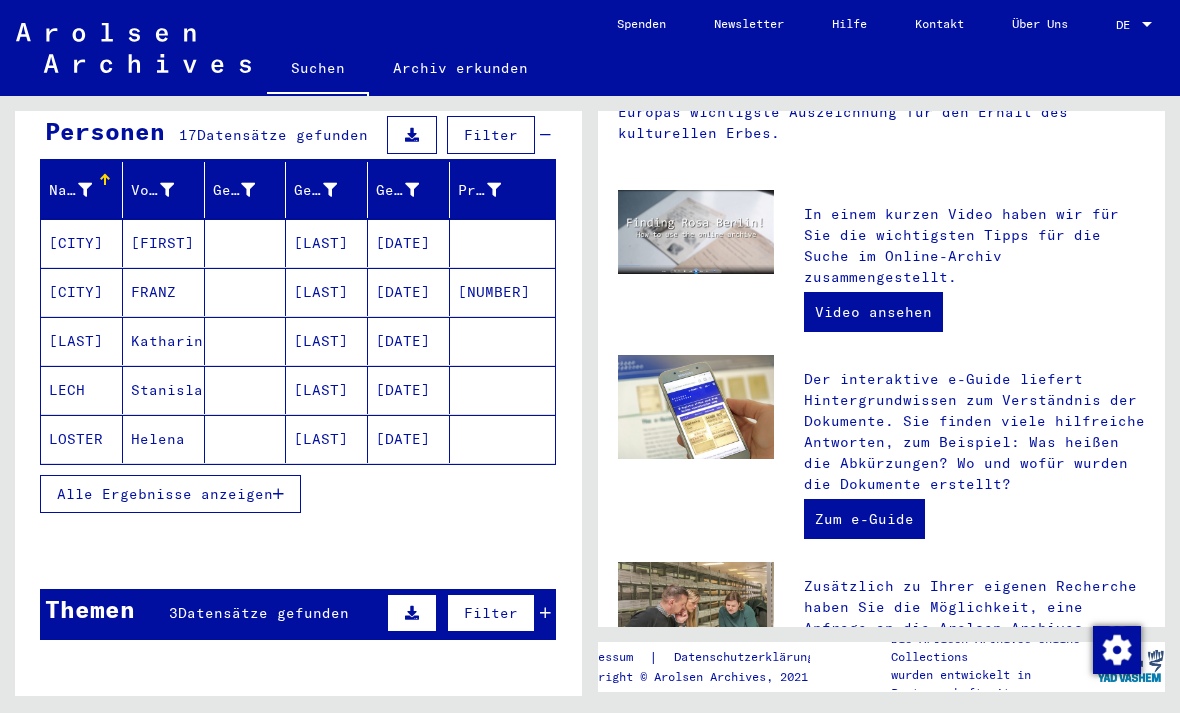 click on "Alle Ergebnisse anzeigen" at bounding box center [170, 494] 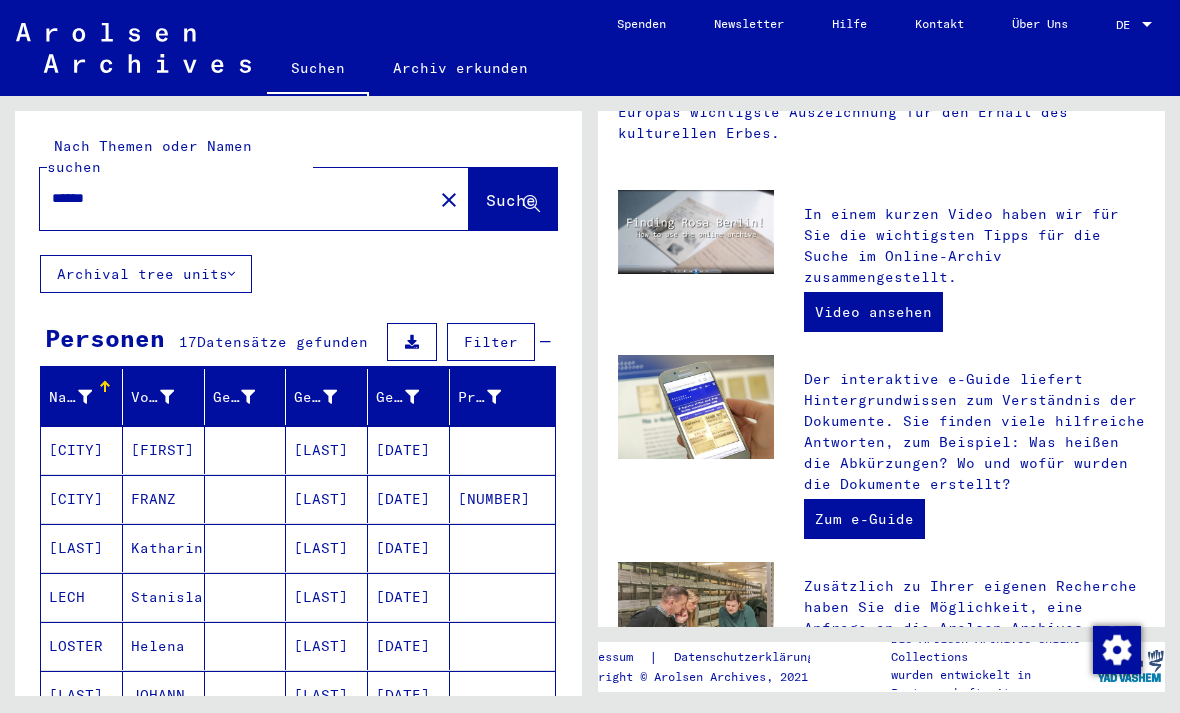 scroll, scrollTop: 0, scrollLeft: 0, axis: both 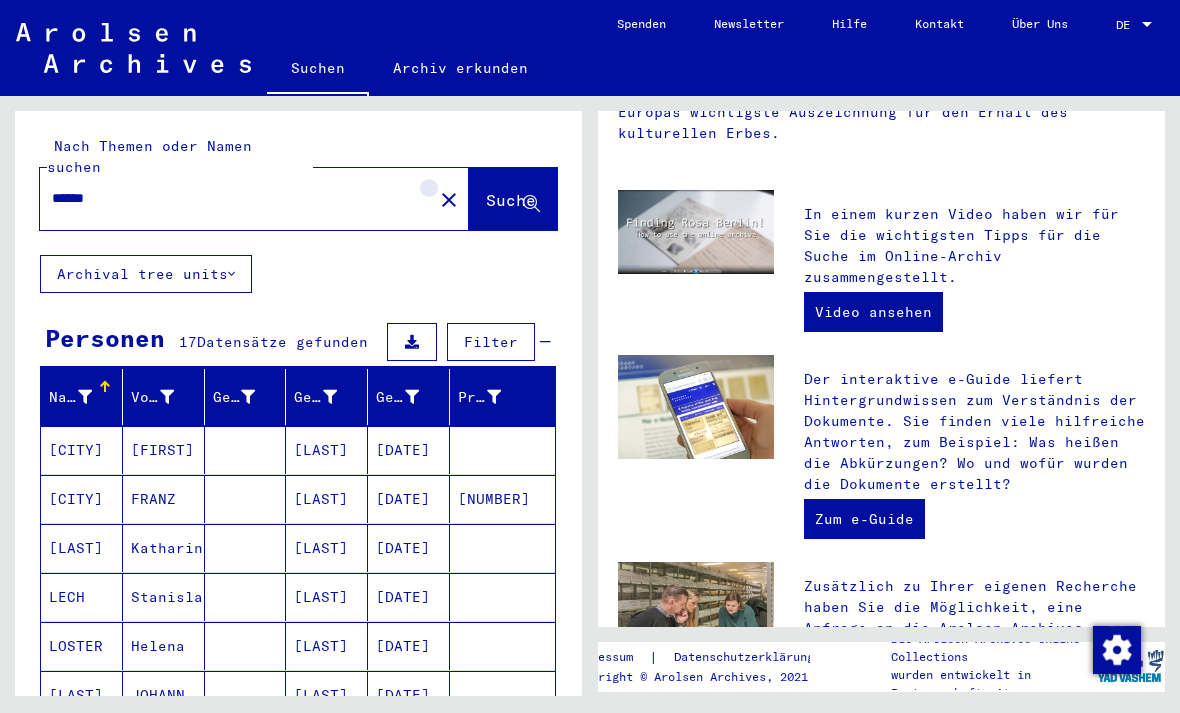 click on "close" 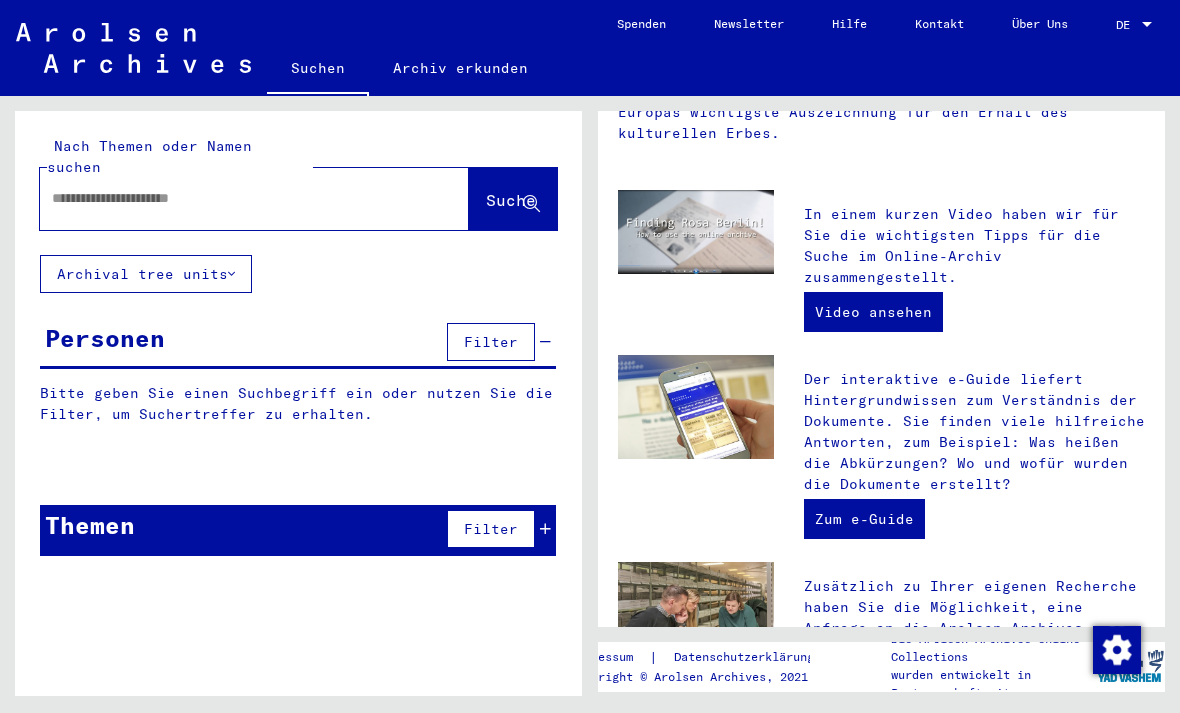 click 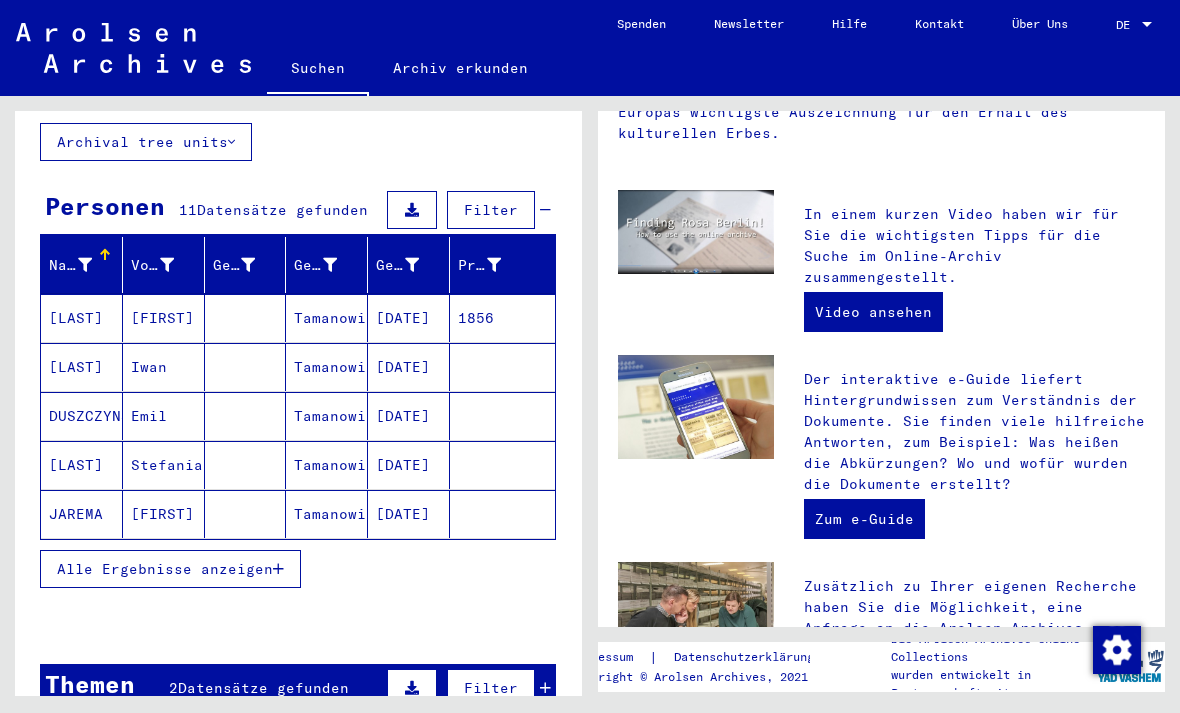 scroll, scrollTop: 140, scrollLeft: 0, axis: vertical 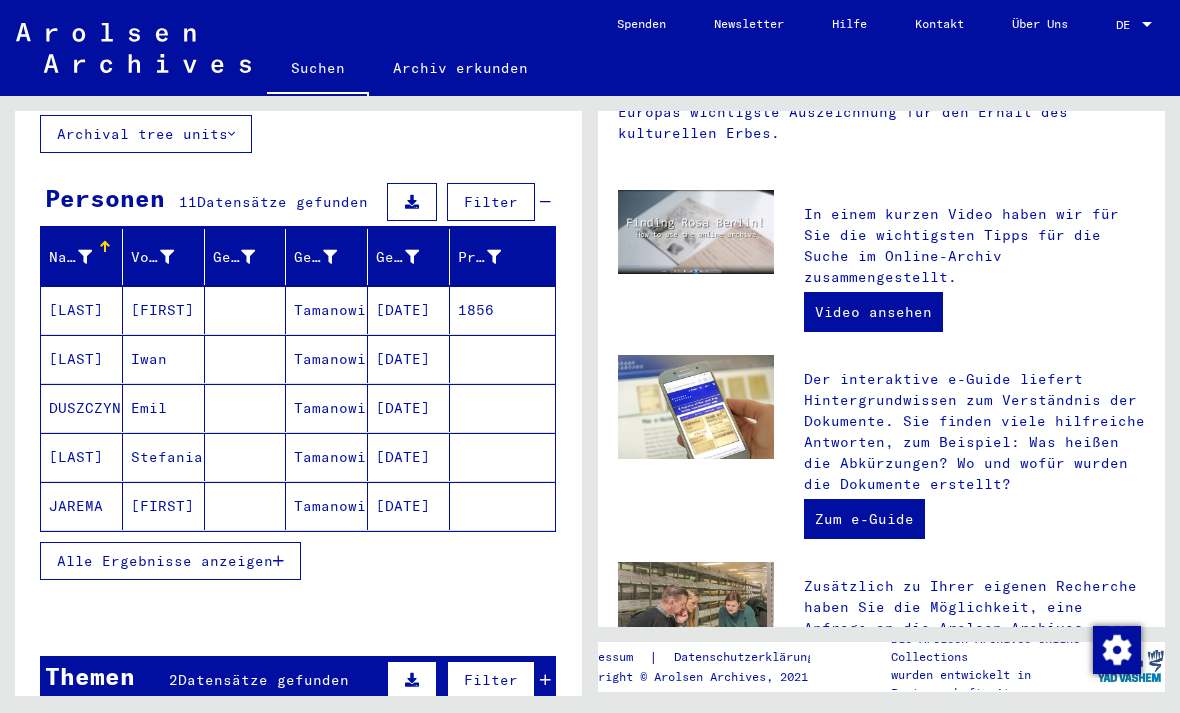 click on "Alle Ergebnisse anzeigen" at bounding box center [165, 561] 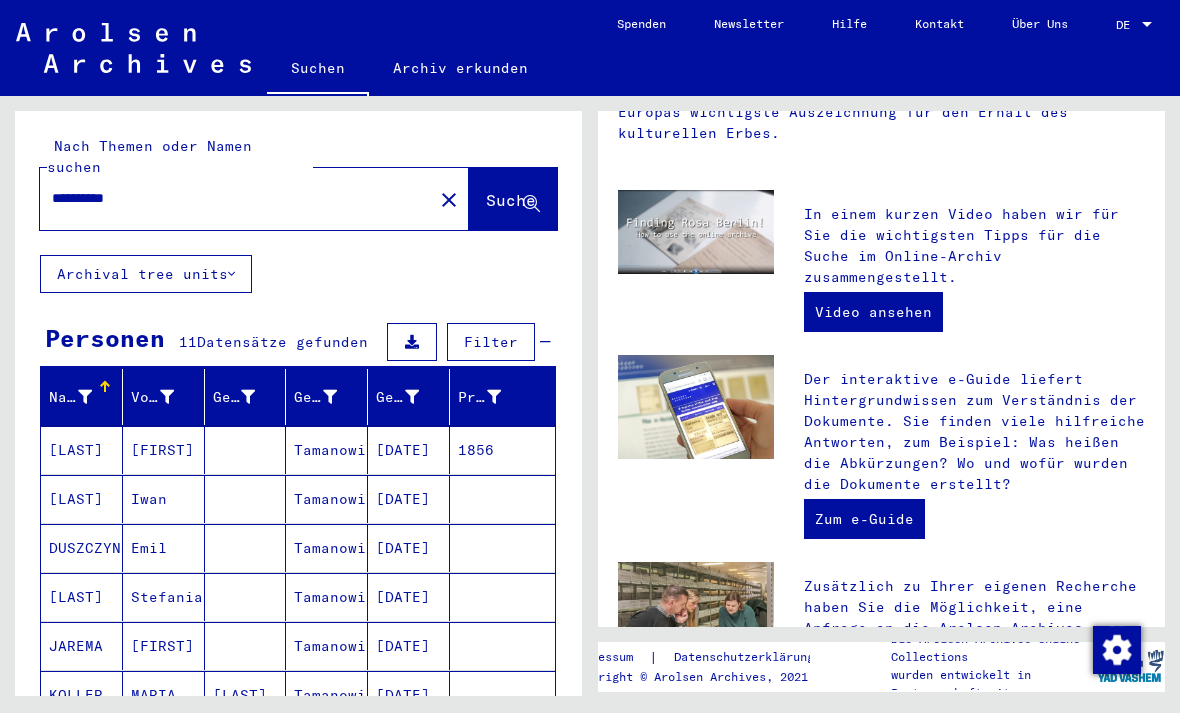 scroll, scrollTop: 0, scrollLeft: 0, axis: both 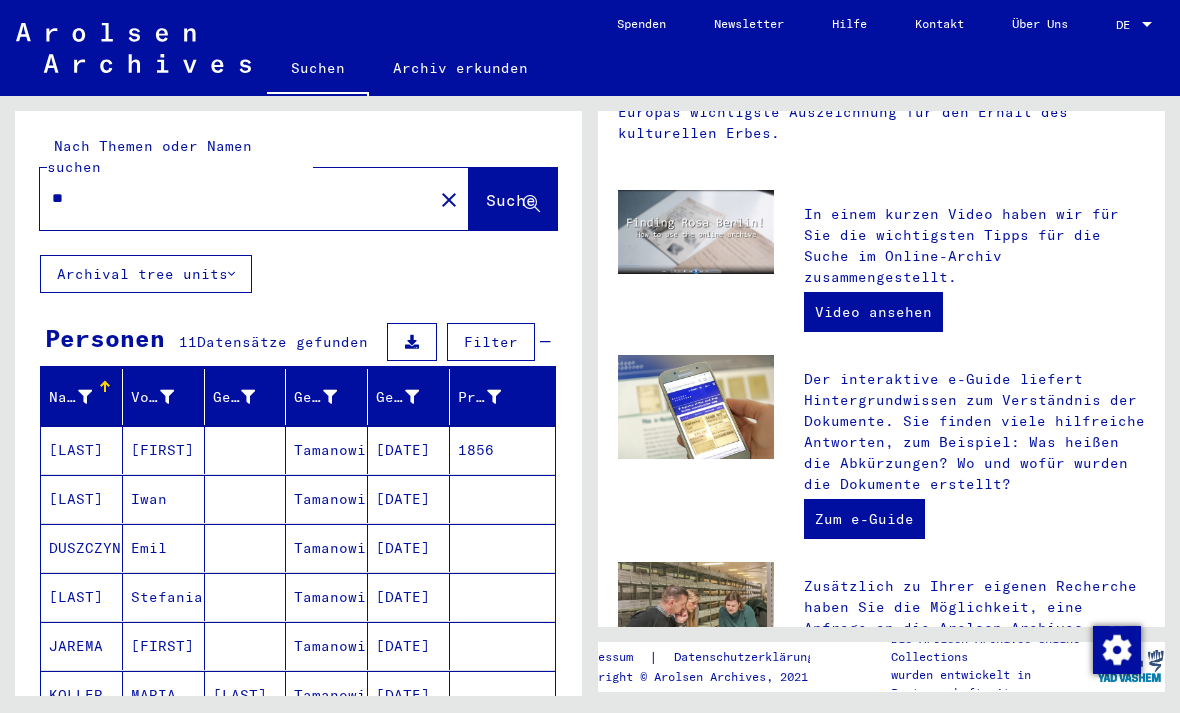 type on "*" 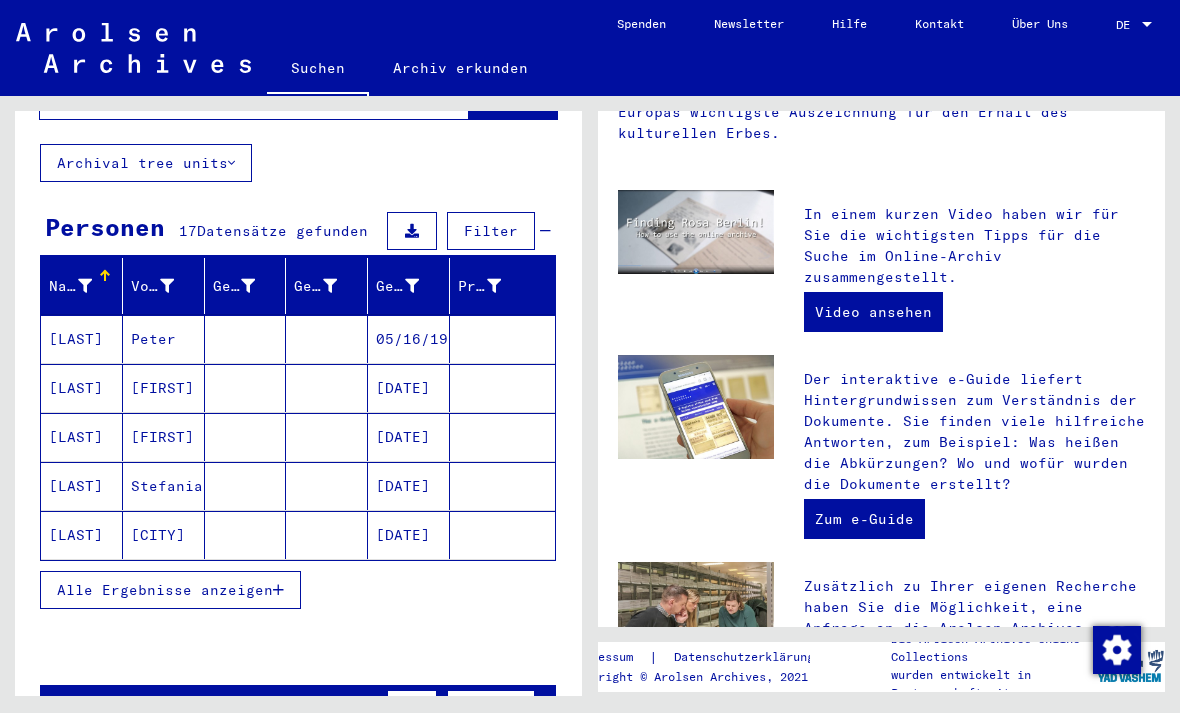 scroll, scrollTop: 113, scrollLeft: 0, axis: vertical 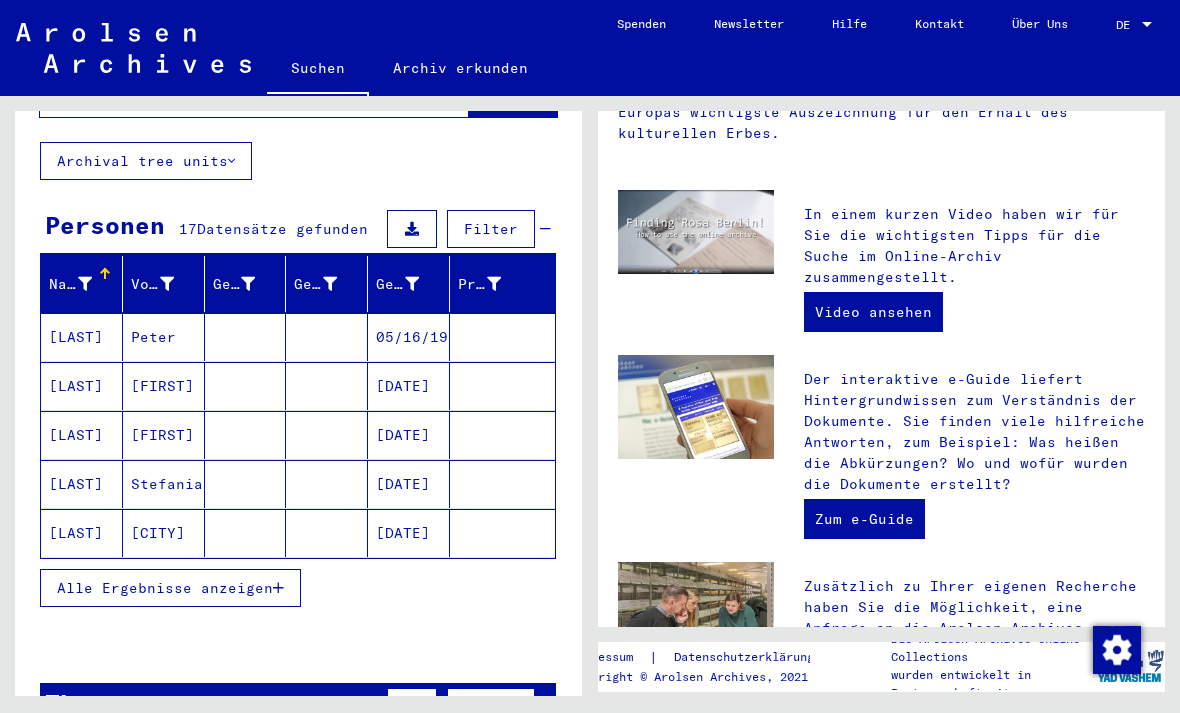click on "Alle Ergebnisse anzeigen" at bounding box center (170, 588) 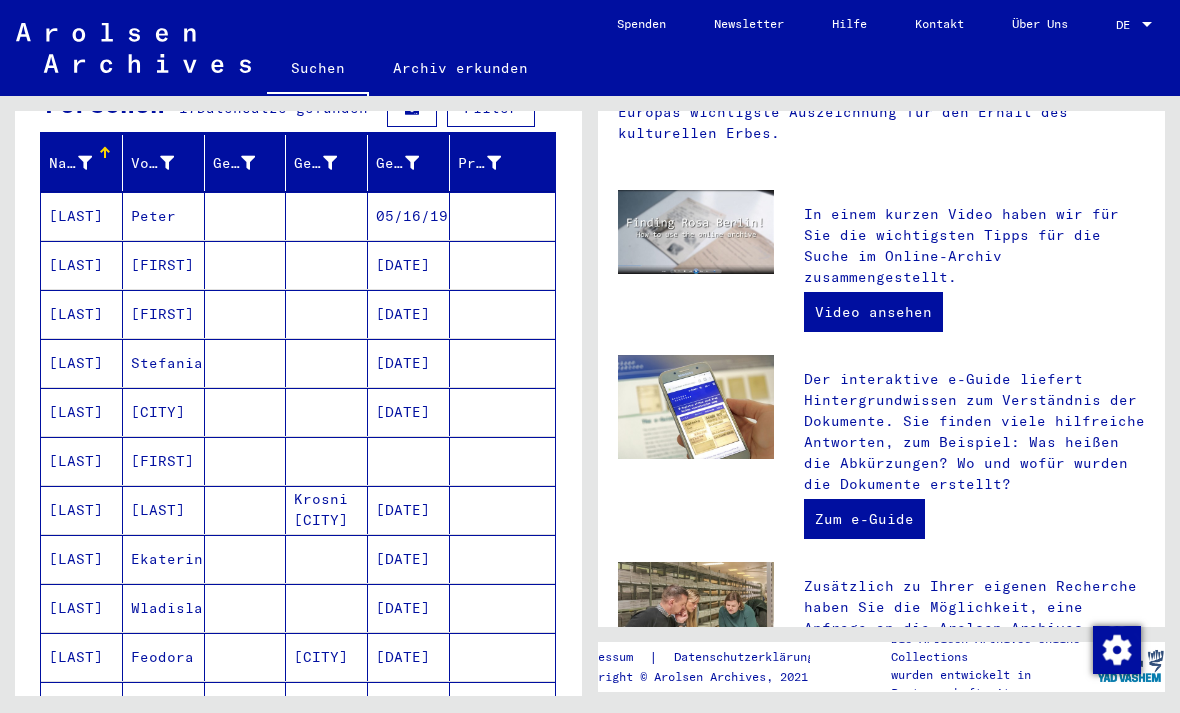 scroll, scrollTop: 236, scrollLeft: 0, axis: vertical 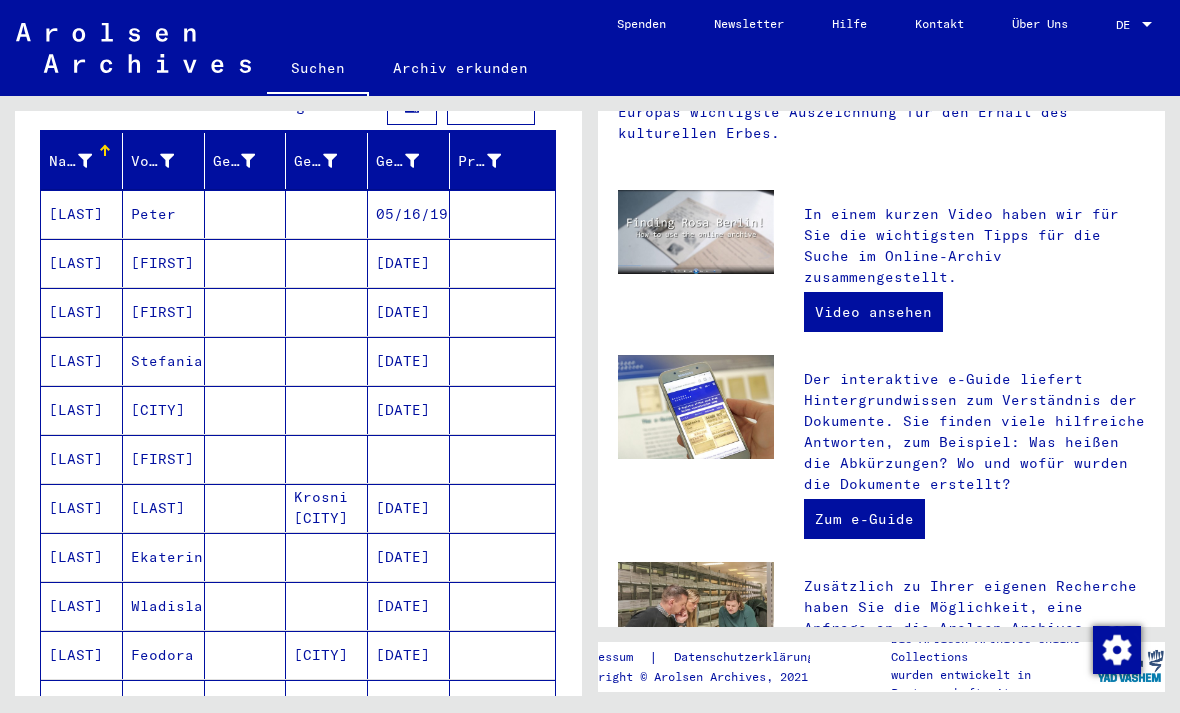 click on "[LAST]" at bounding box center [82, 410] 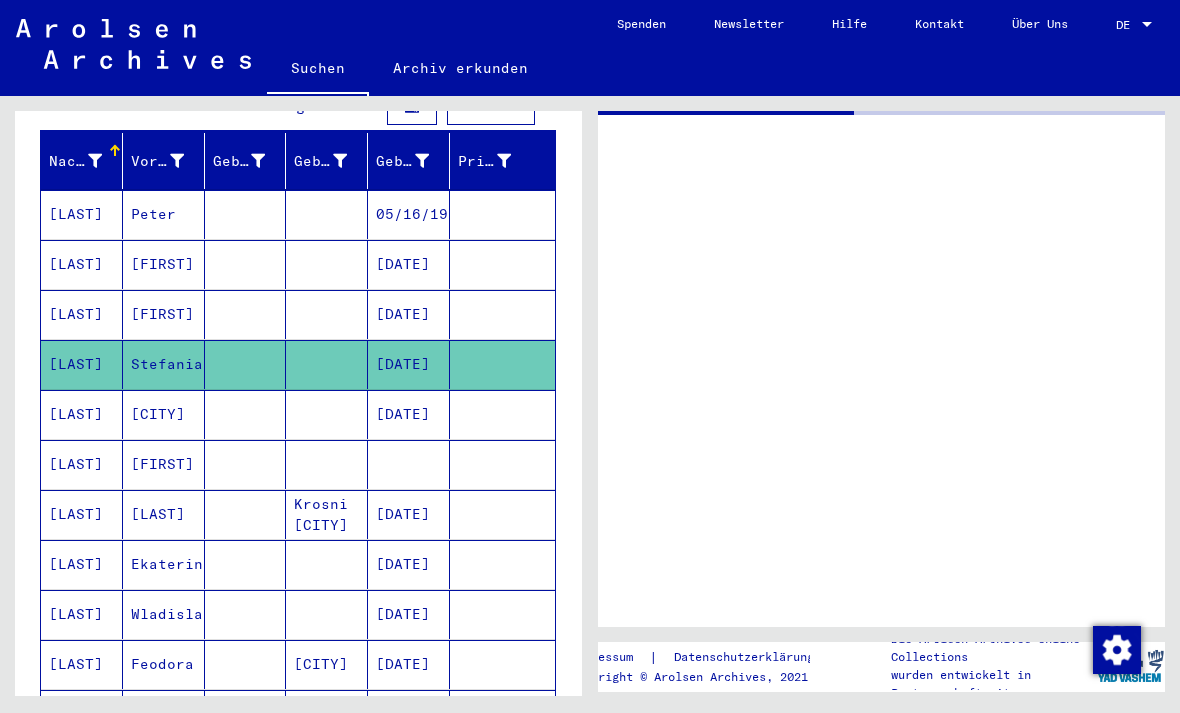 scroll, scrollTop: 0, scrollLeft: 0, axis: both 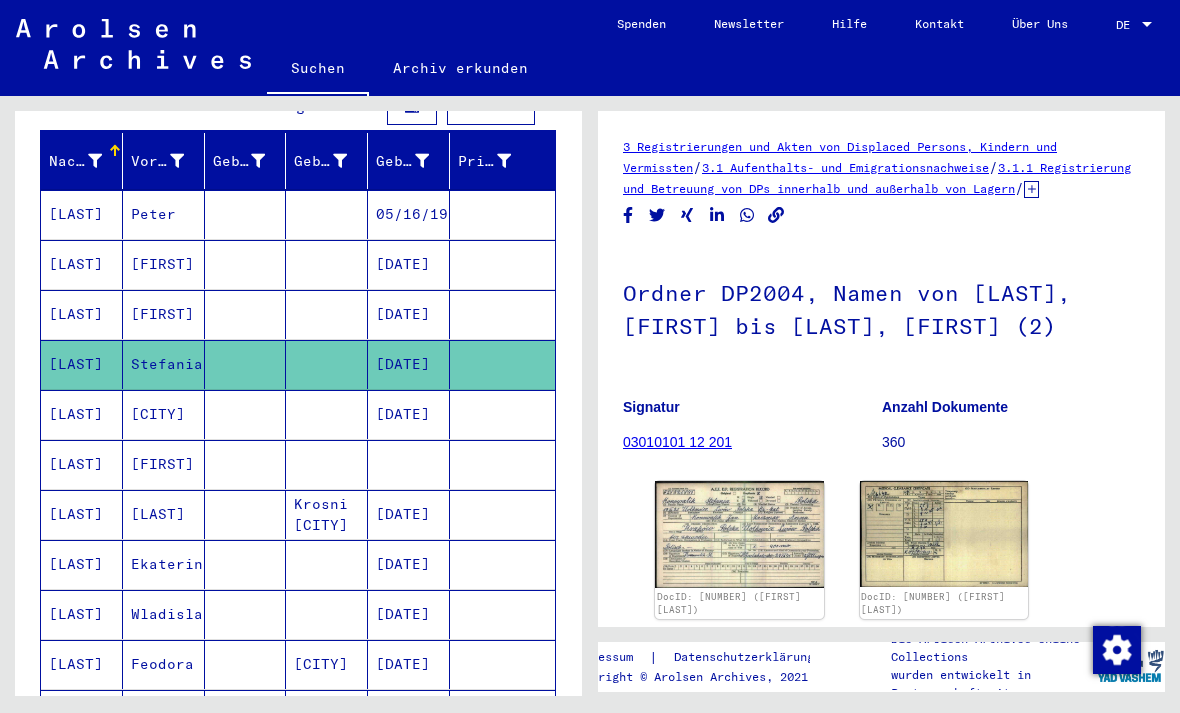 click 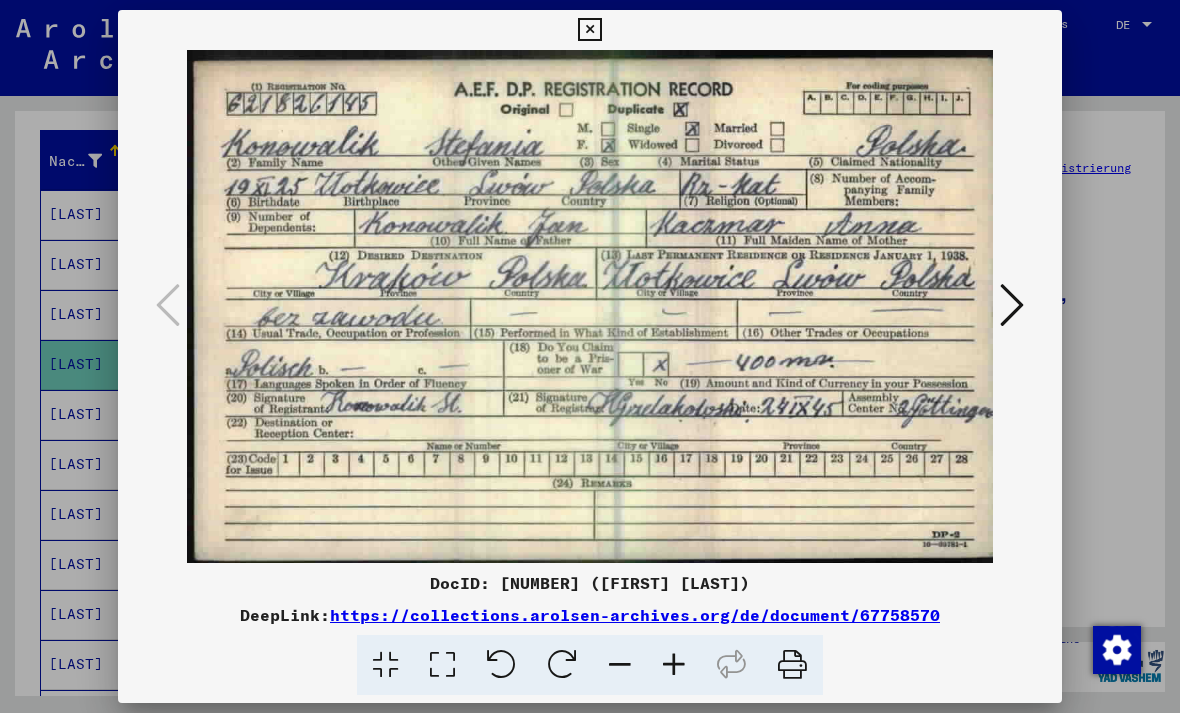 click at bounding box center (1012, 305) 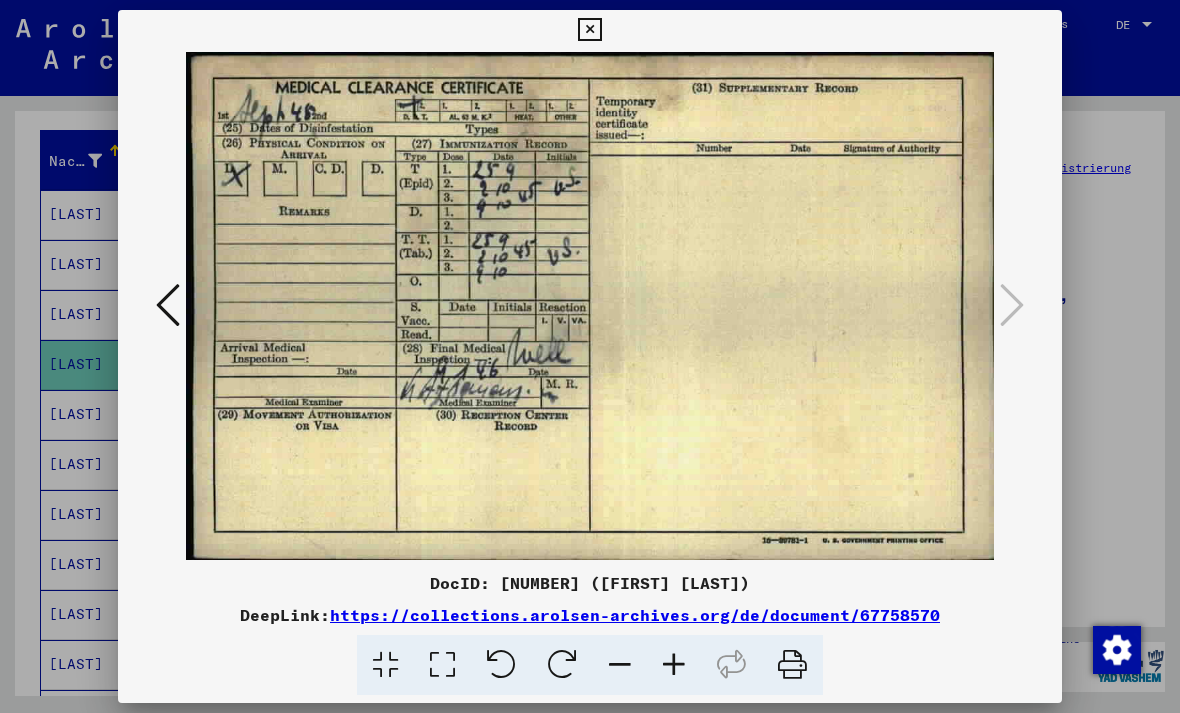 click at bounding box center [590, 356] 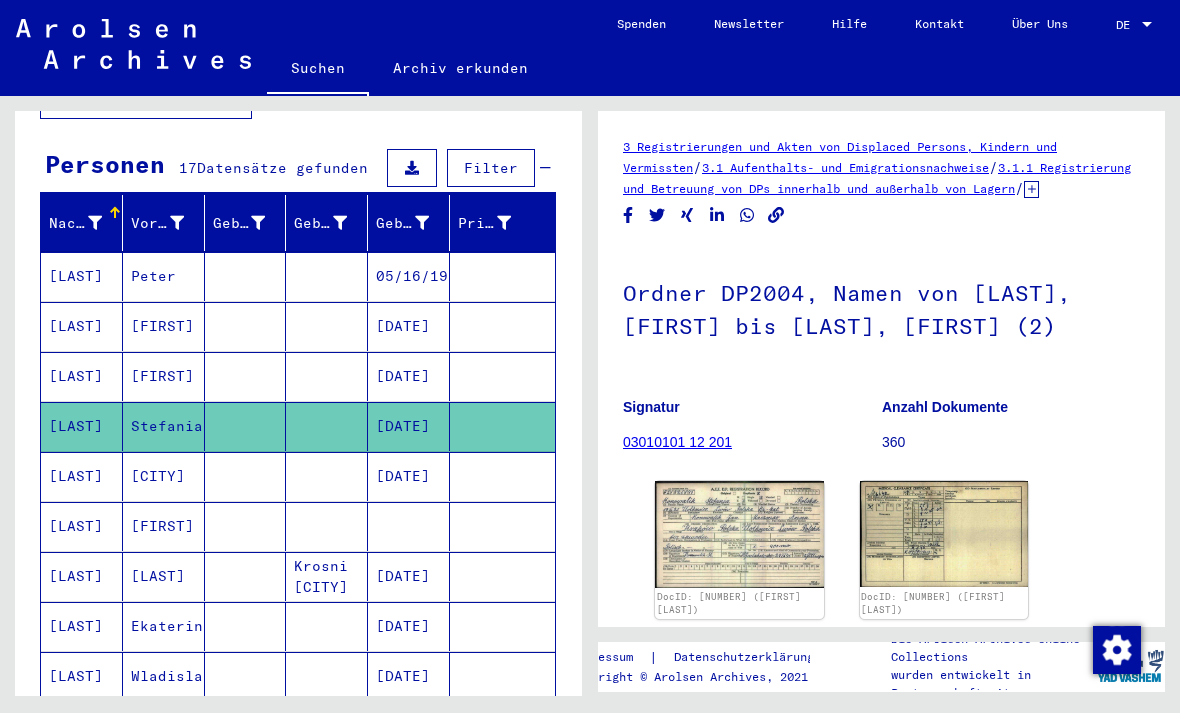 scroll, scrollTop: 171, scrollLeft: 0, axis: vertical 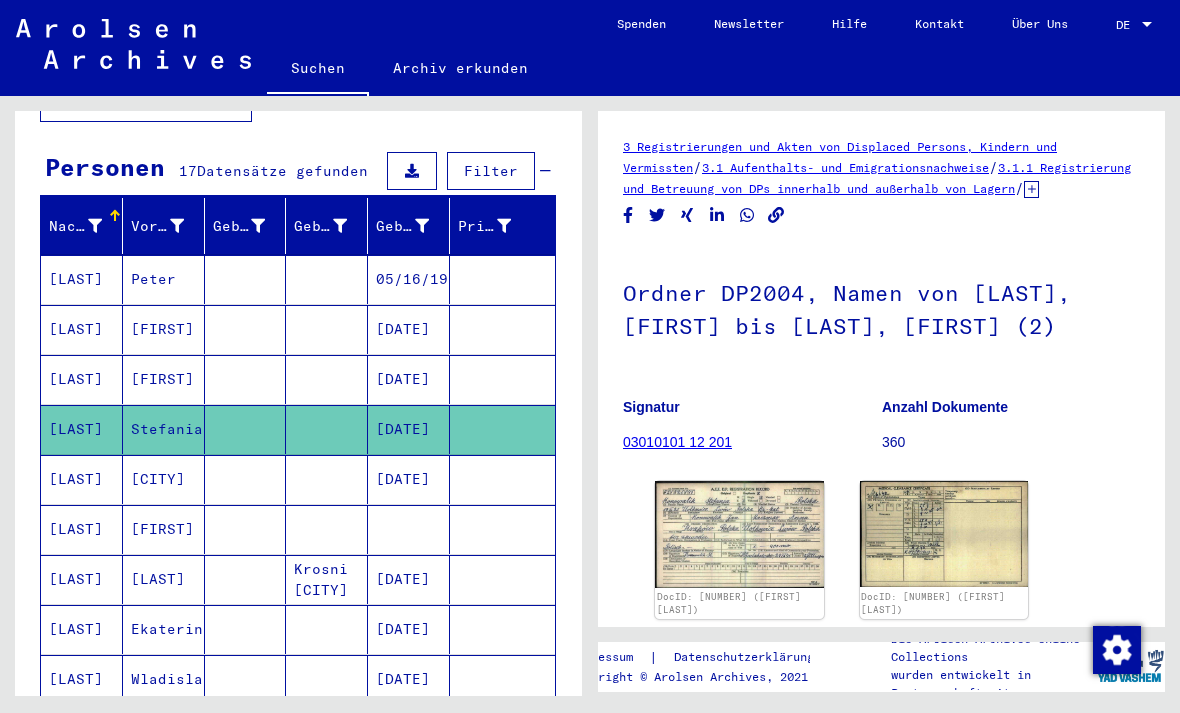 click at bounding box center [502, 379] 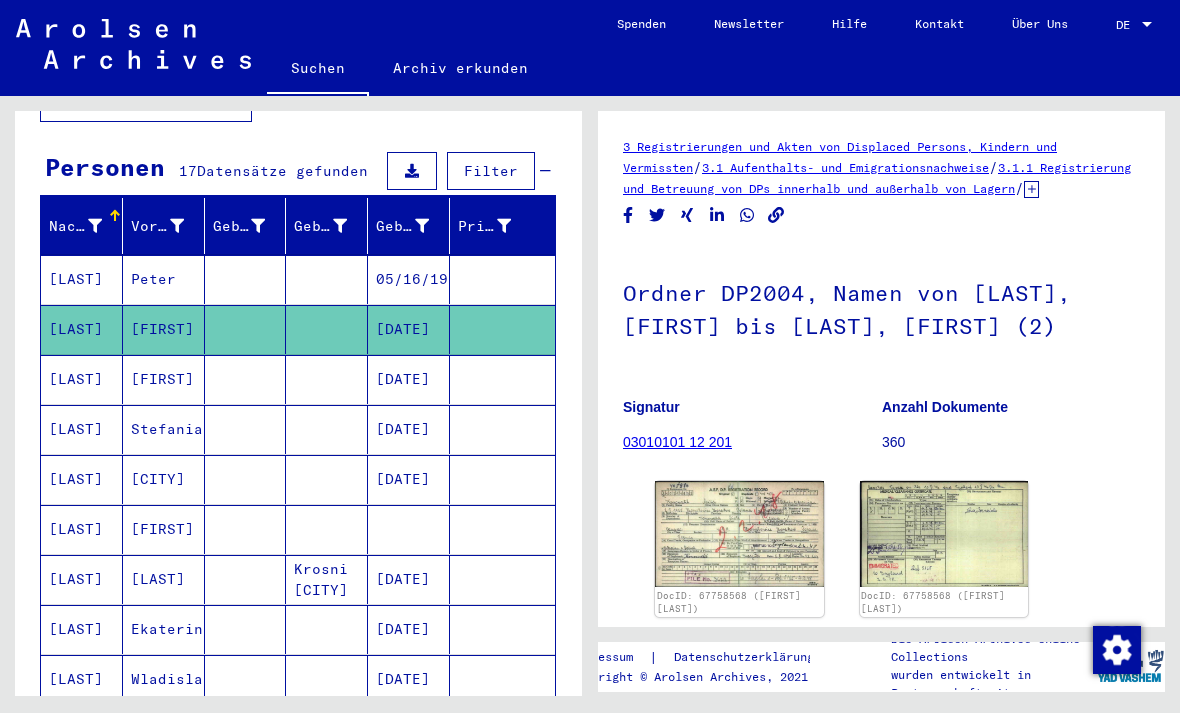 click 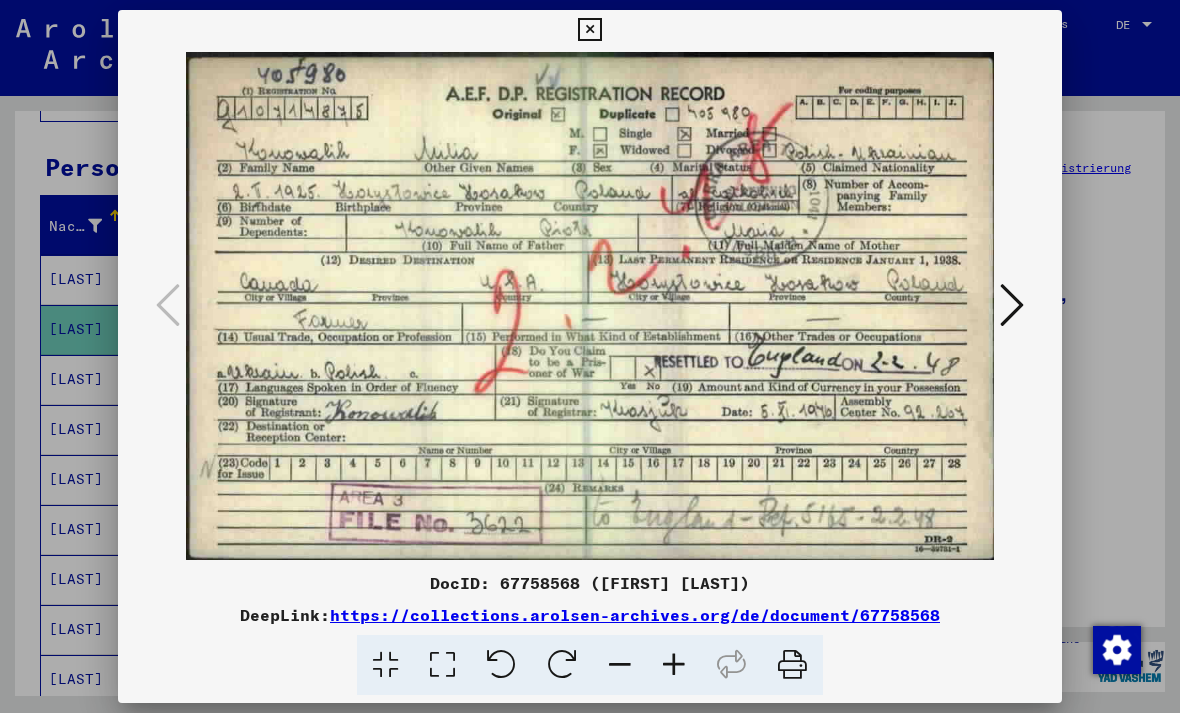 click at bounding box center (1012, 305) 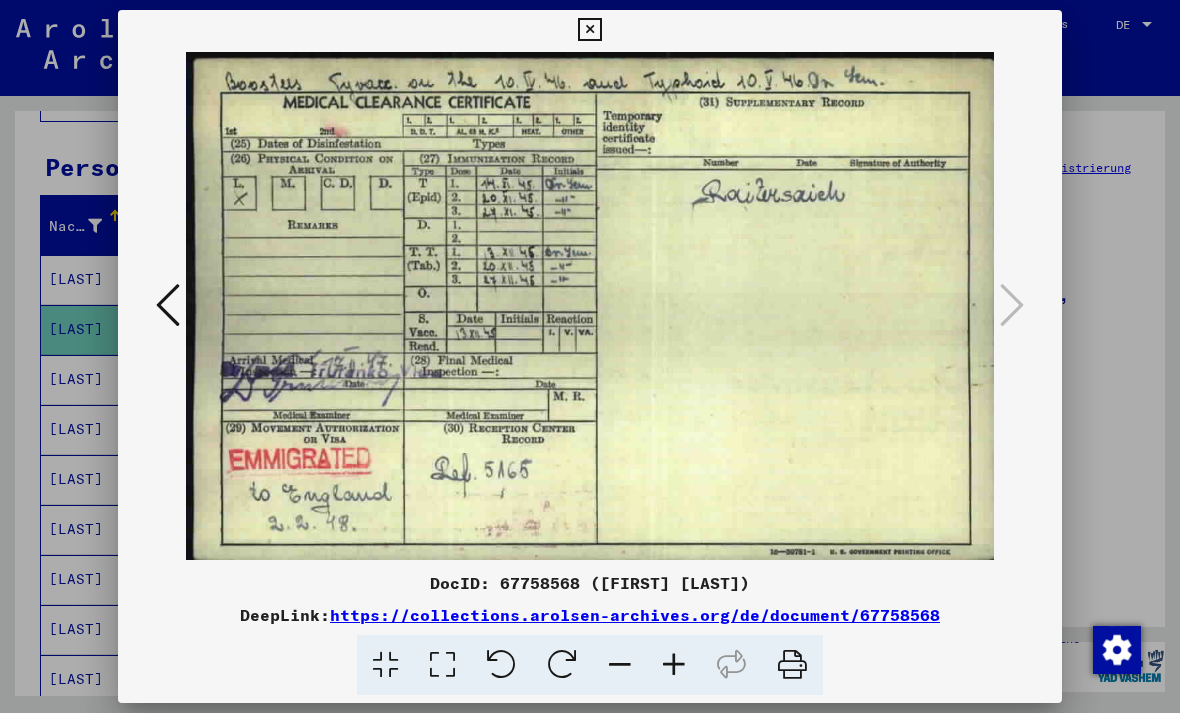 click at bounding box center (589, 30) 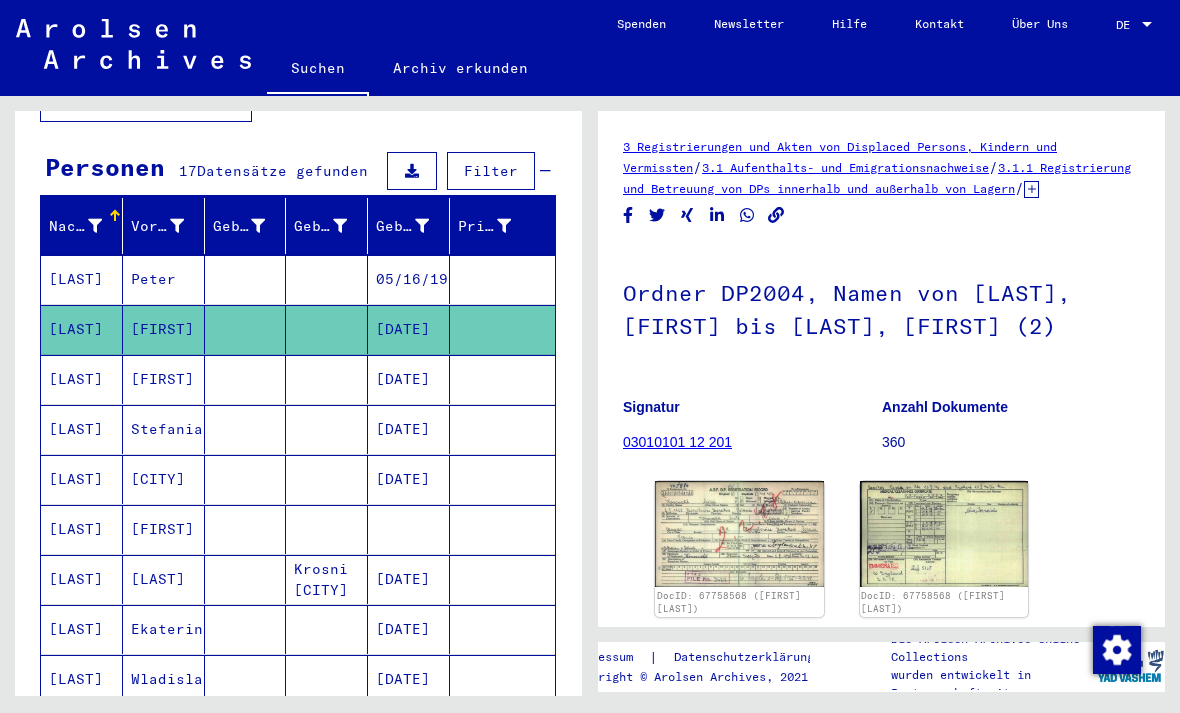 click at bounding box center (502, 429) 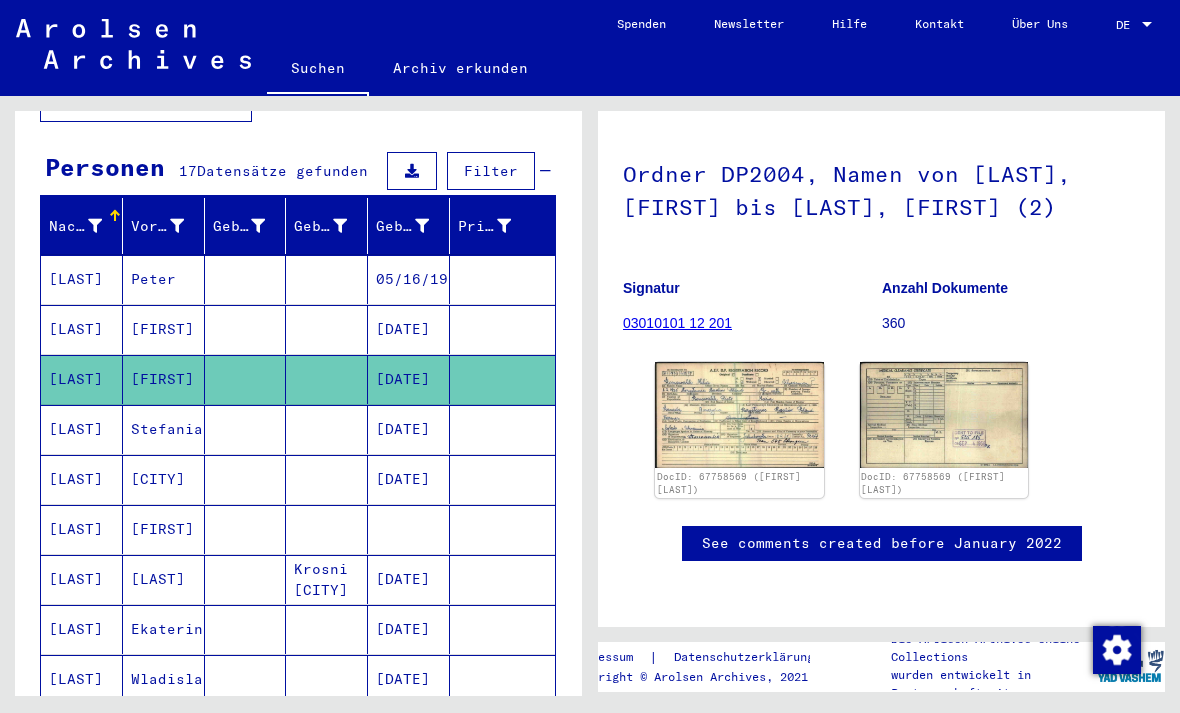 scroll, scrollTop: 191, scrollLeft: 0, axis: vertical 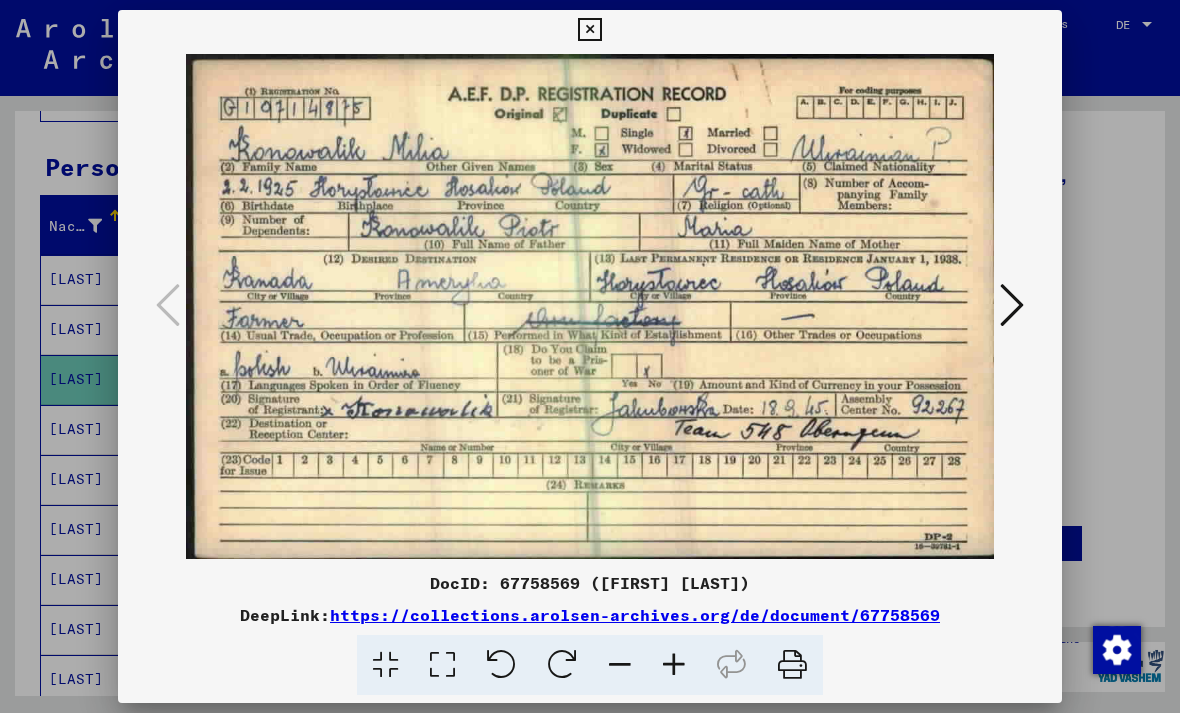 click at bounding box center [1012, 306] 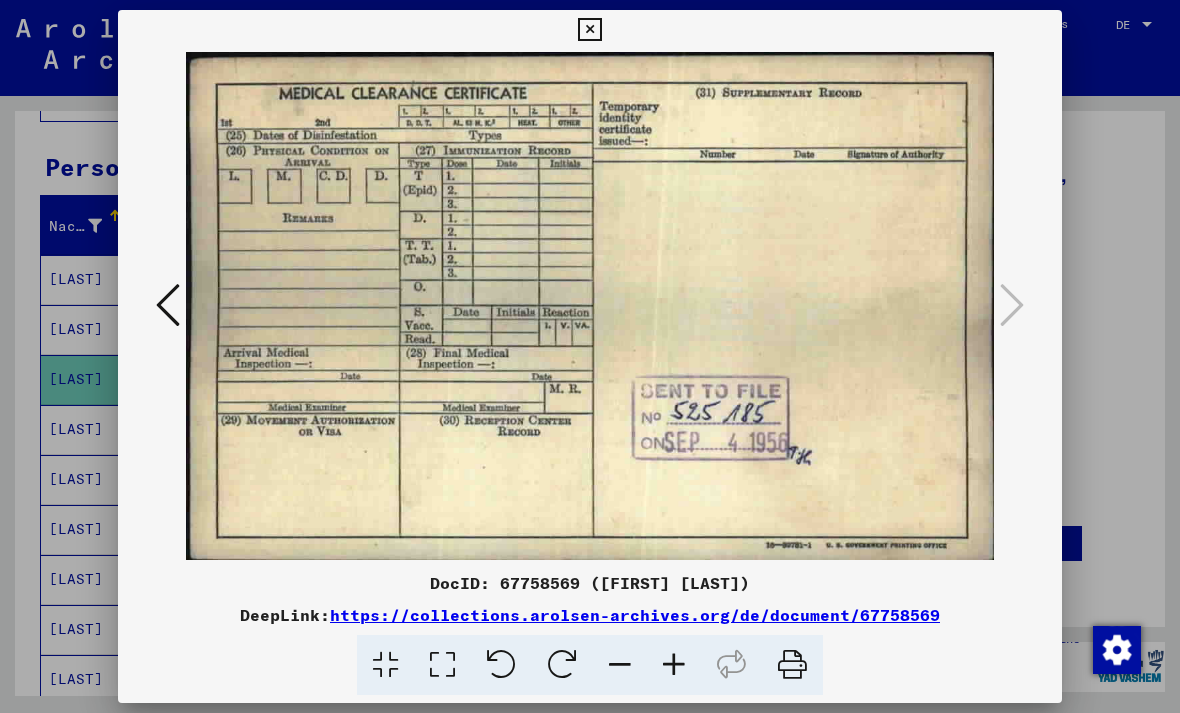 click at bounding box center (589, 30) 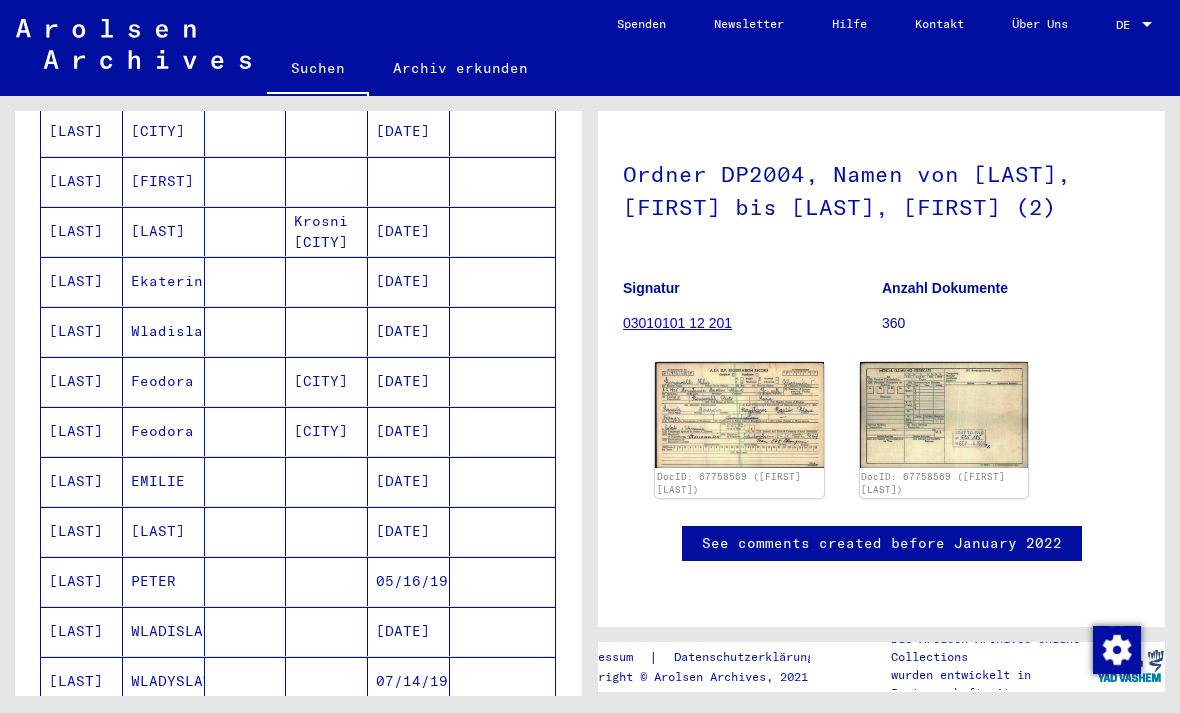 scroll, scrollTop: 540, scrollLeft: 0, axis: vertical 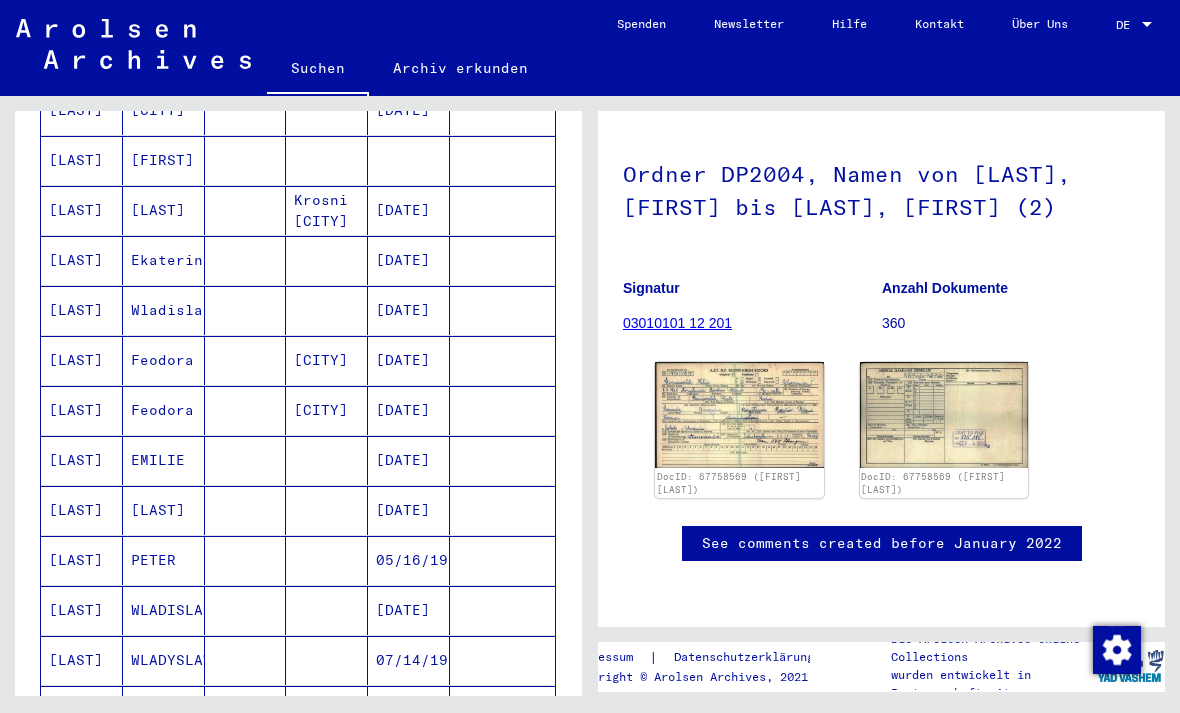 click at bounding box center (502, 510) 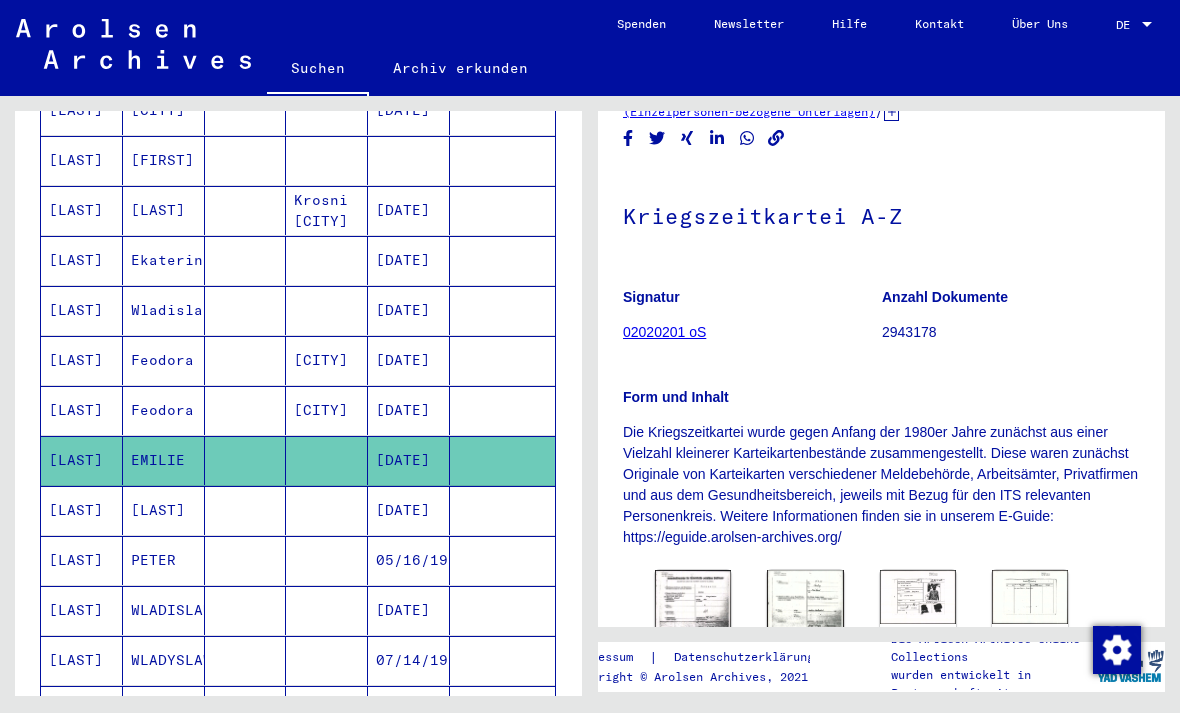scroll, scrollTop: 122, scrollLeft: 0, axis: vertical 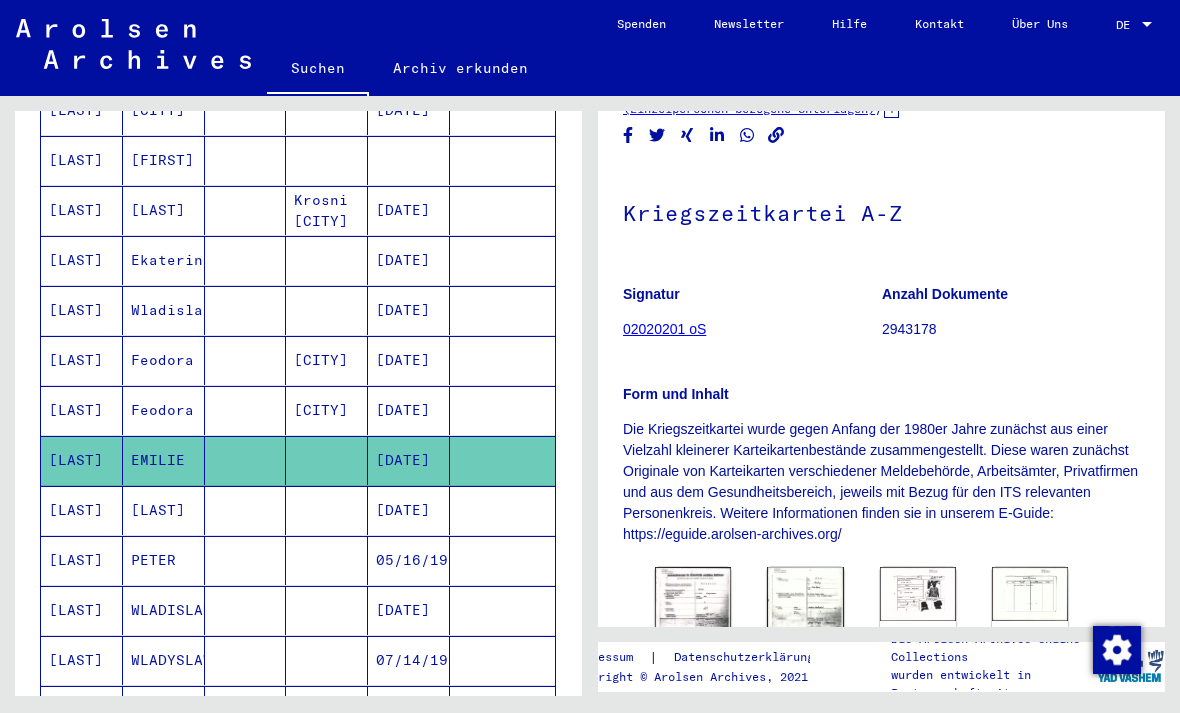 click 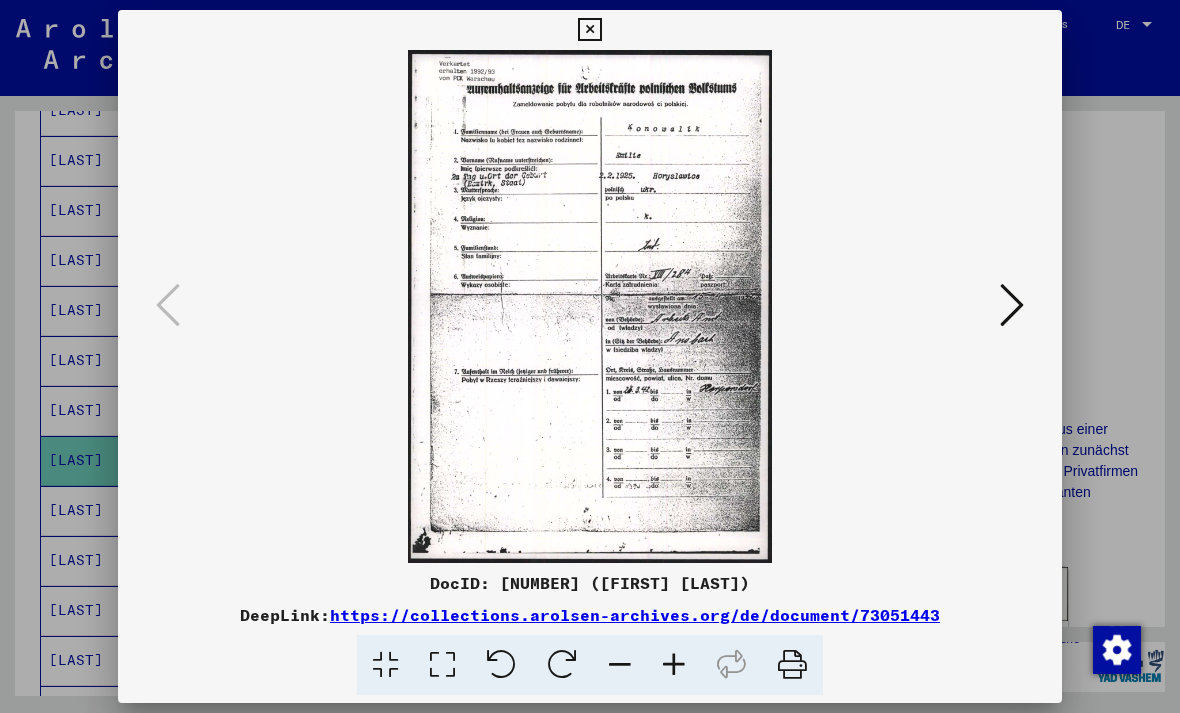 click at bounding box center [1012, 305] 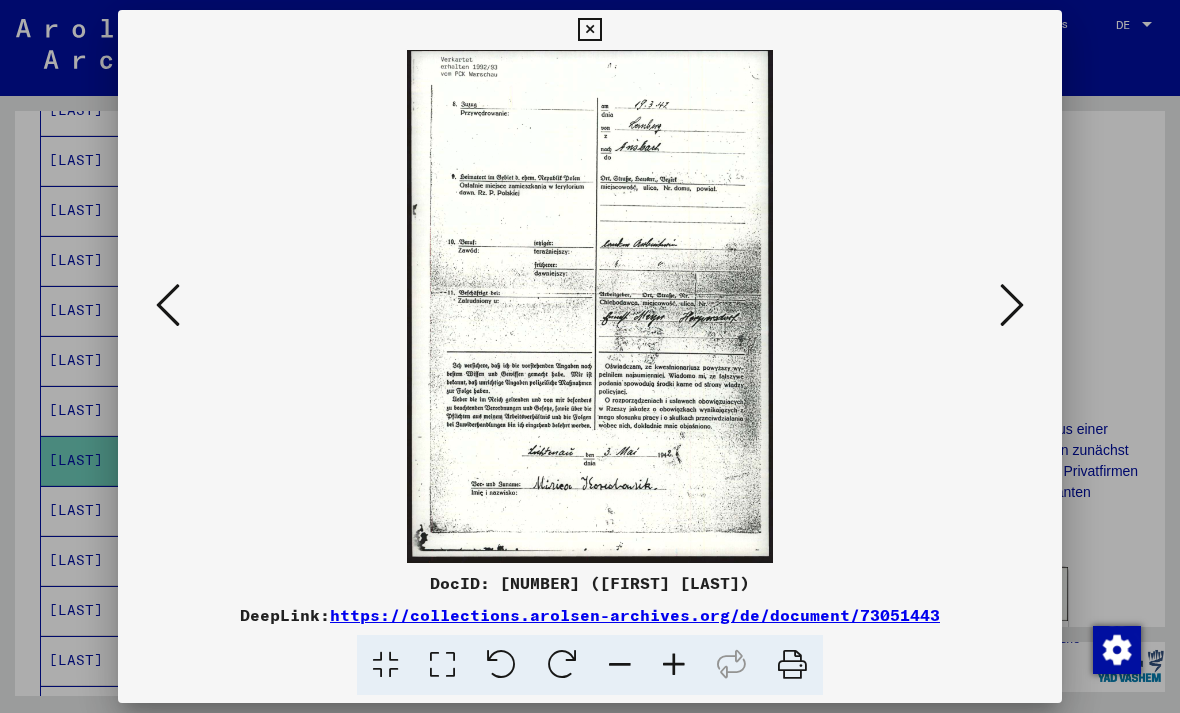 click at bounding box center (1012, 306) 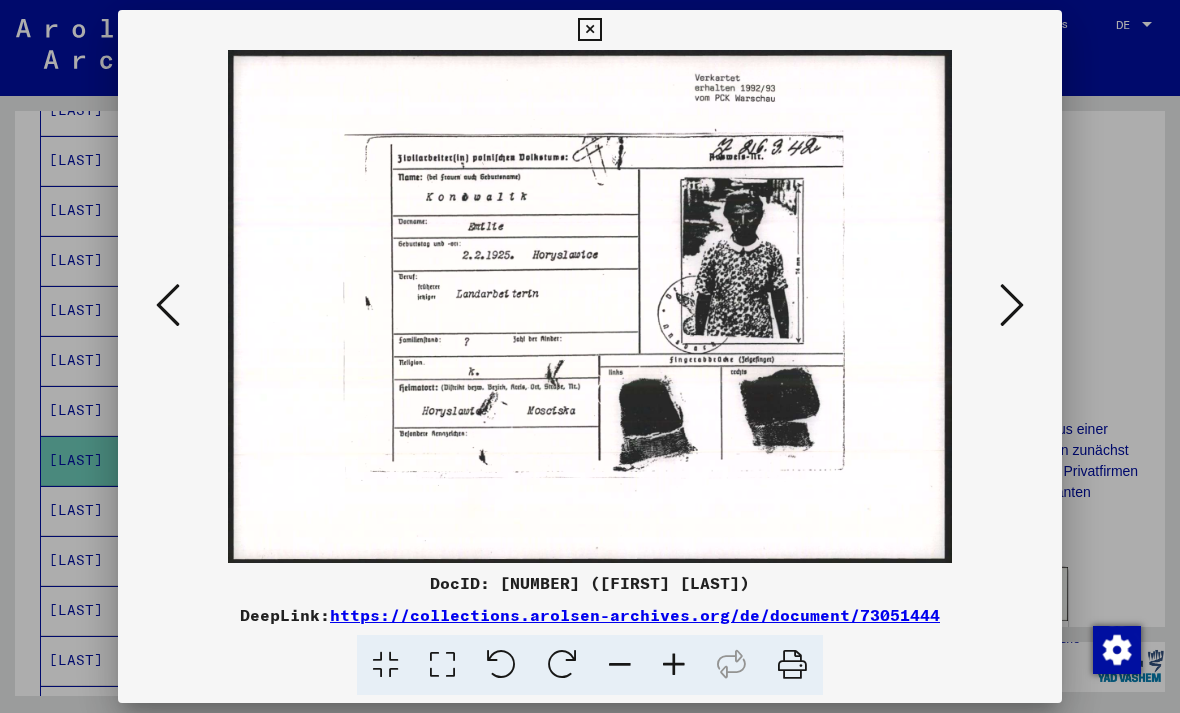 click at bounding box center [1012, 305] 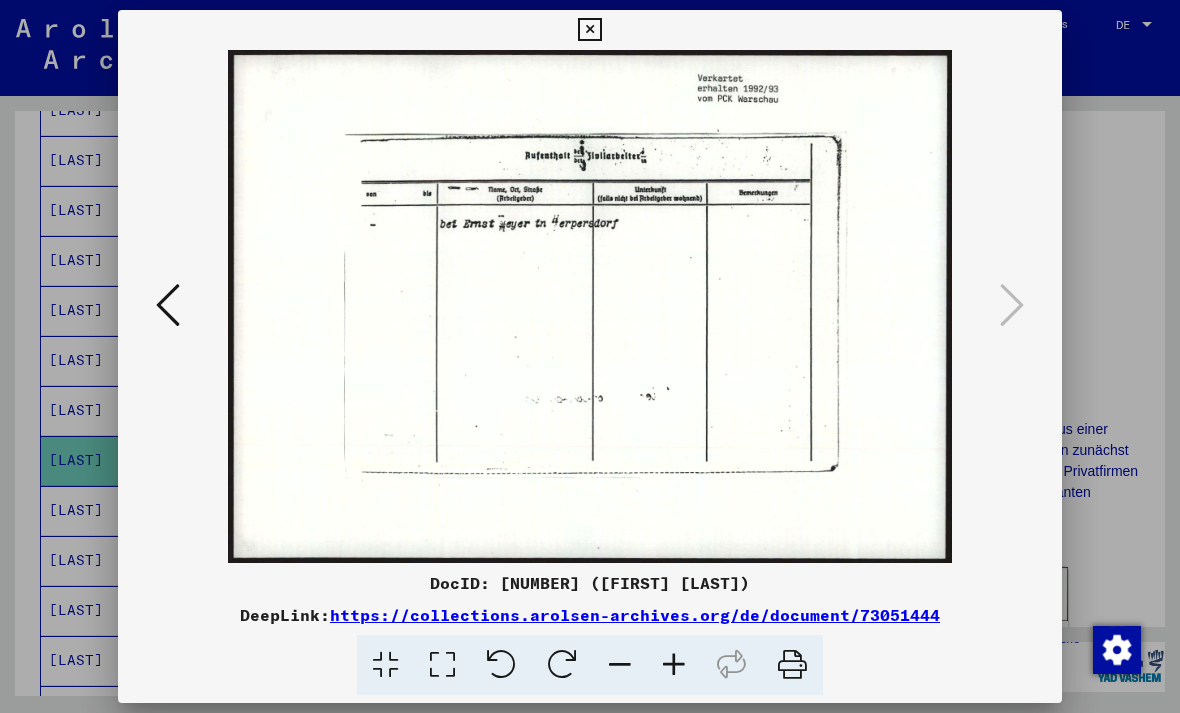 click at bounding box center (589, 30) 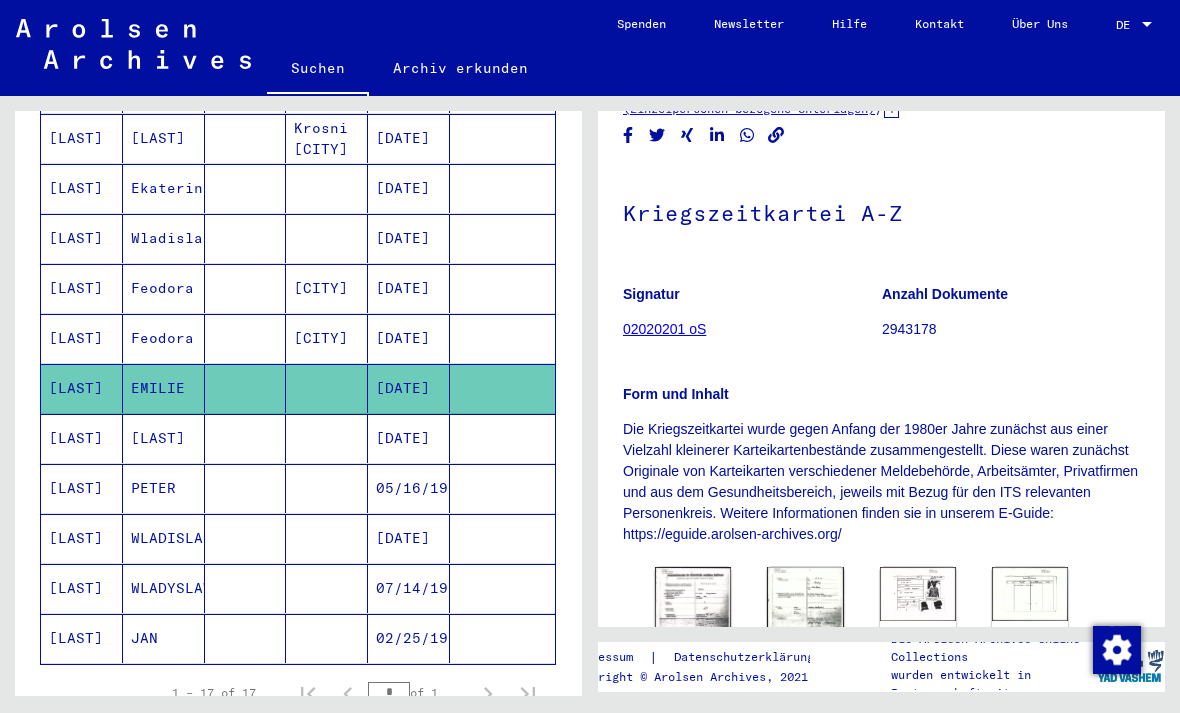 scroll, scrollTop: 631, scrollLeft: 0, axis: vertical 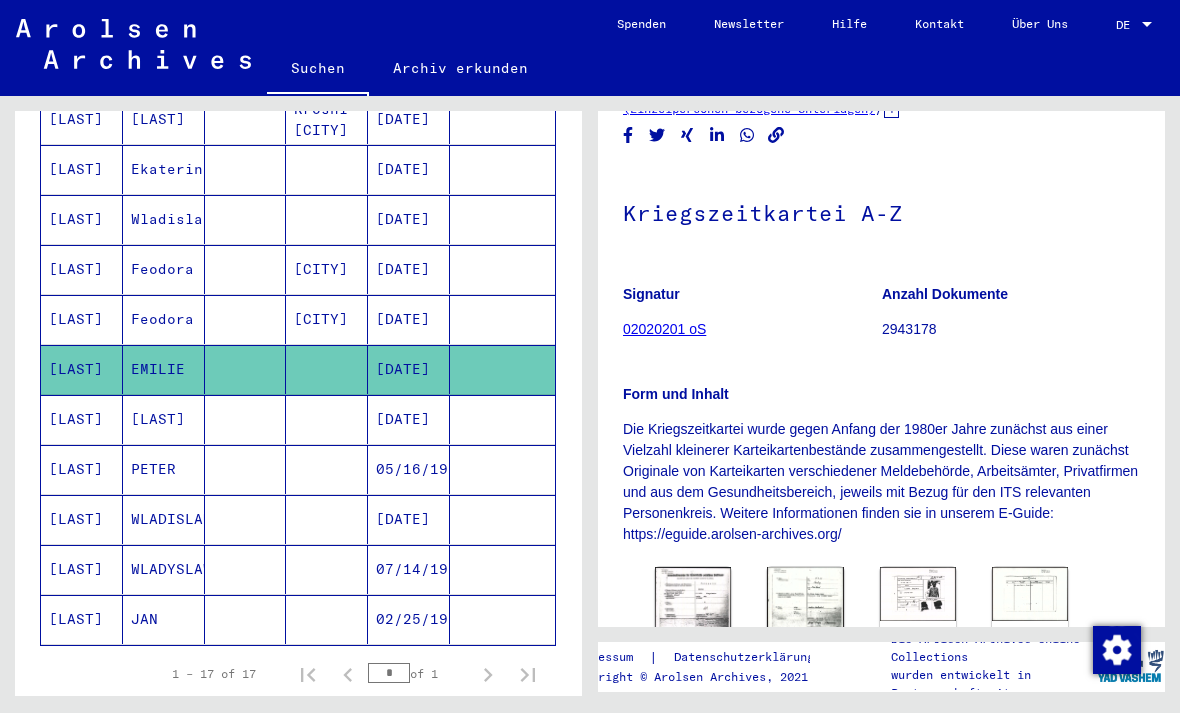 click 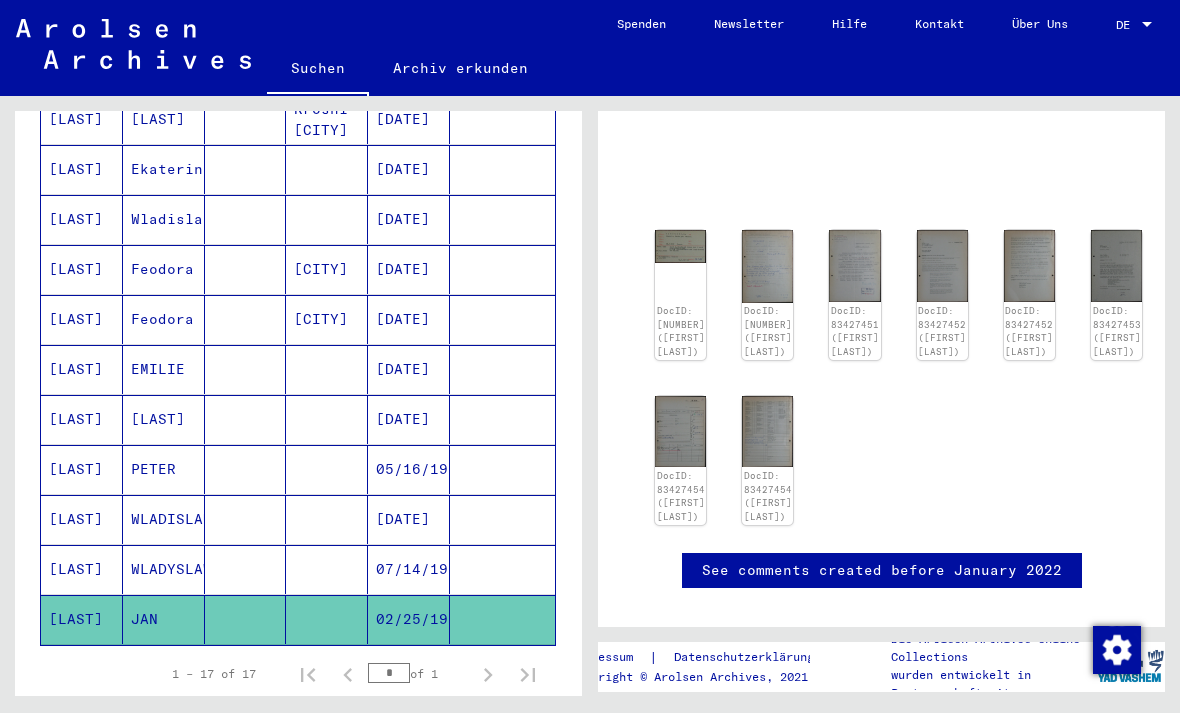 click on "DocID: [NUMBER] ([FIRST] [LAST])" 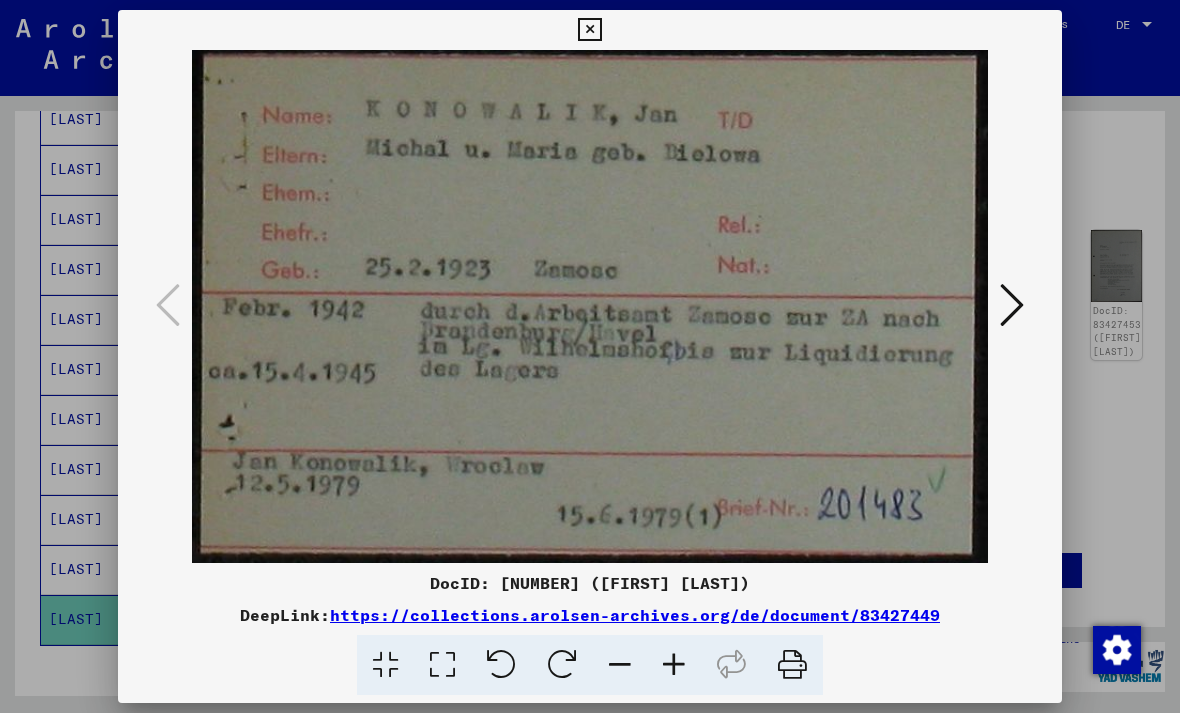 click at bounding box center (1012, 306) 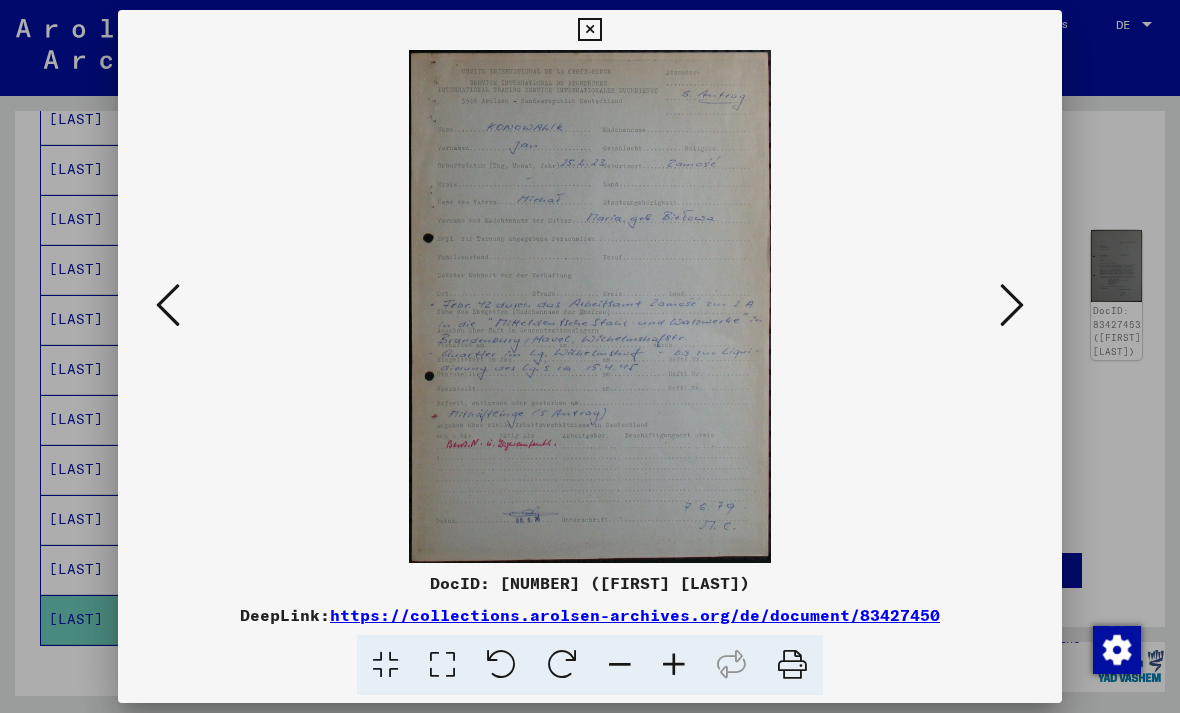 click at bounding box center [589, 30] 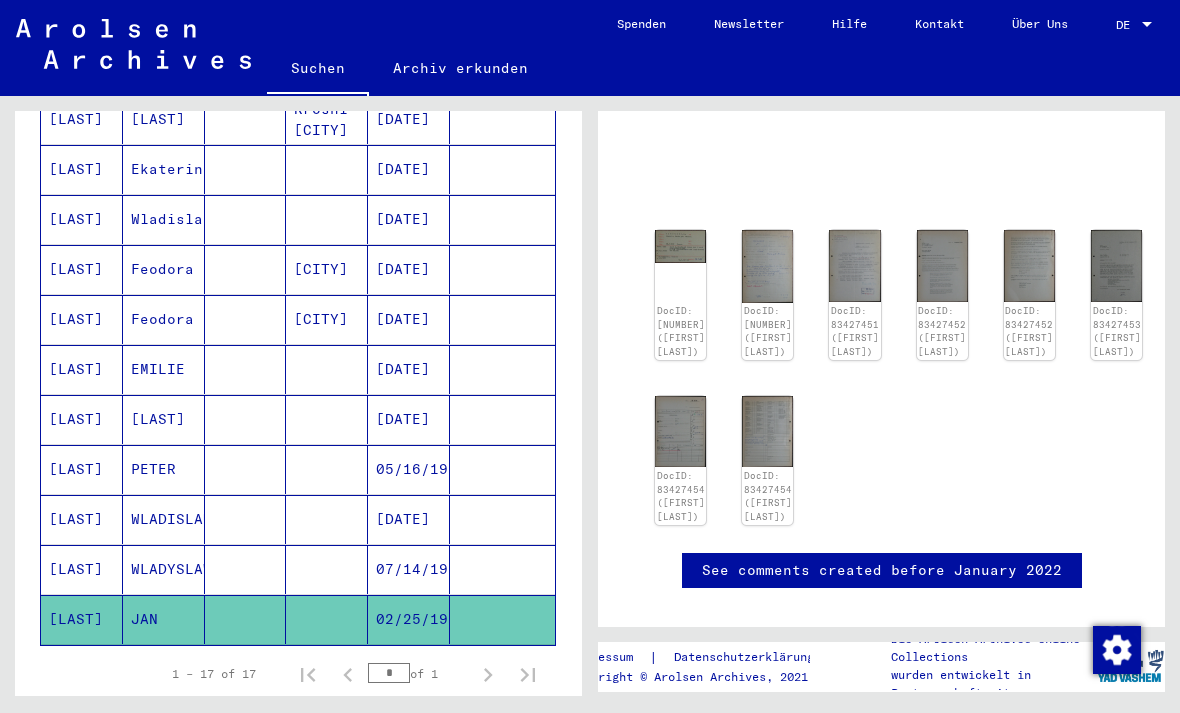 click on "07/14/1912" at bounding box center (409, 619) 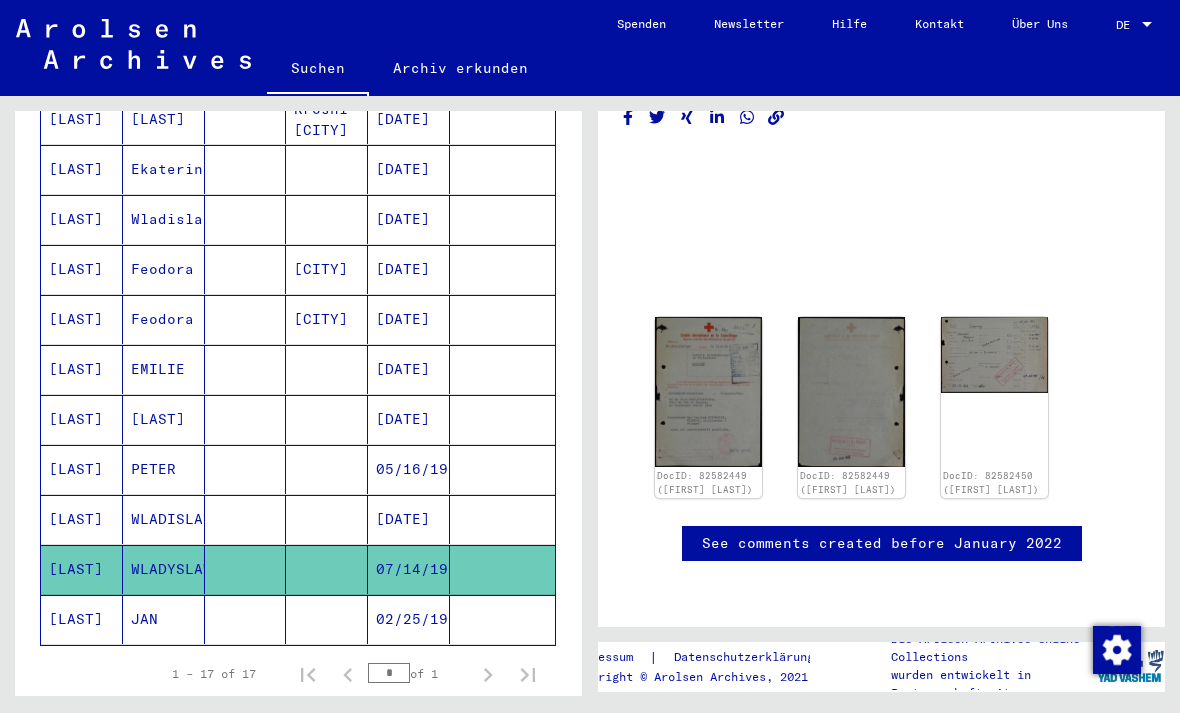 click 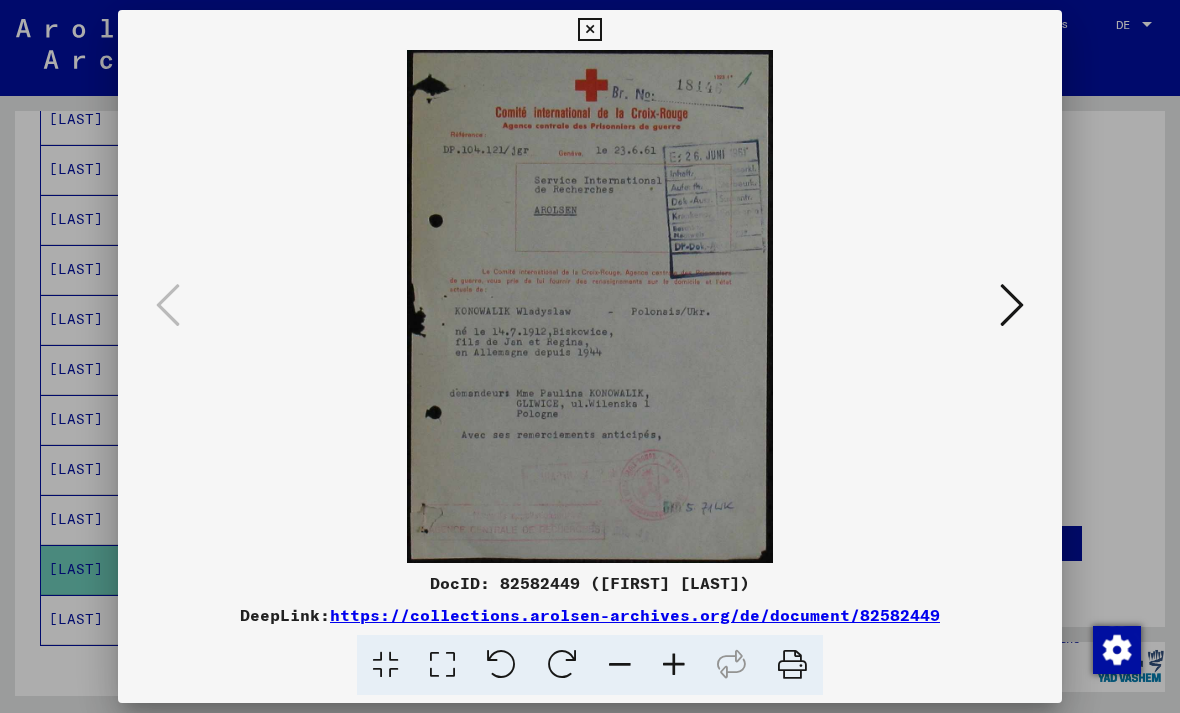 click at bounding box center (589, 30) 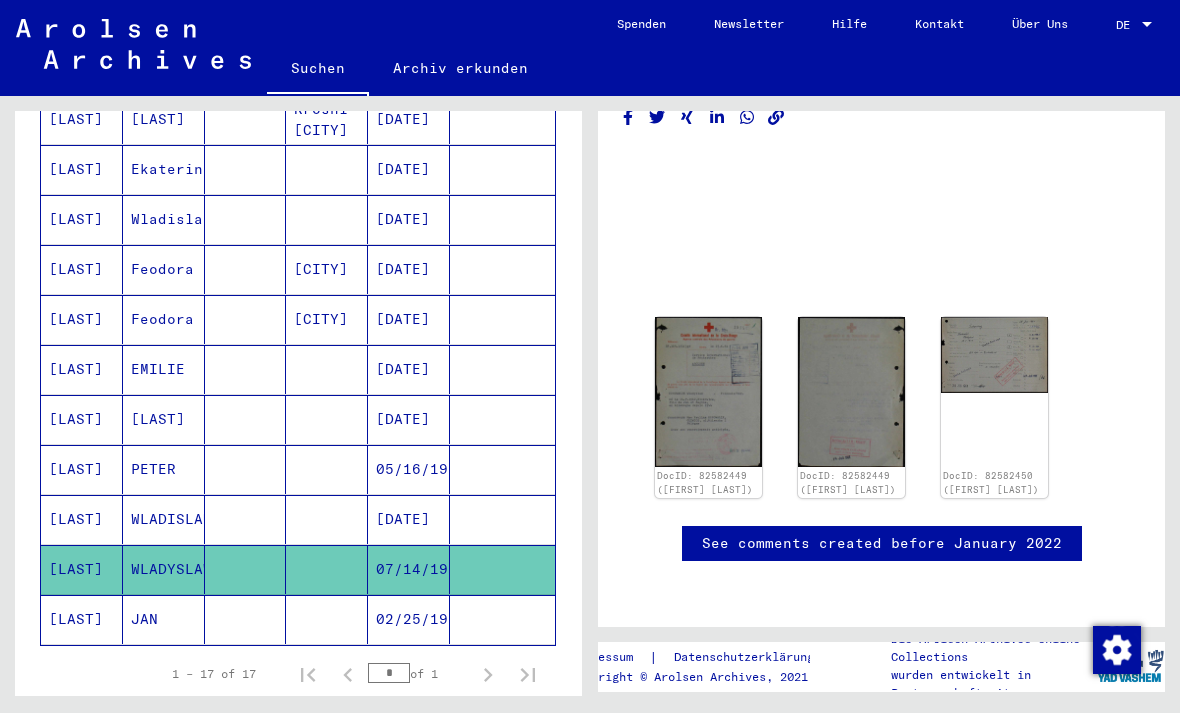 click on "[DATE]" at bounding box center (409, 569) 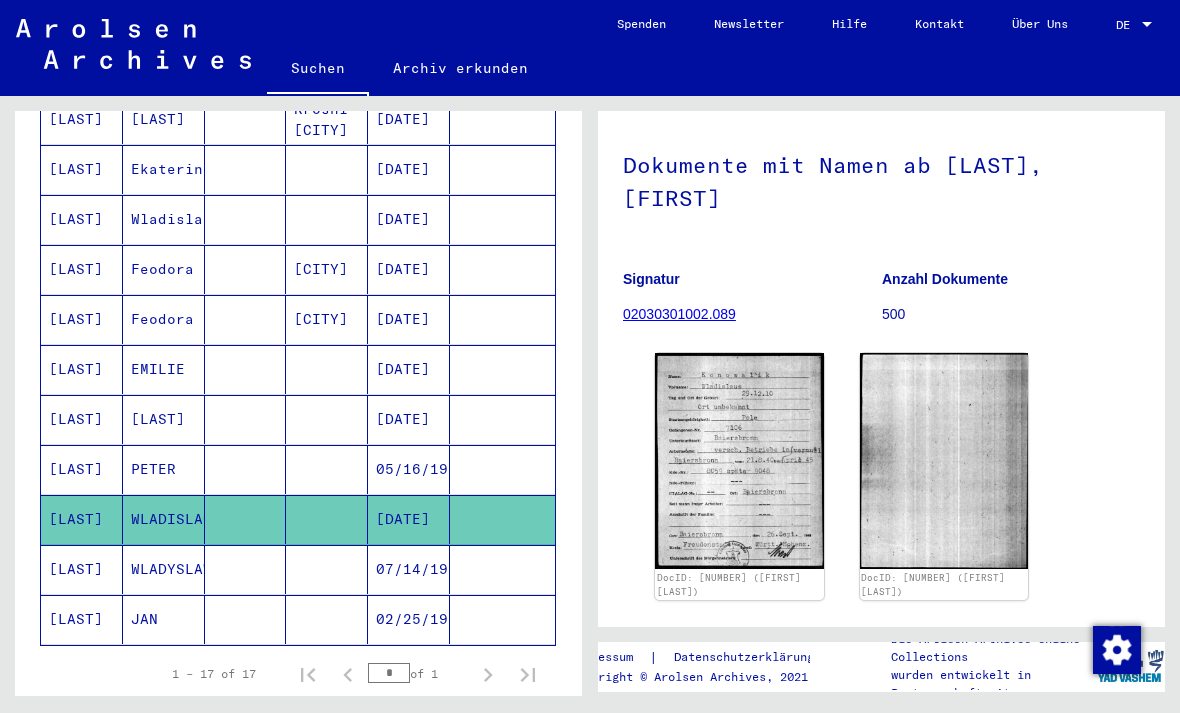 scroll, scrollTop: 153, scrollLeft: 0, axis: vertical 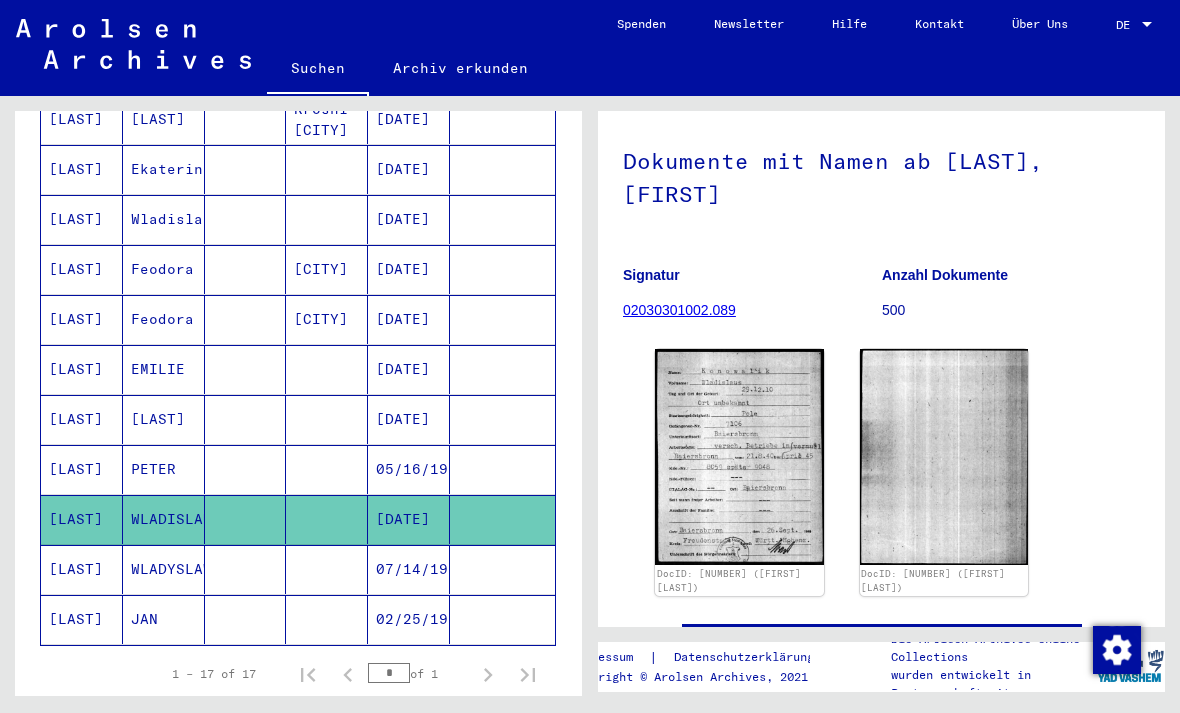 click 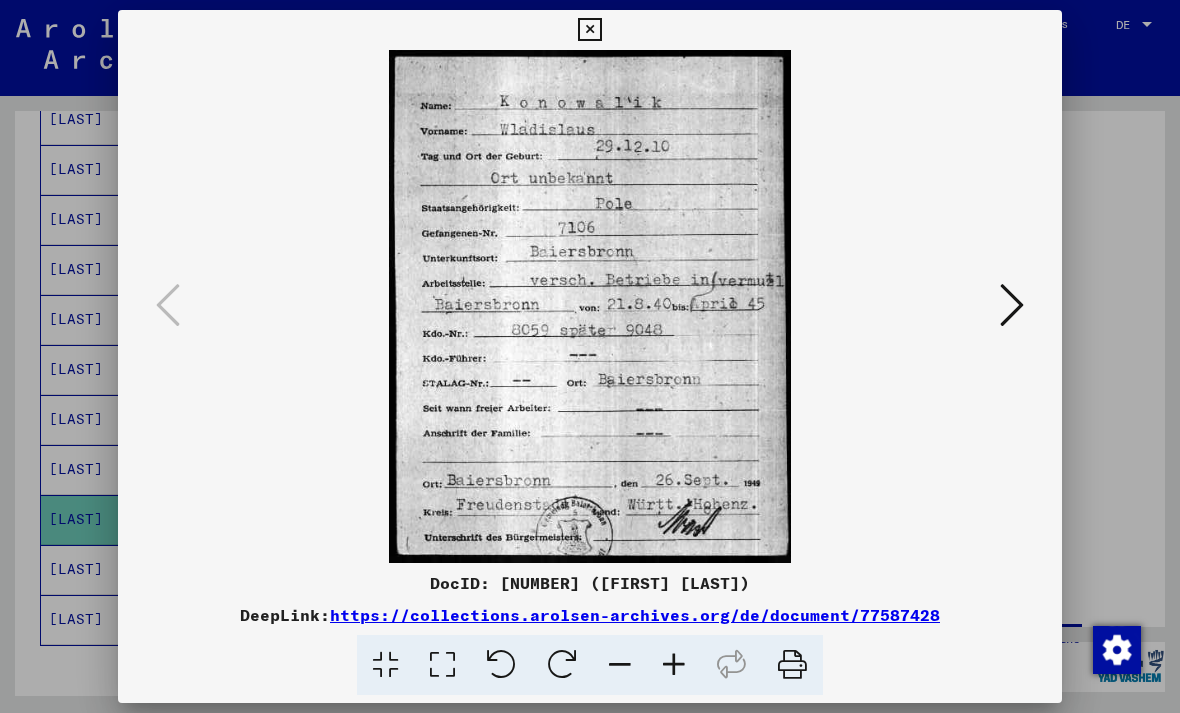click at bounding box center [590, 306] 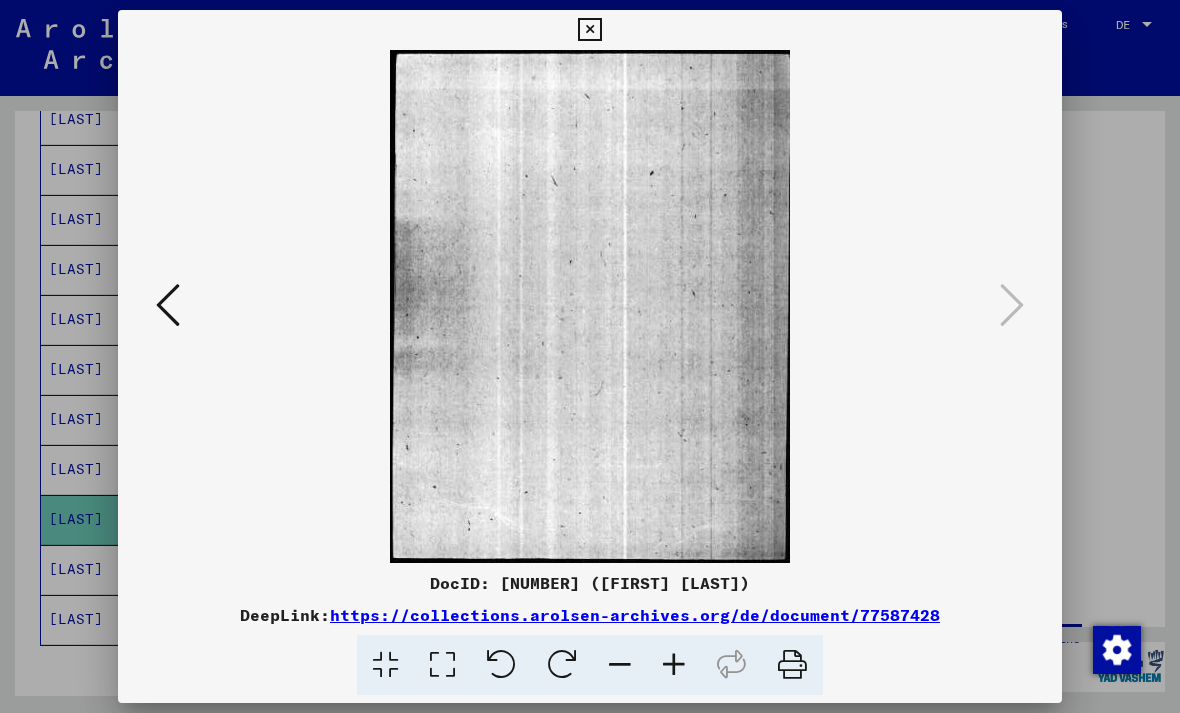 click at bounding box center (589, 30) 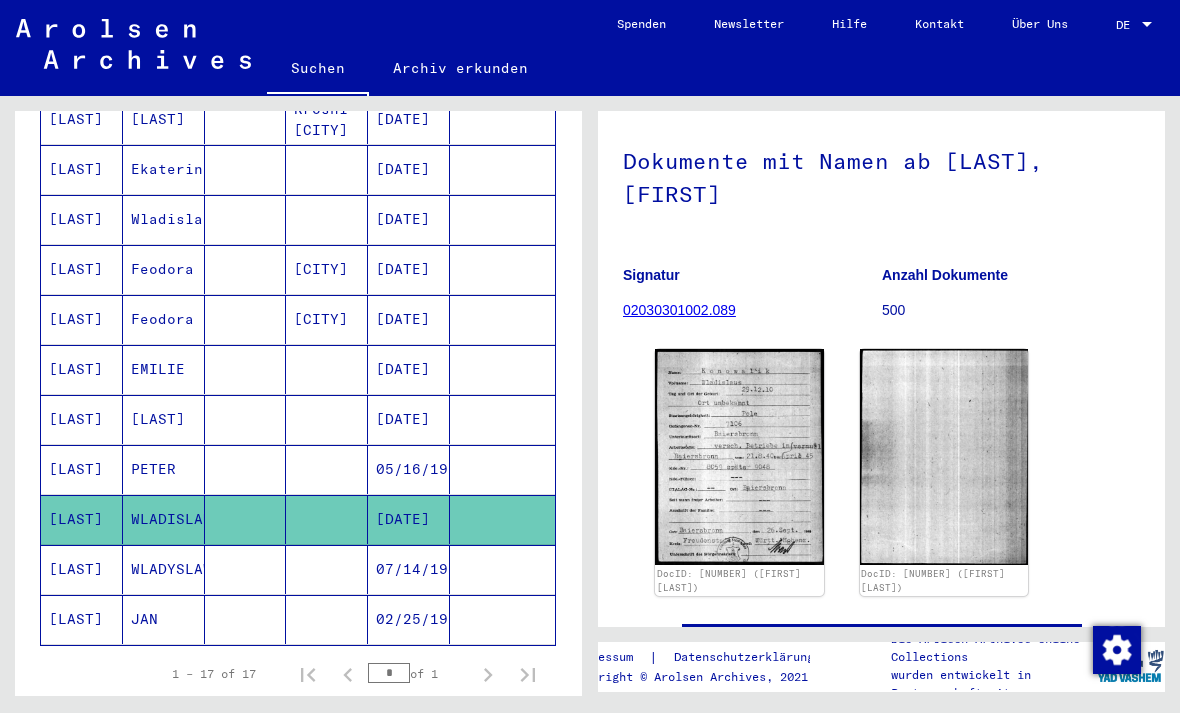 click at bounding box center (502, 519) 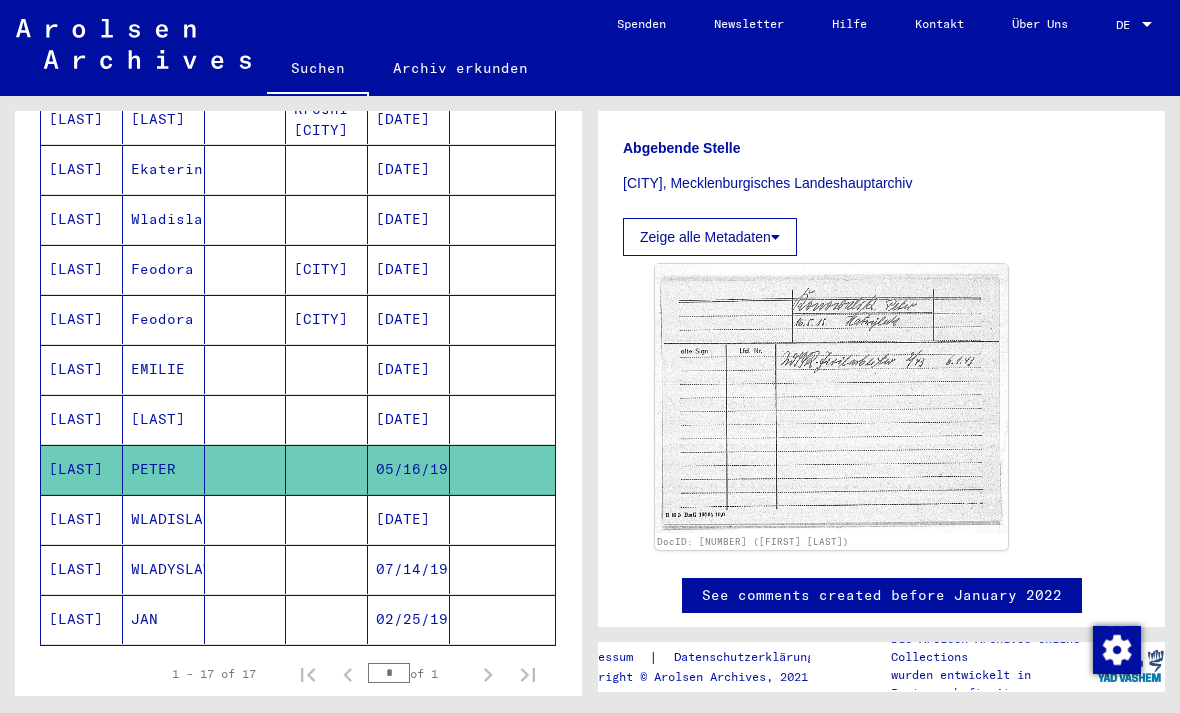 scroll, scrollTop: 550, scrollLeft: 0, axis: vertical 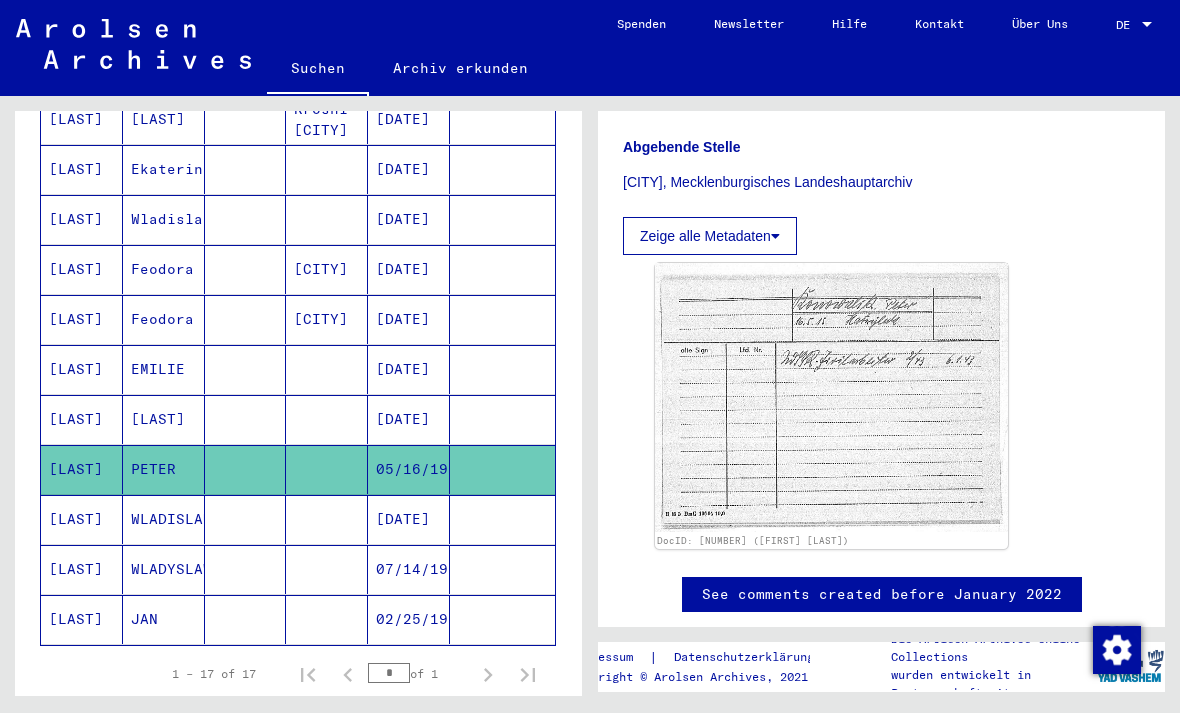 click at bounding box center [502, 469] 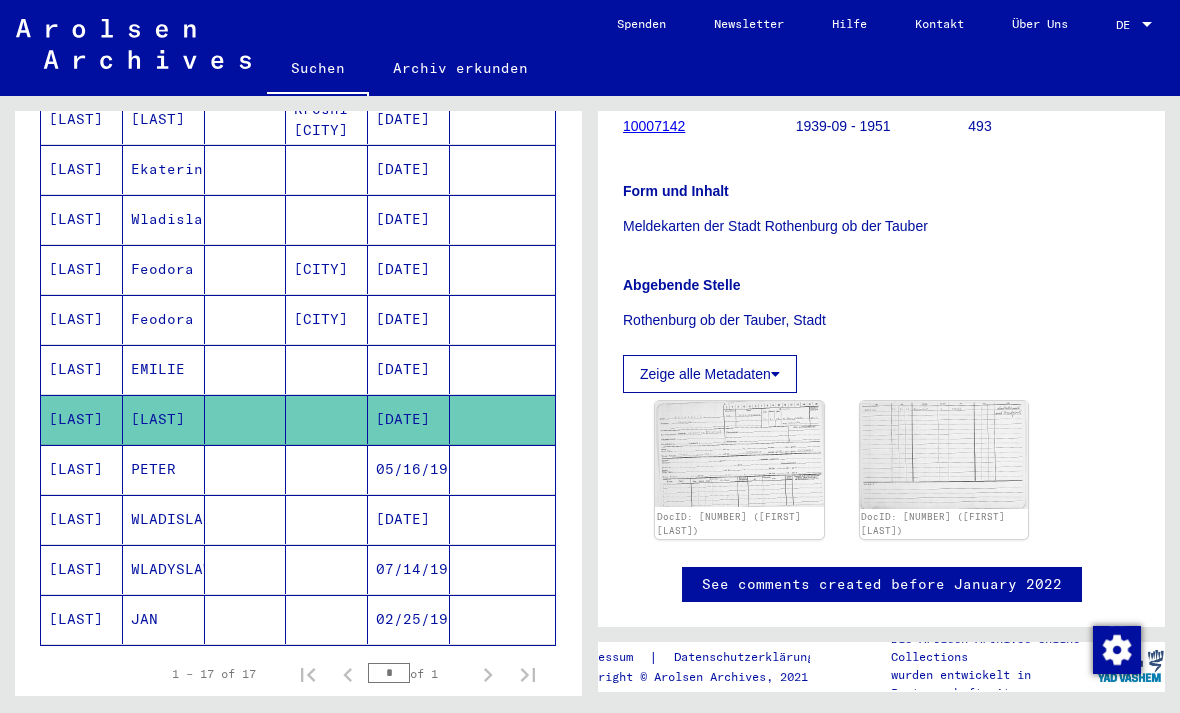 scroll, scrollTop: 376, scrollLeft: 0, axis: vertical 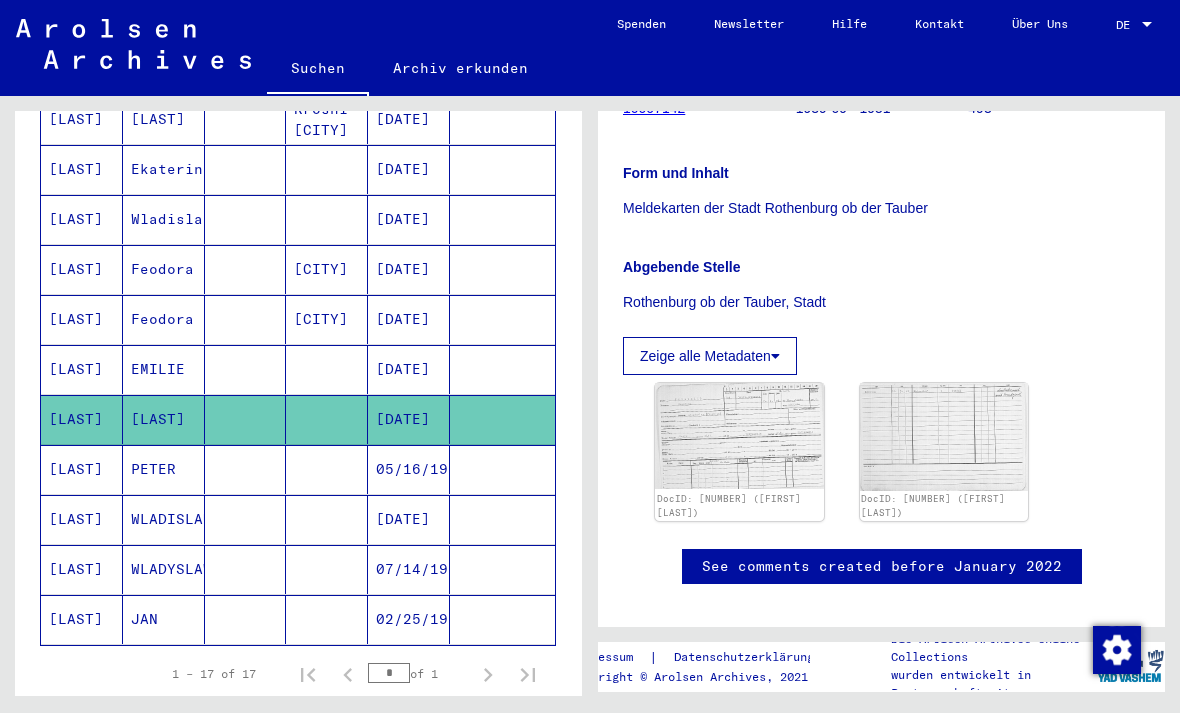 click 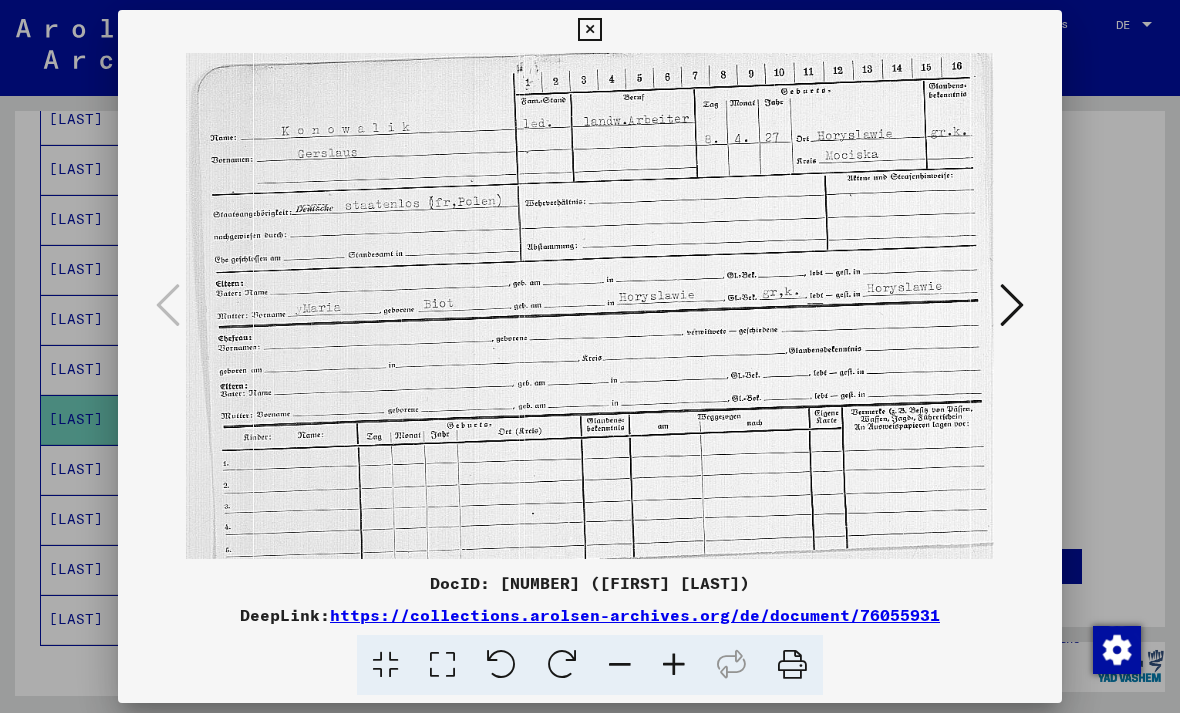 click at bounding box center (1012, 305) 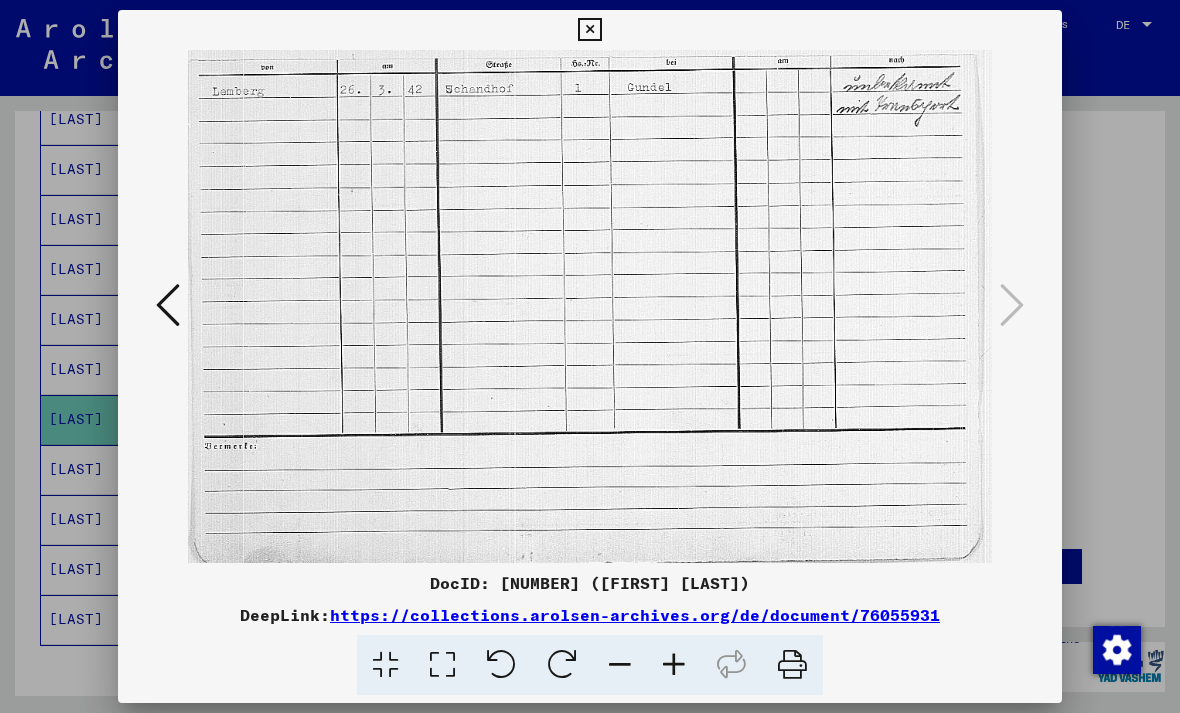 click at bounding box center (589, 30) 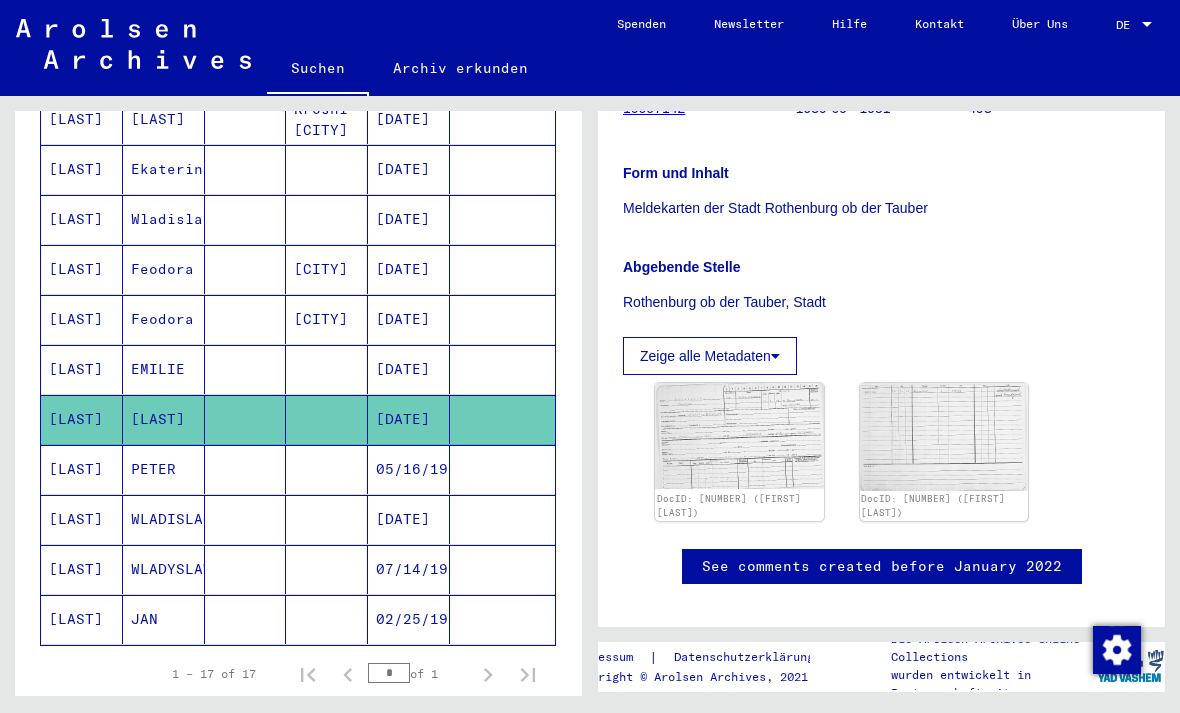 click at bounding box center [502, 419] 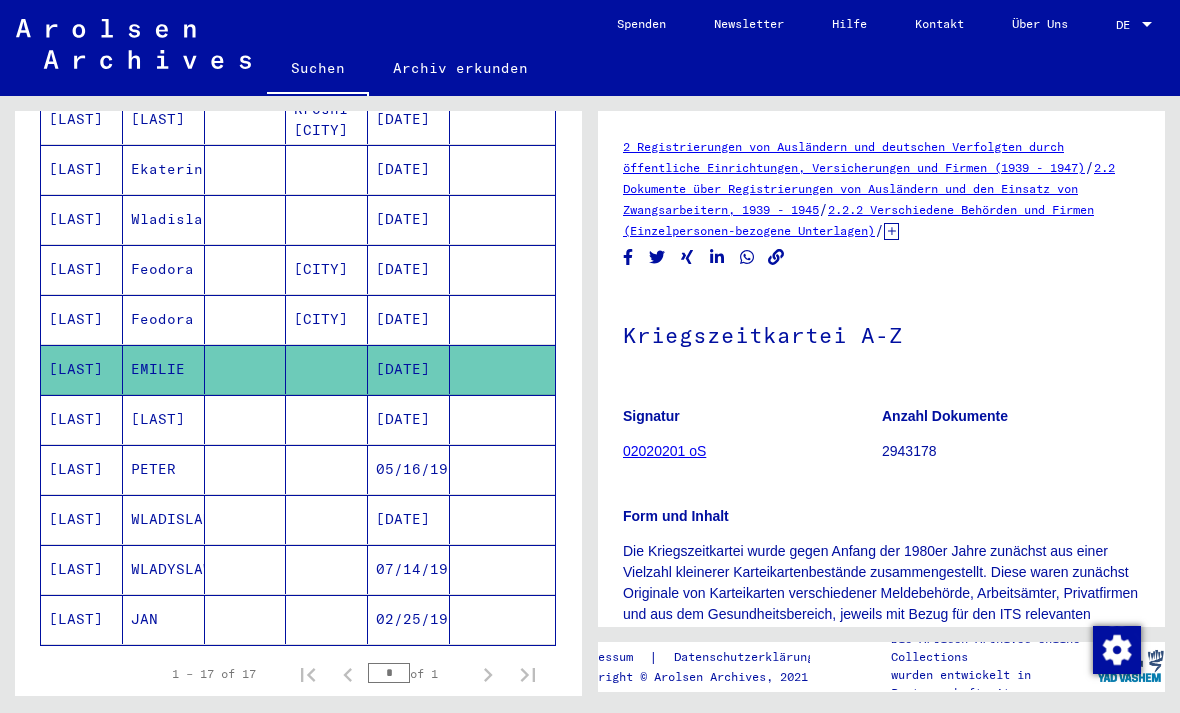 click at bounding box center (502, 369) 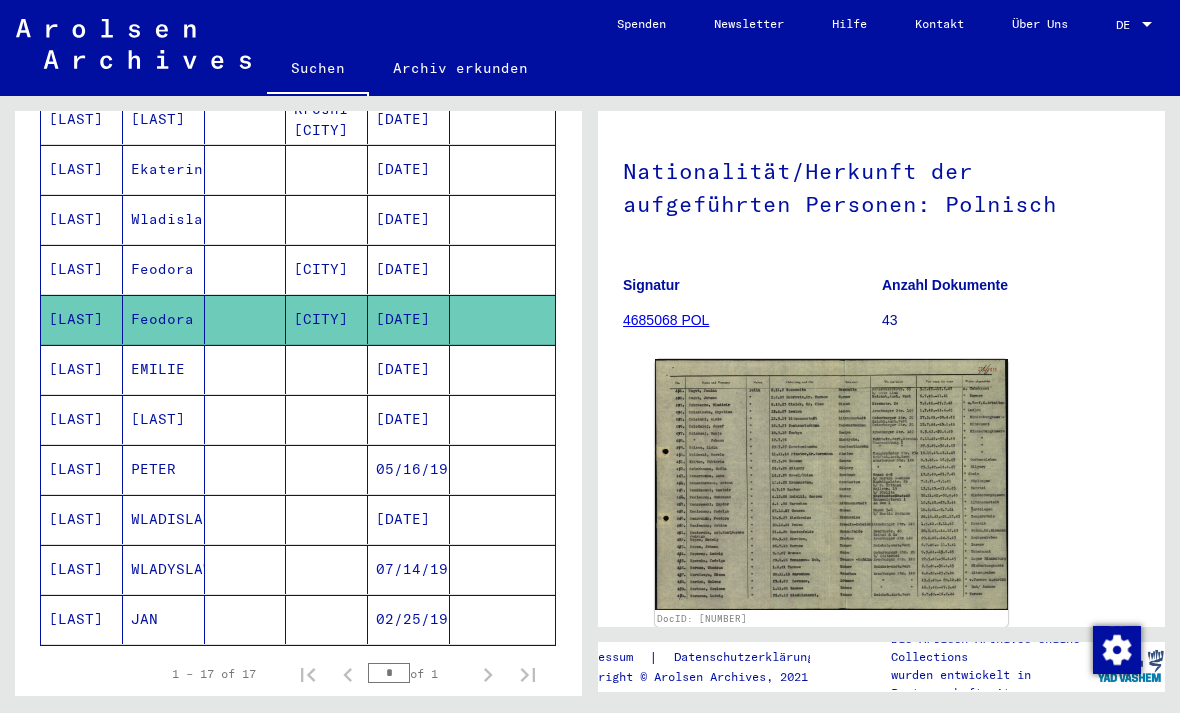 scroll, scrollTop: 184, scrollLeft: 0, axis: vertical 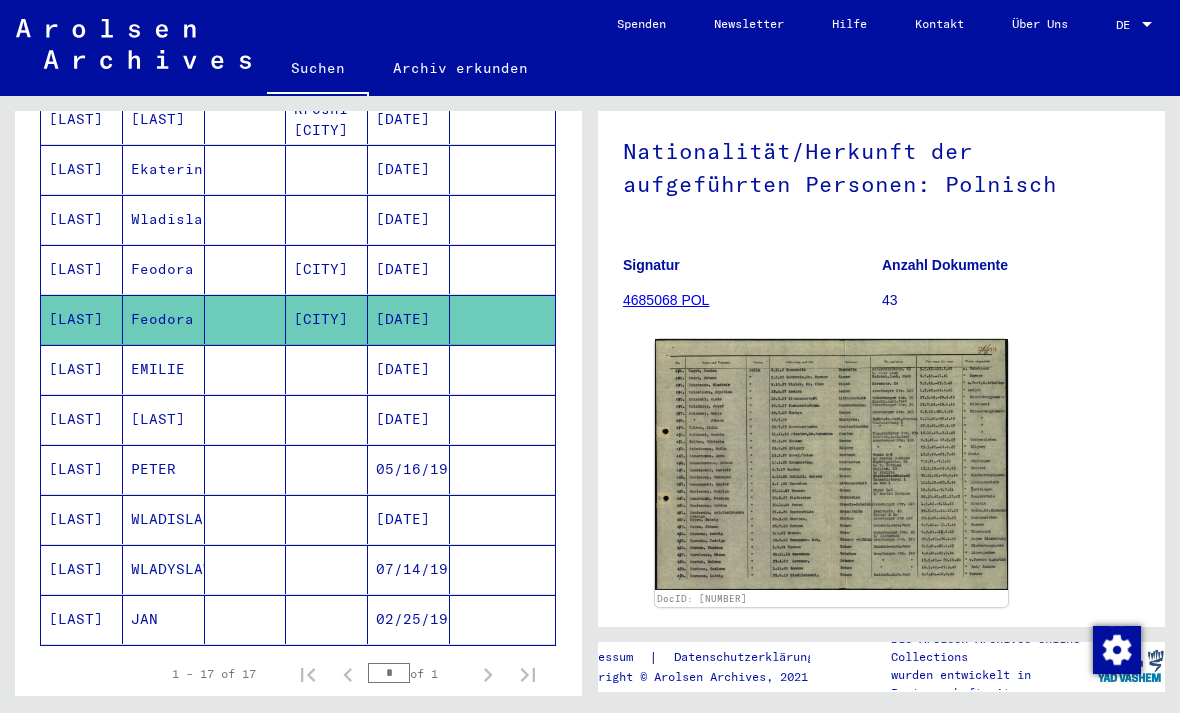 click at bounding box center (502, 319) 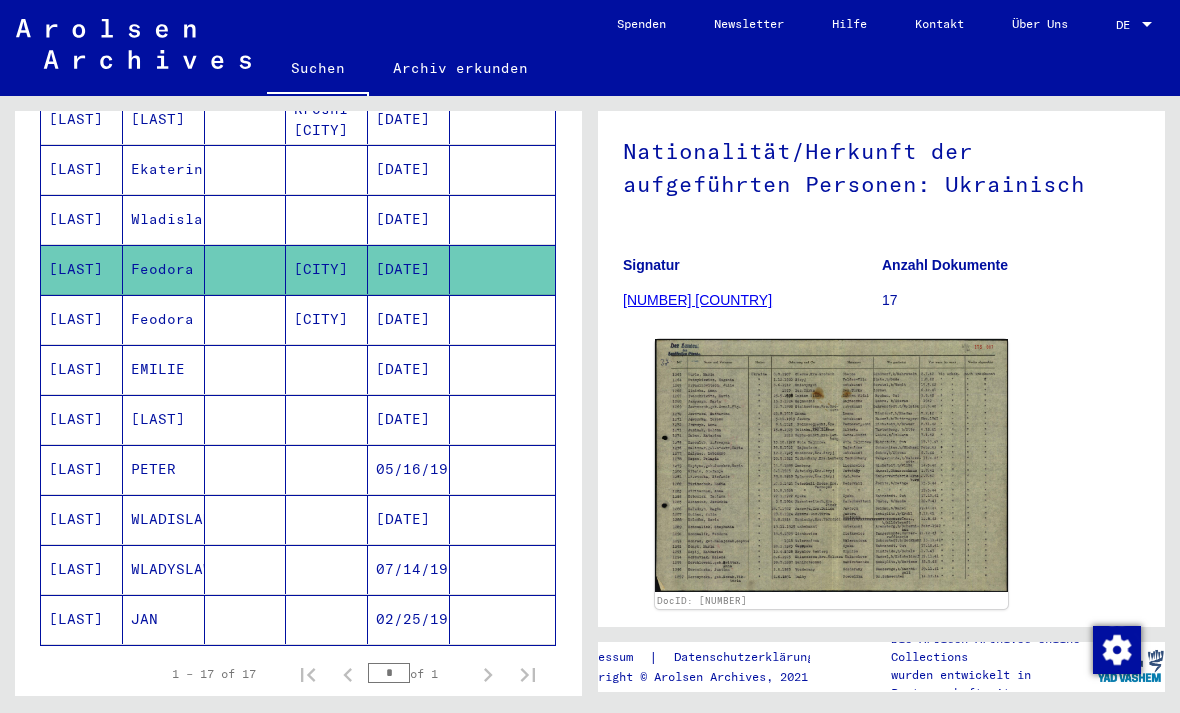 scroll, scrollTop: 0, scrollLeft: 0, axis: both 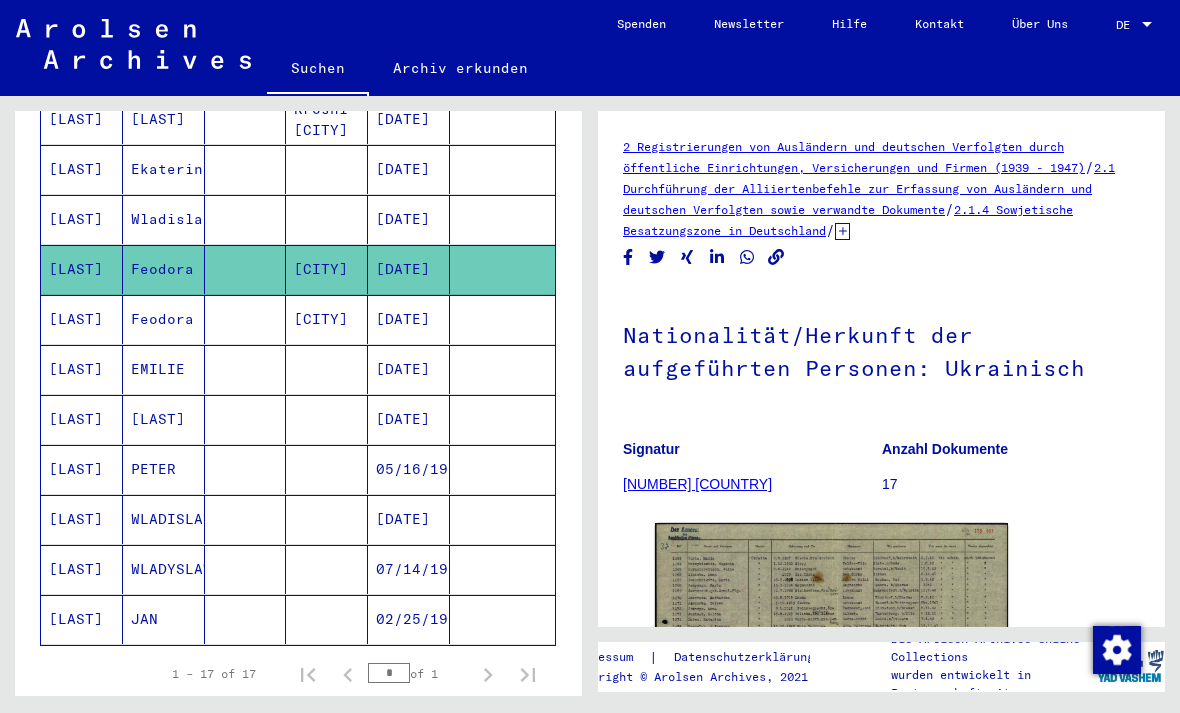 click 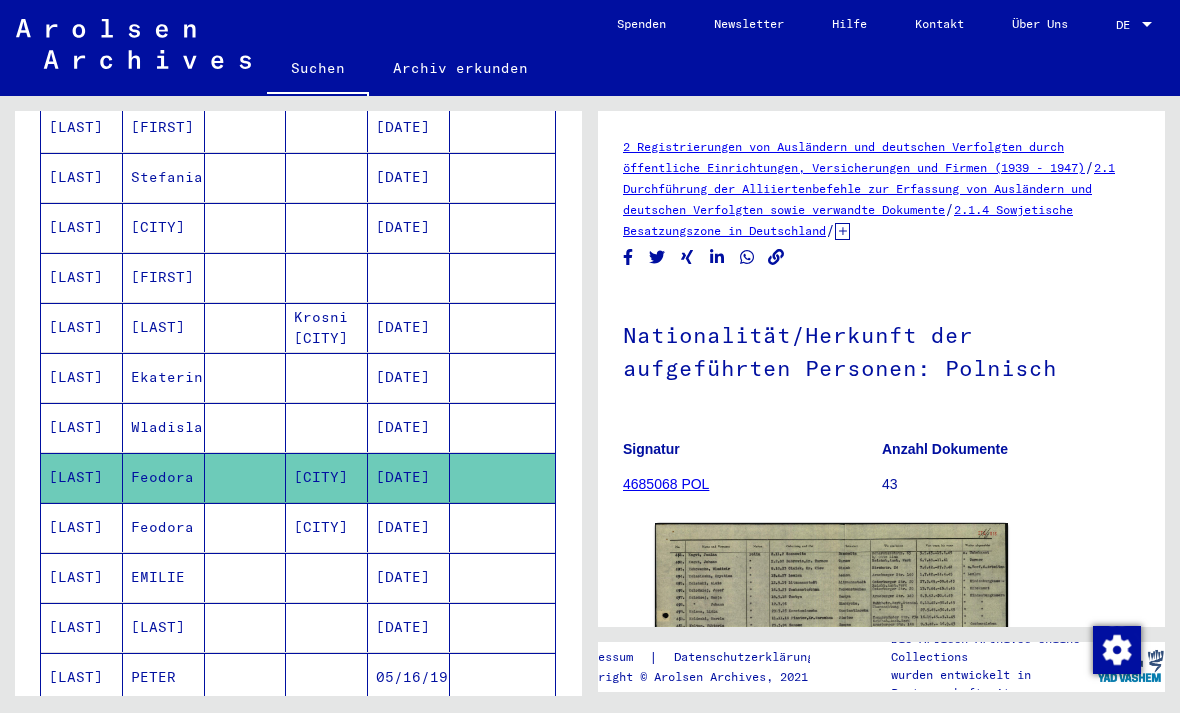 scroll, scrollTop: 420, scrollLeft: 0, axis: vertical 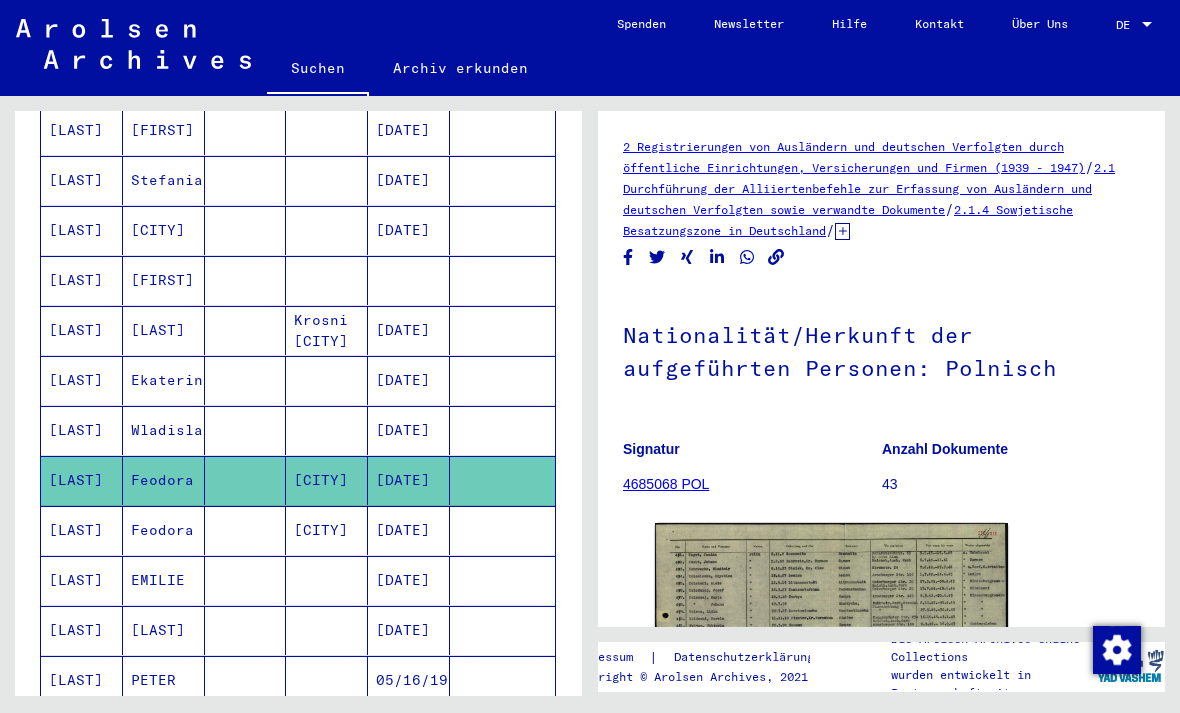 click at bounding box center [502, 430] 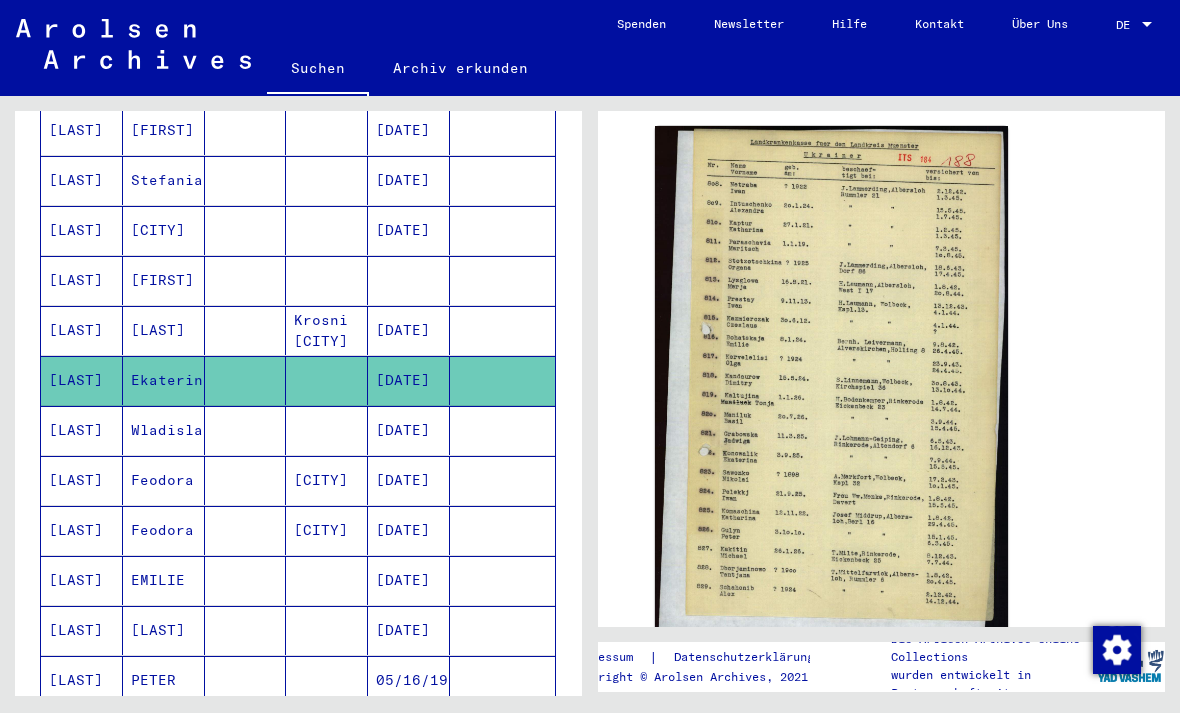 scroll, scrollTop: 383, scrollLeft: 0, axis: vertical 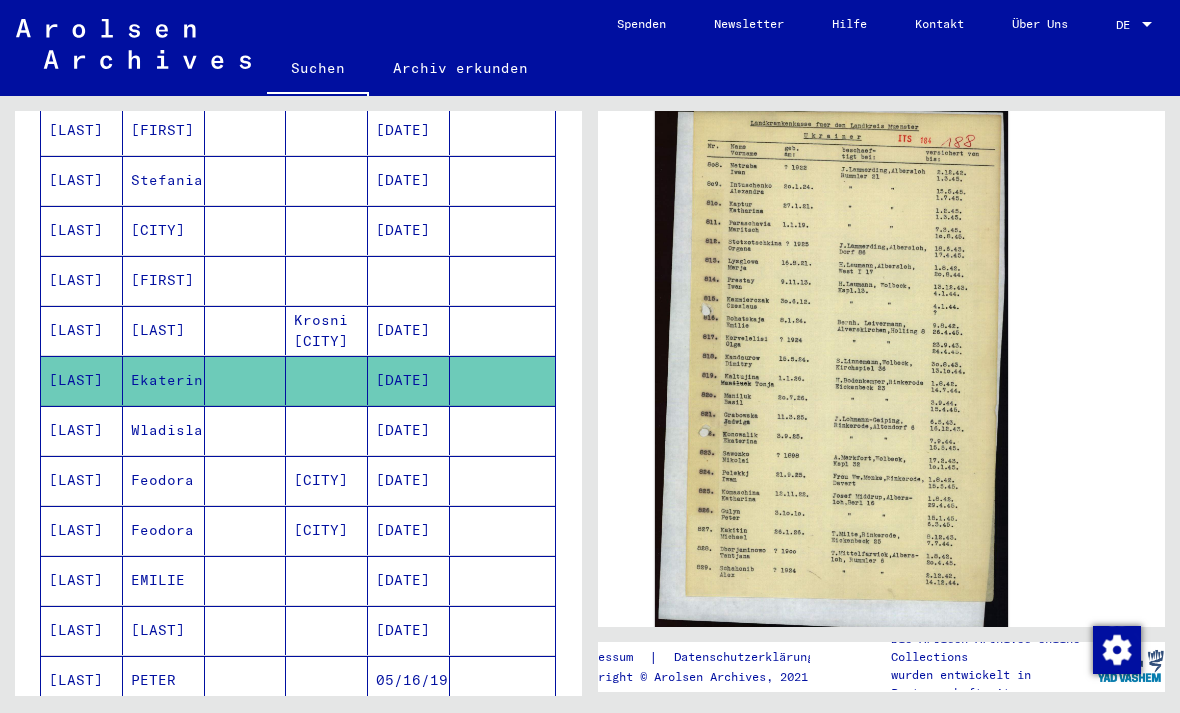 click 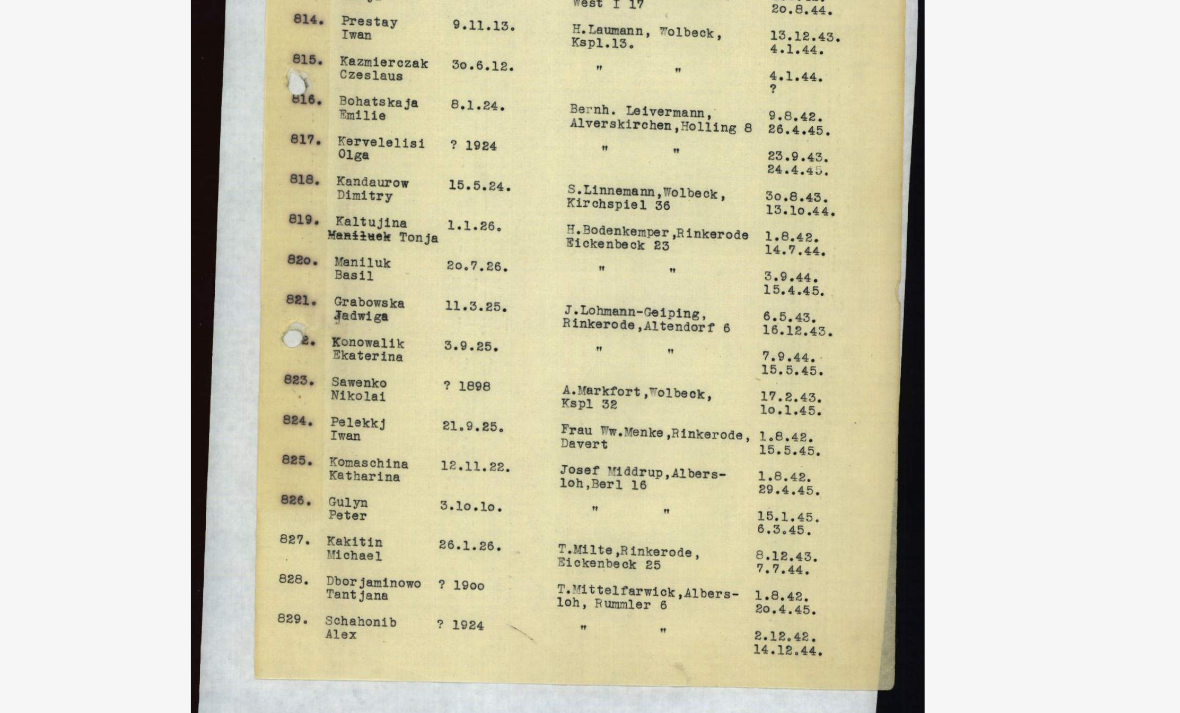 click at bounding box center [590, 306] 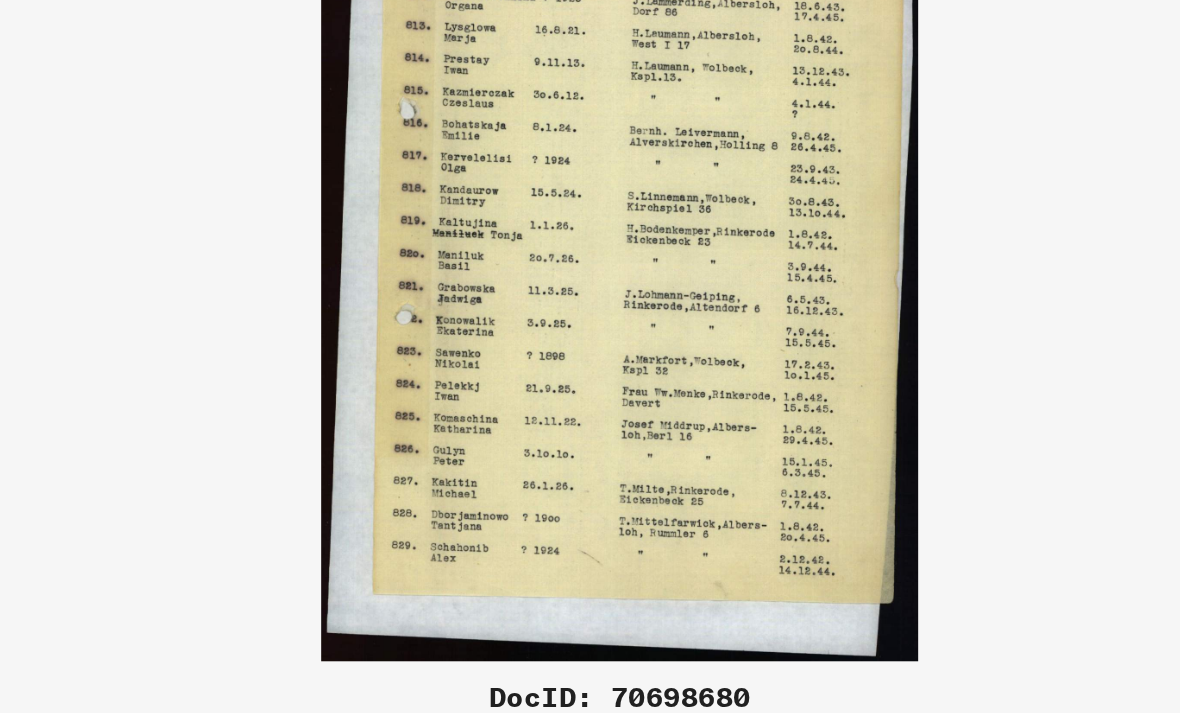 scroll, scrollTop: 44, scrollLeft: 0, axis: vertical 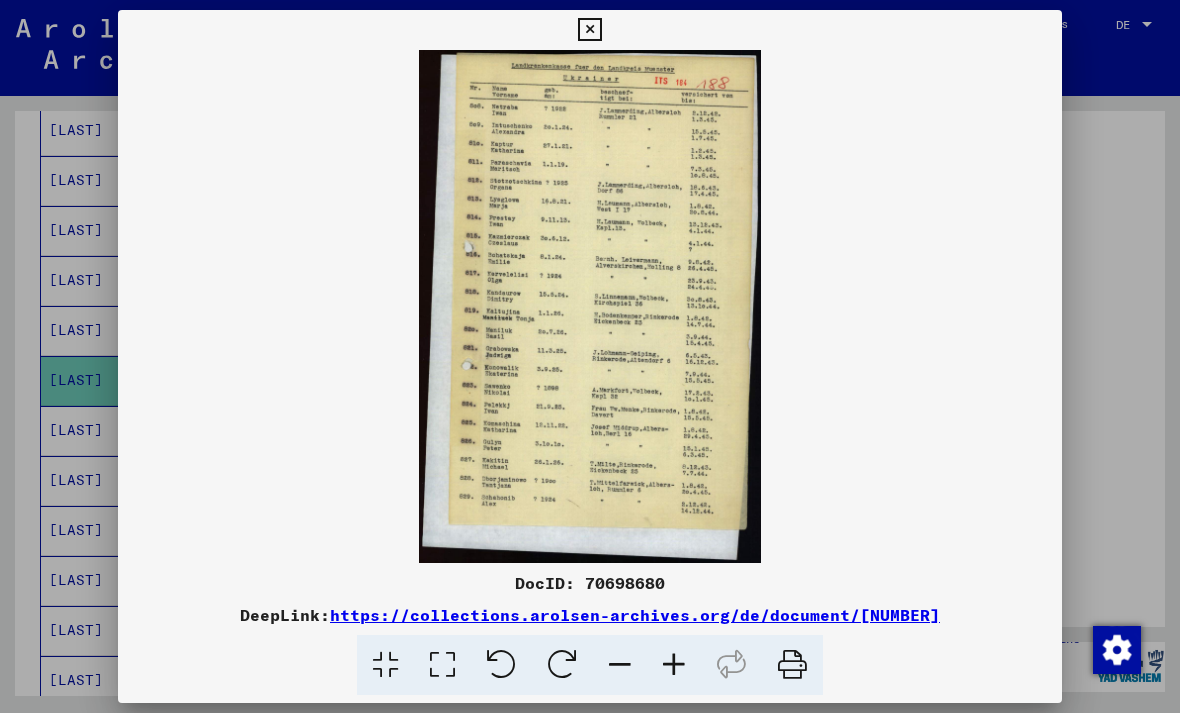 click at bounding box center [589, 30] 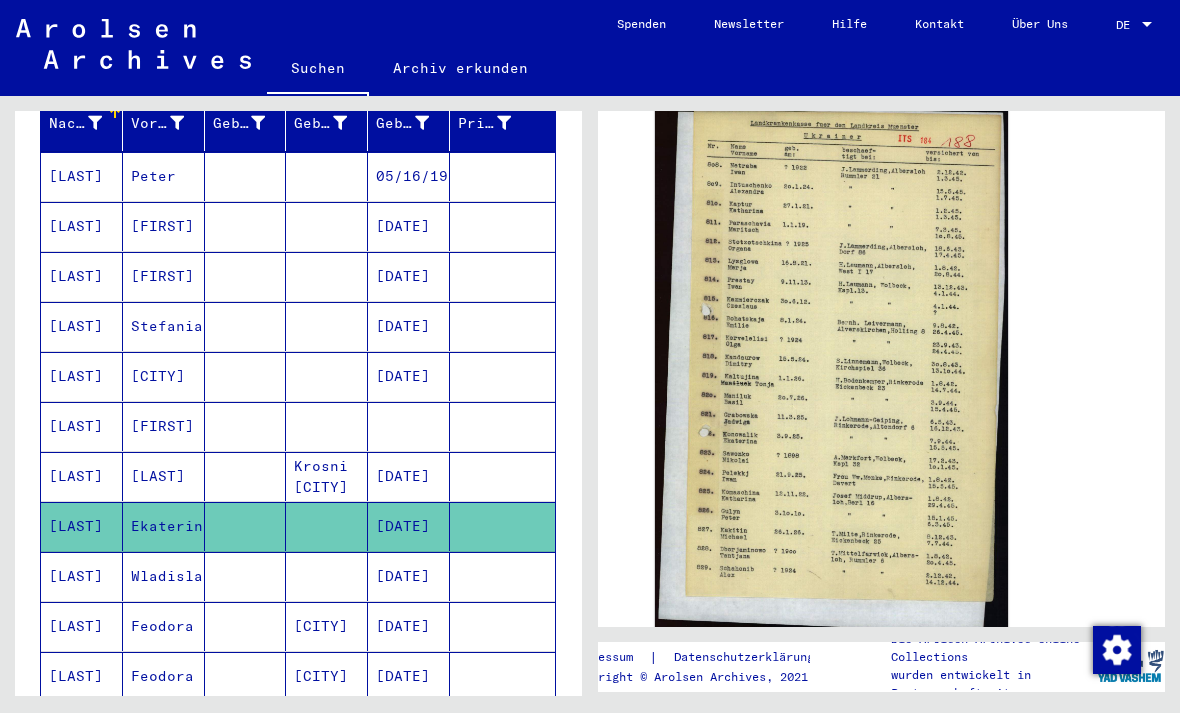 scroll, scrollTop: 265, scrollLeft: 0, axis: vertical 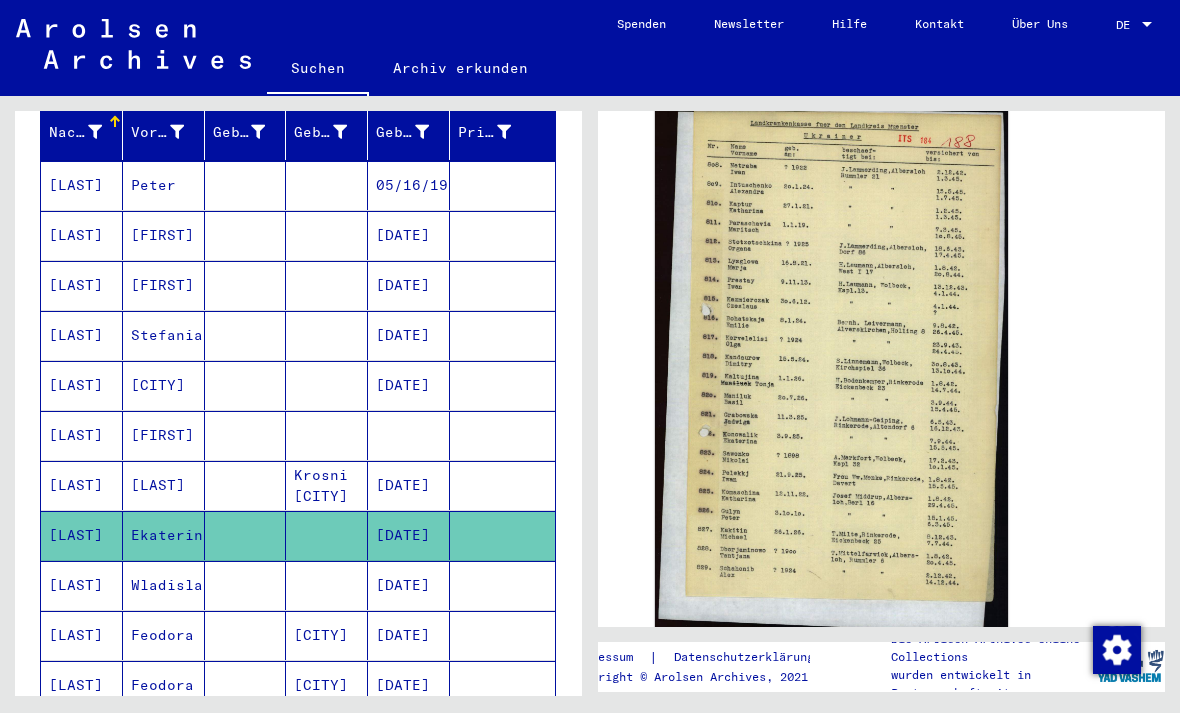 click at bounding box center [502, 535] 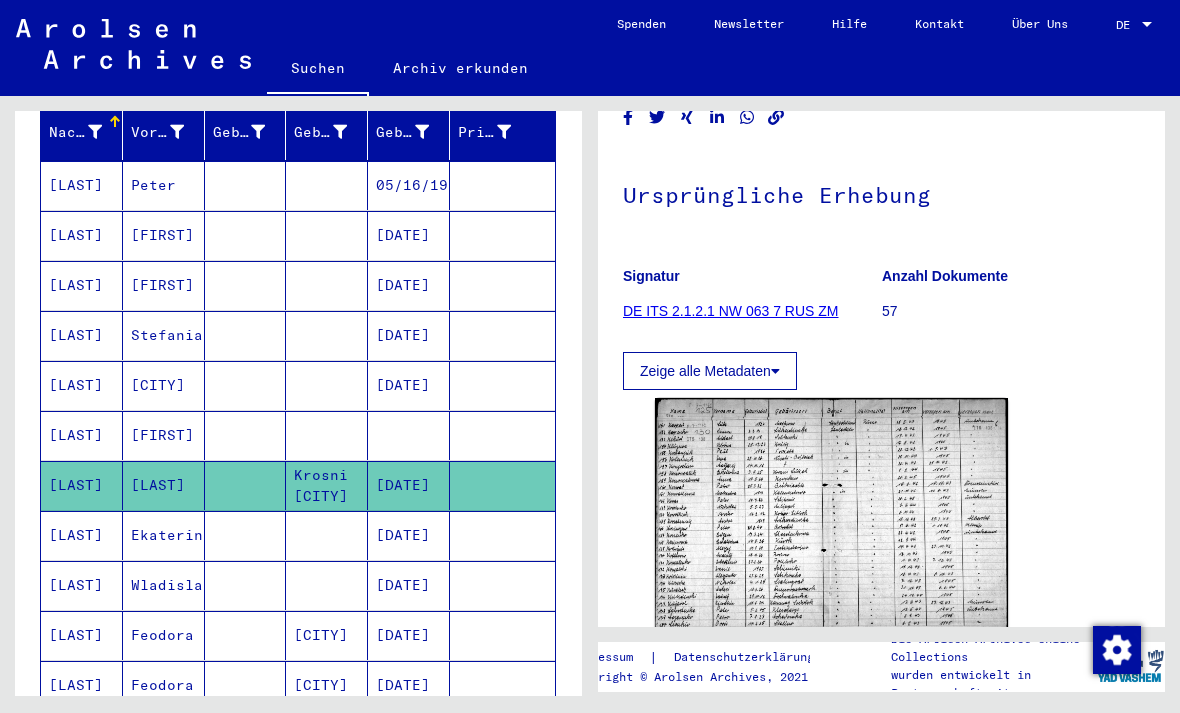 scroll, scrollTop: 86, scrollLeft: 0, axis: vertical 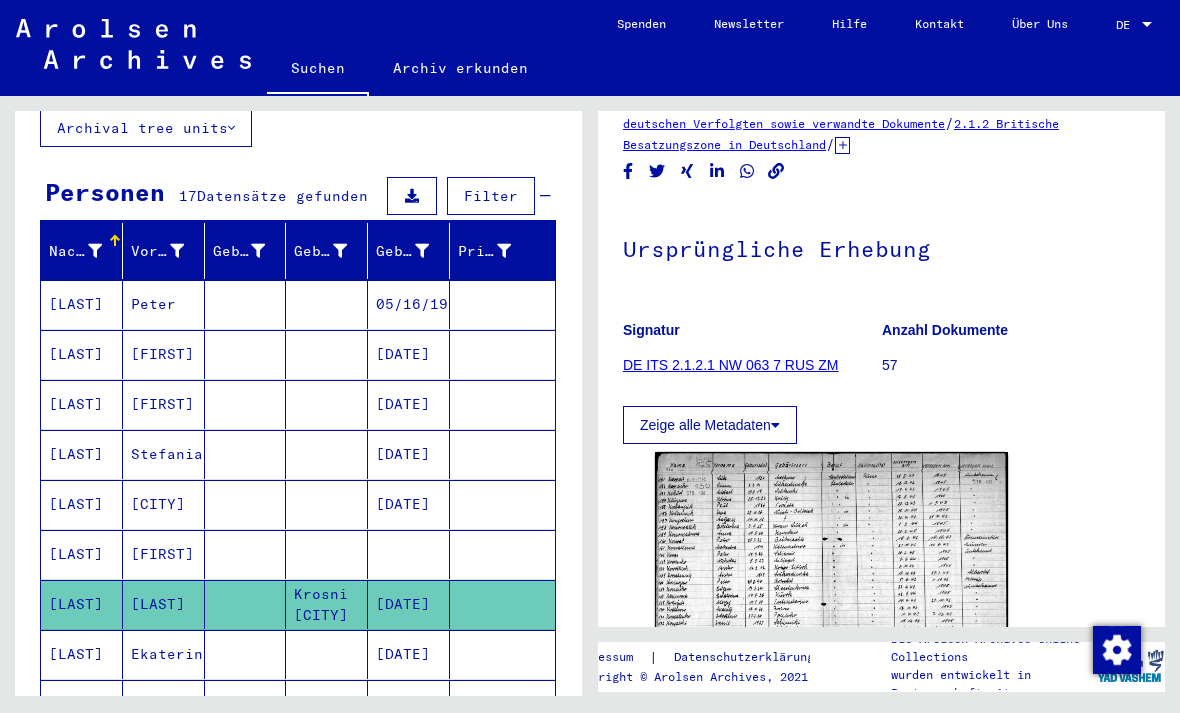 click at bounding box center (502, 604) 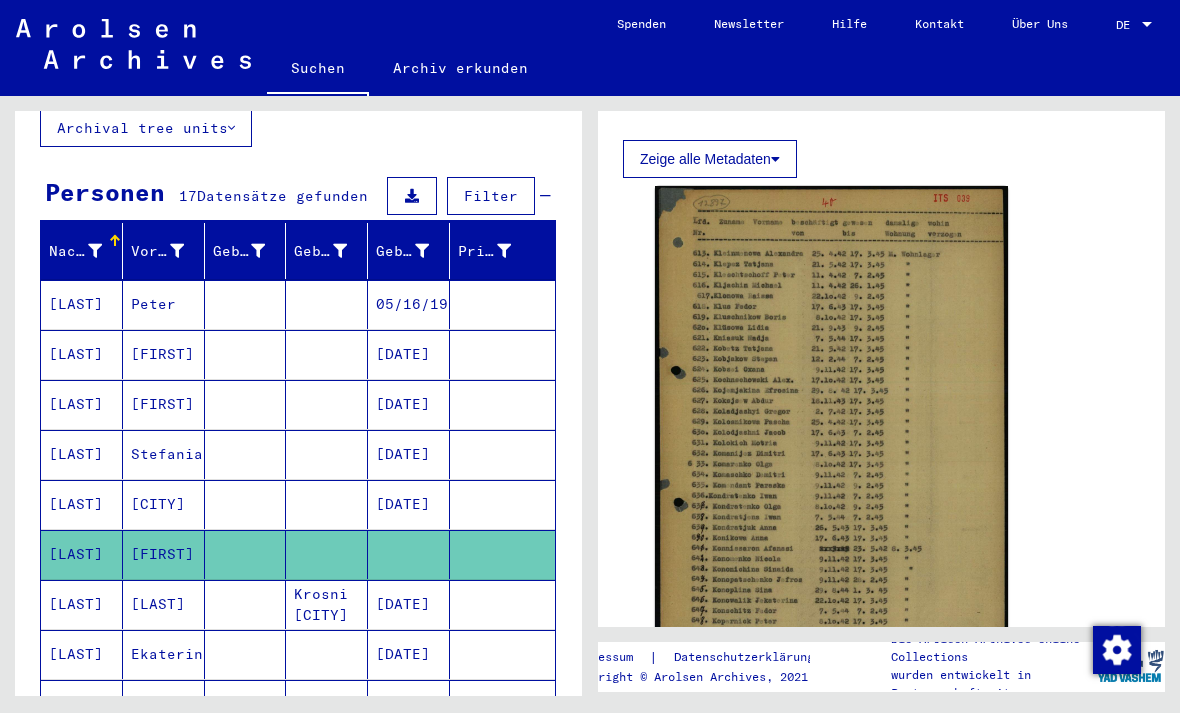 scroll, scrollTop: 355, scrollLeft: 0, axis: vertical 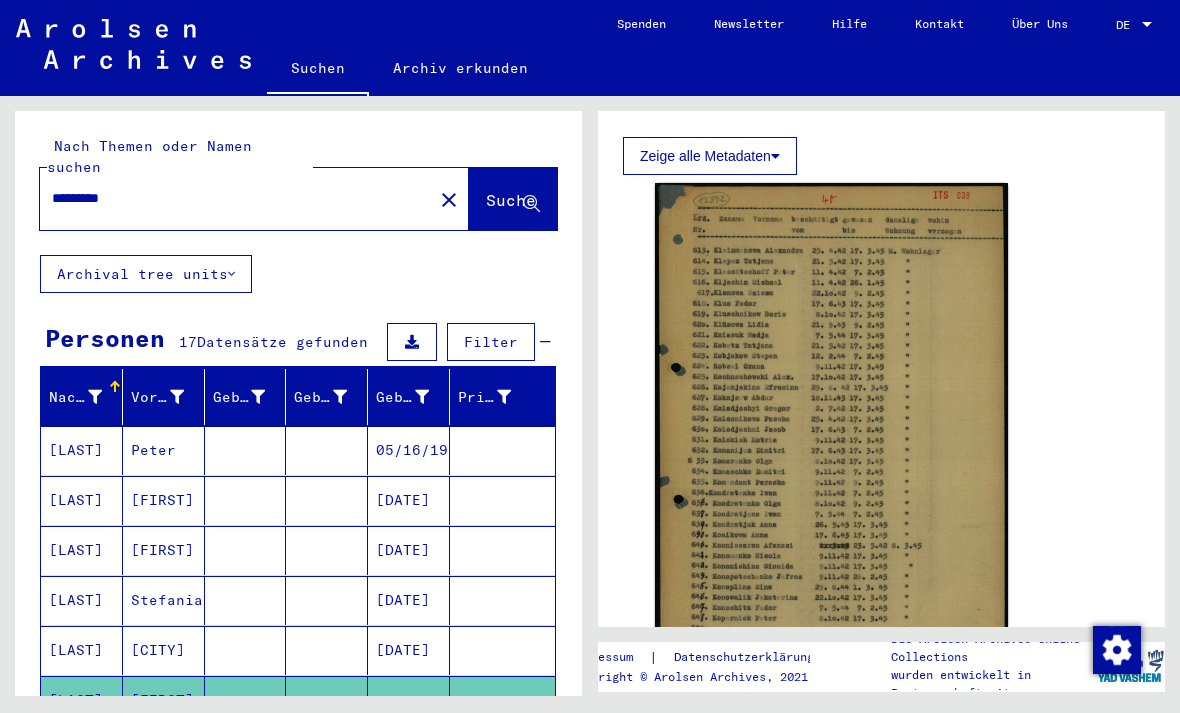 click at bounding box center [502, 500] 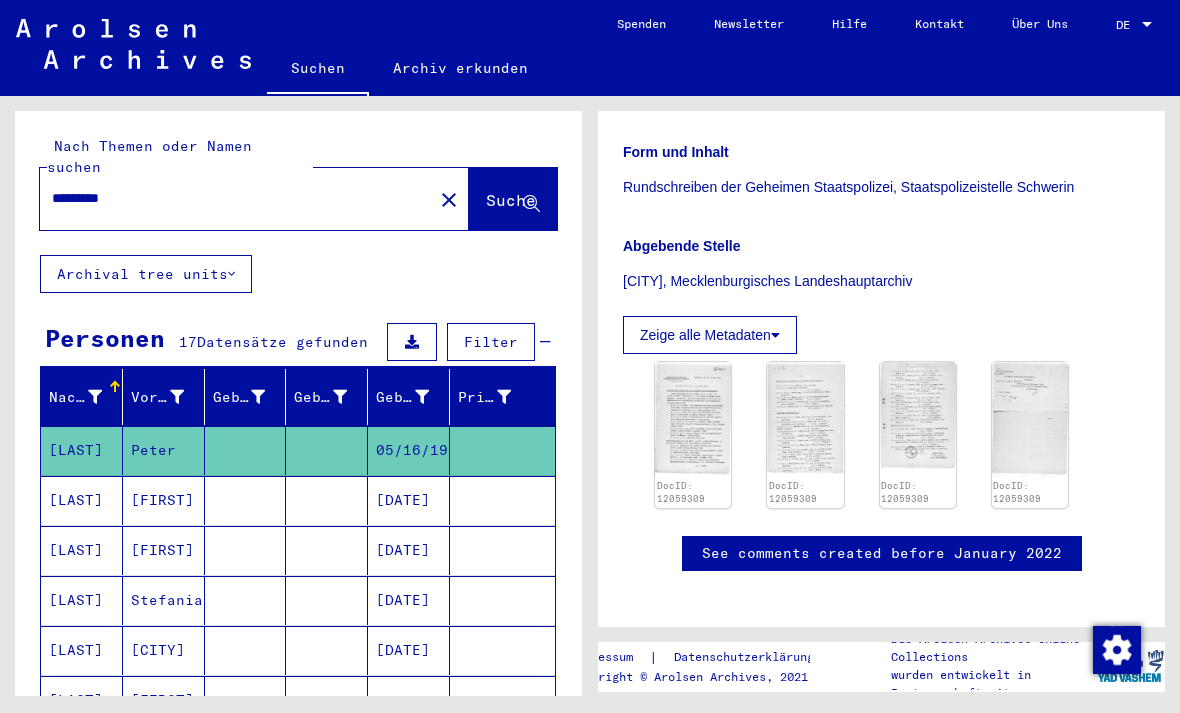 scroll, scrollTop: 358, scrollLeft: 0, axis: vertical 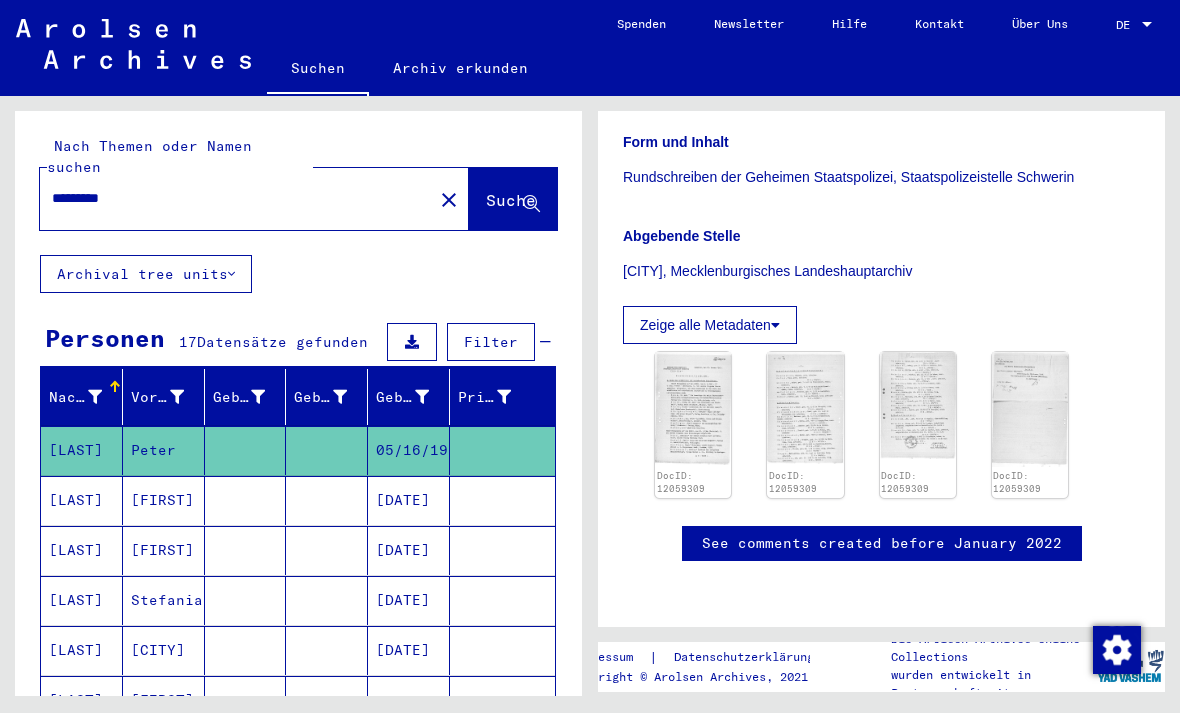 click 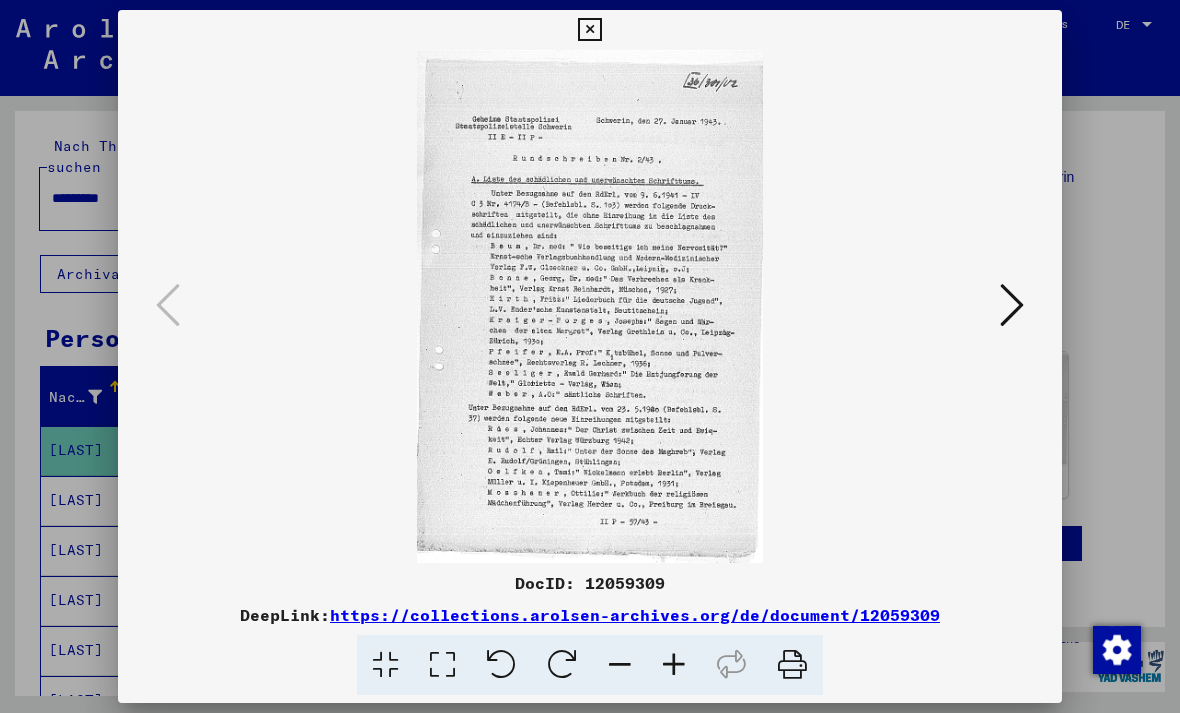 click at bounding box center [1012, 305] 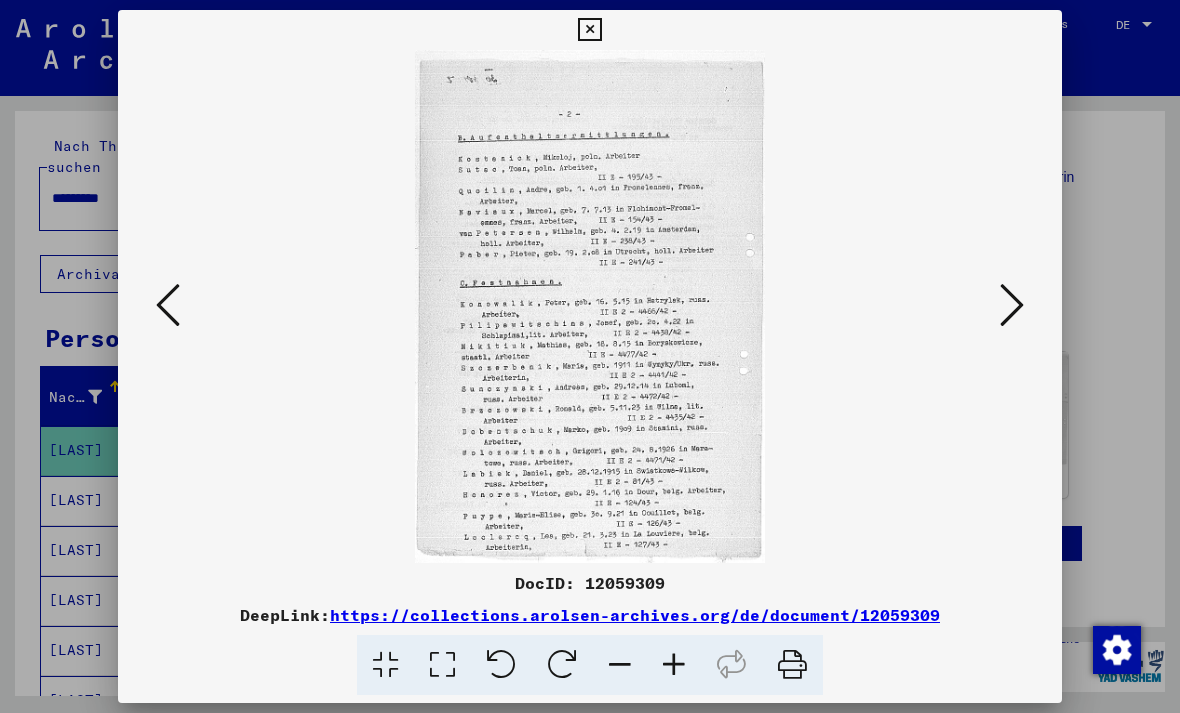 click at bounding box center [1012, 306] 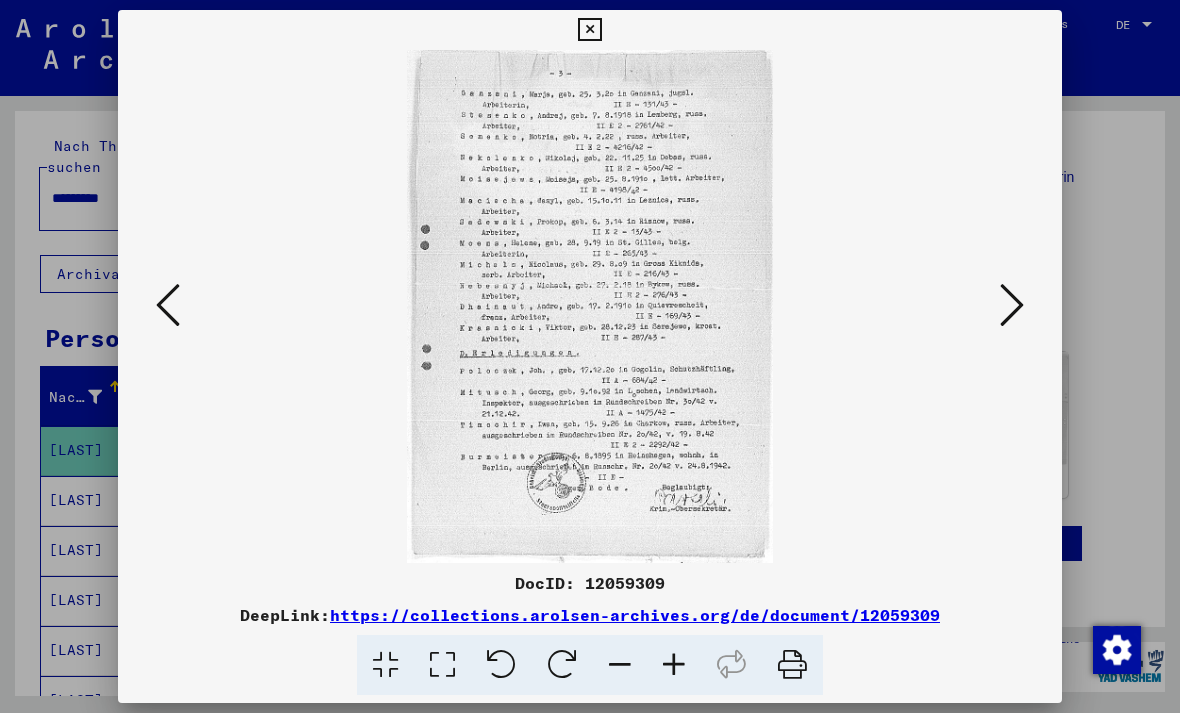 click at bounding box center [1012, 306] 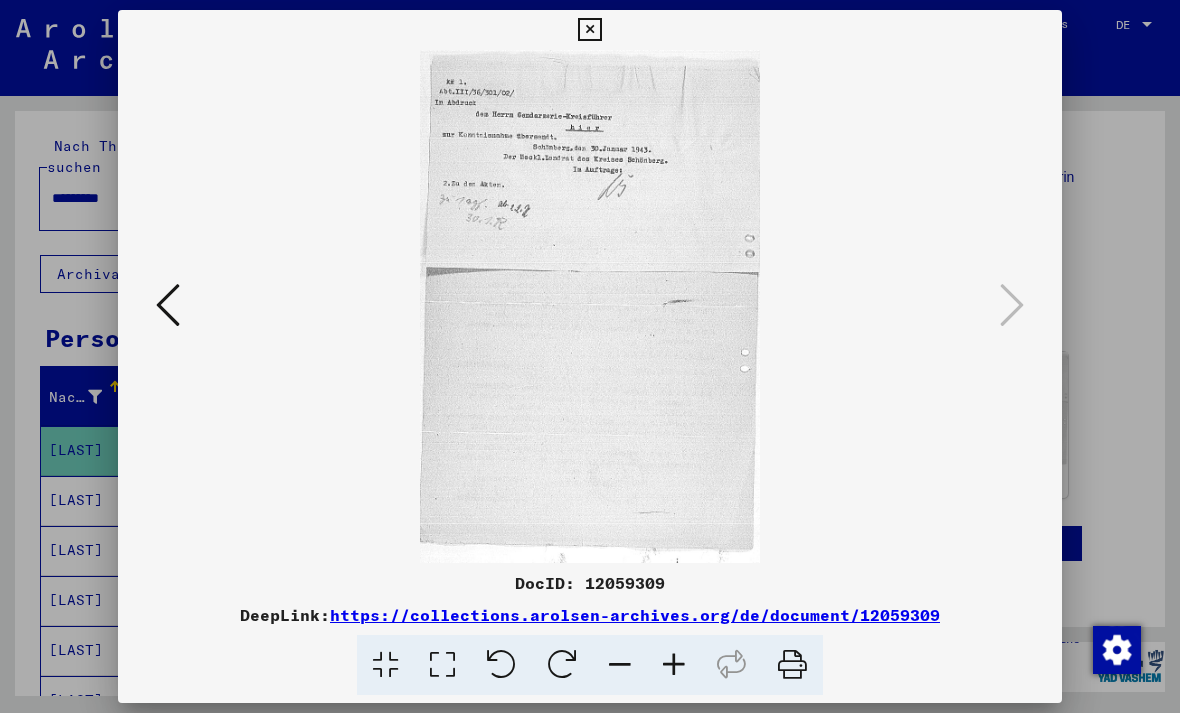 click at bounding box center (589, 30) 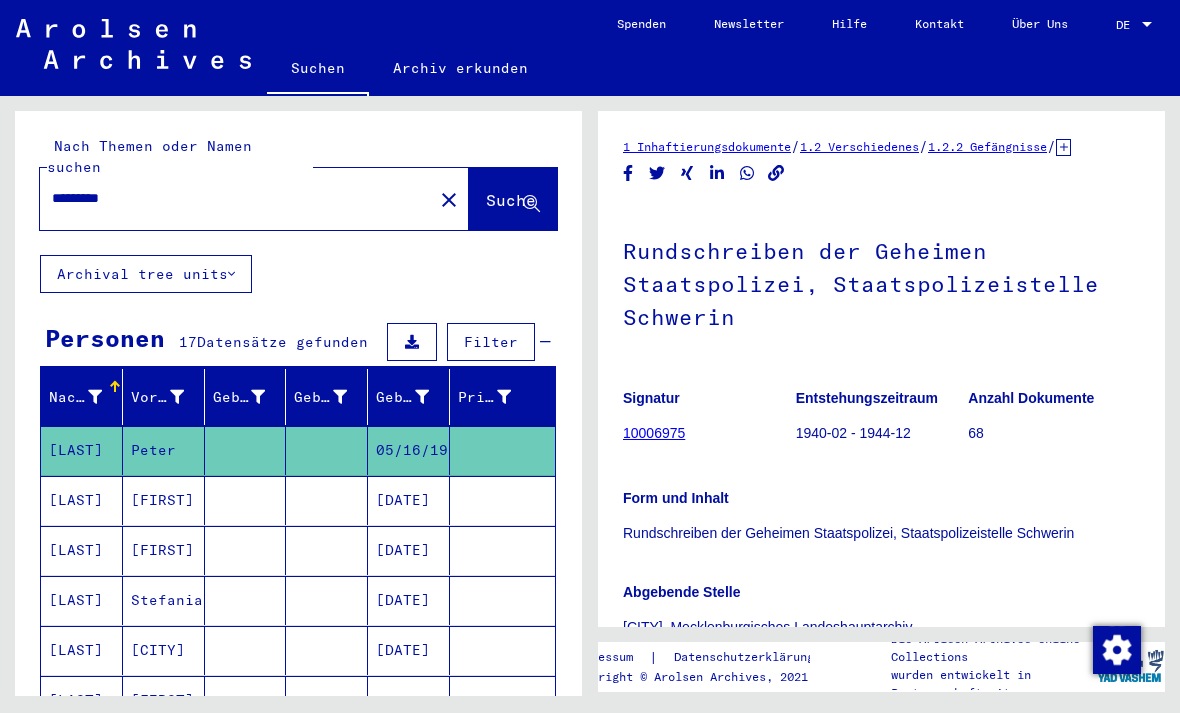 scroll, scrollTop: 0, scrollLeft: 0, axis: both 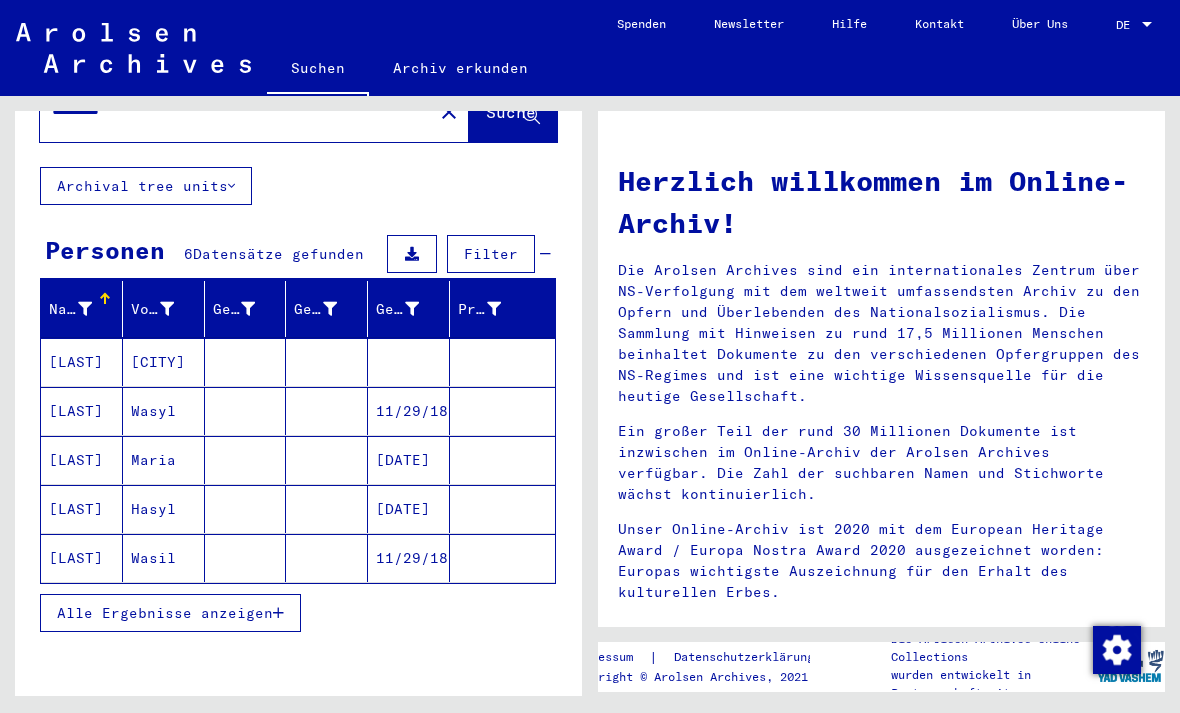 click on "Alle Ergebnisse anzeigen" at bounding box center [170, 613] 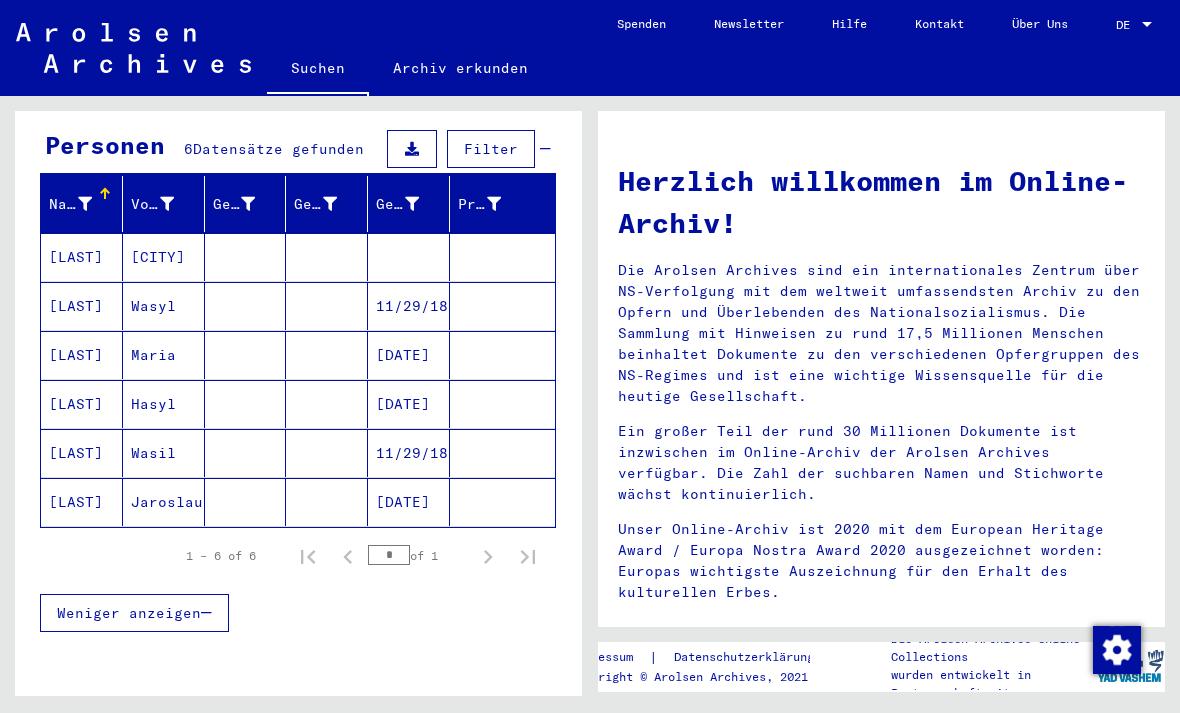 scroll, scrollTop: 193, scrollLeft: 0, axis: vertical 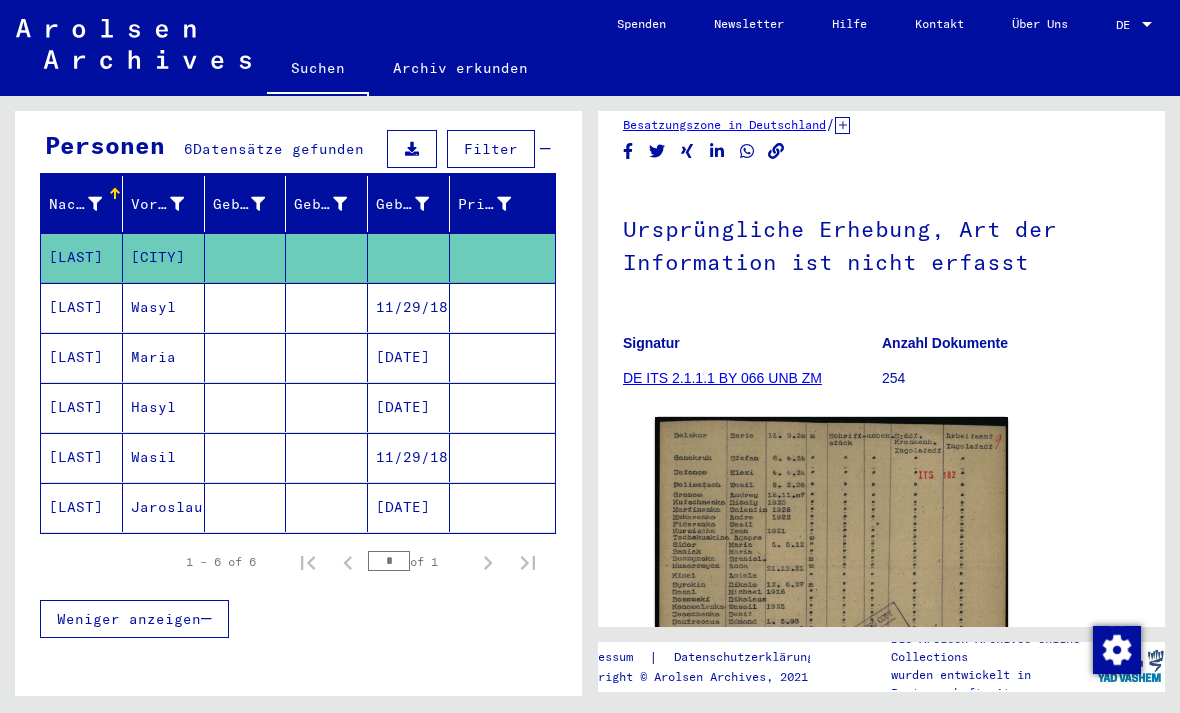 click on "[DATE]" at bounding box center [409, 457] 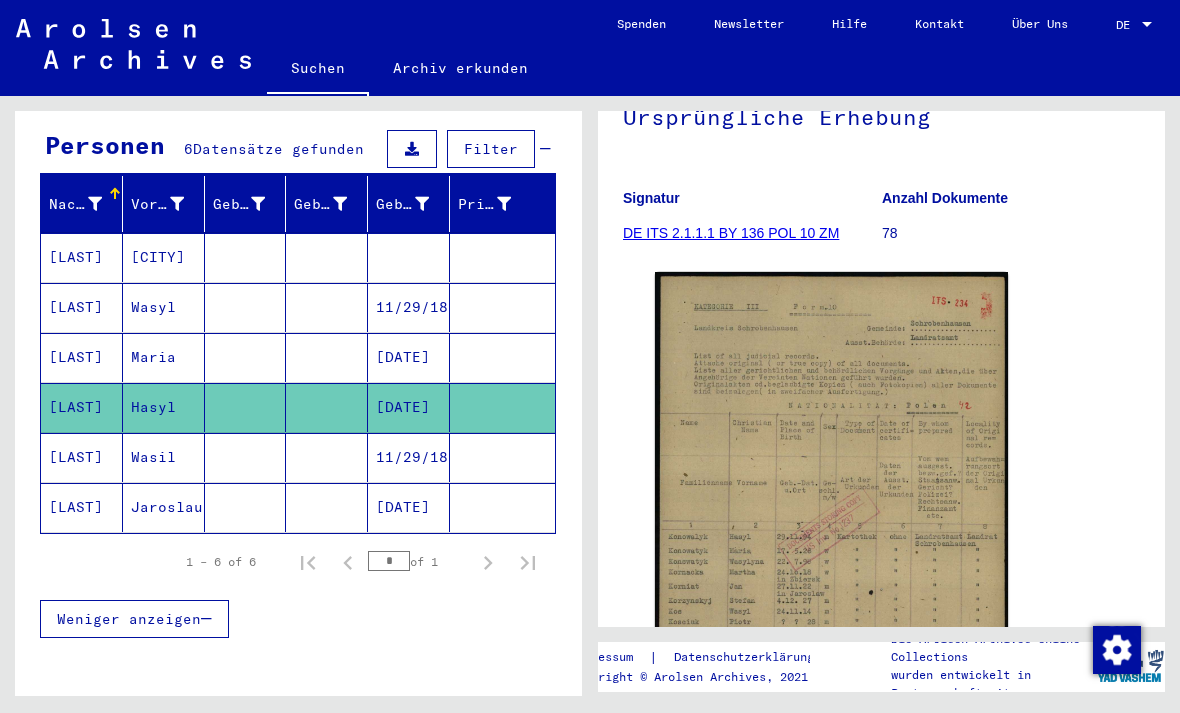 scroll, scrollTop: 234, scrollLeft: 0, axis: vertical 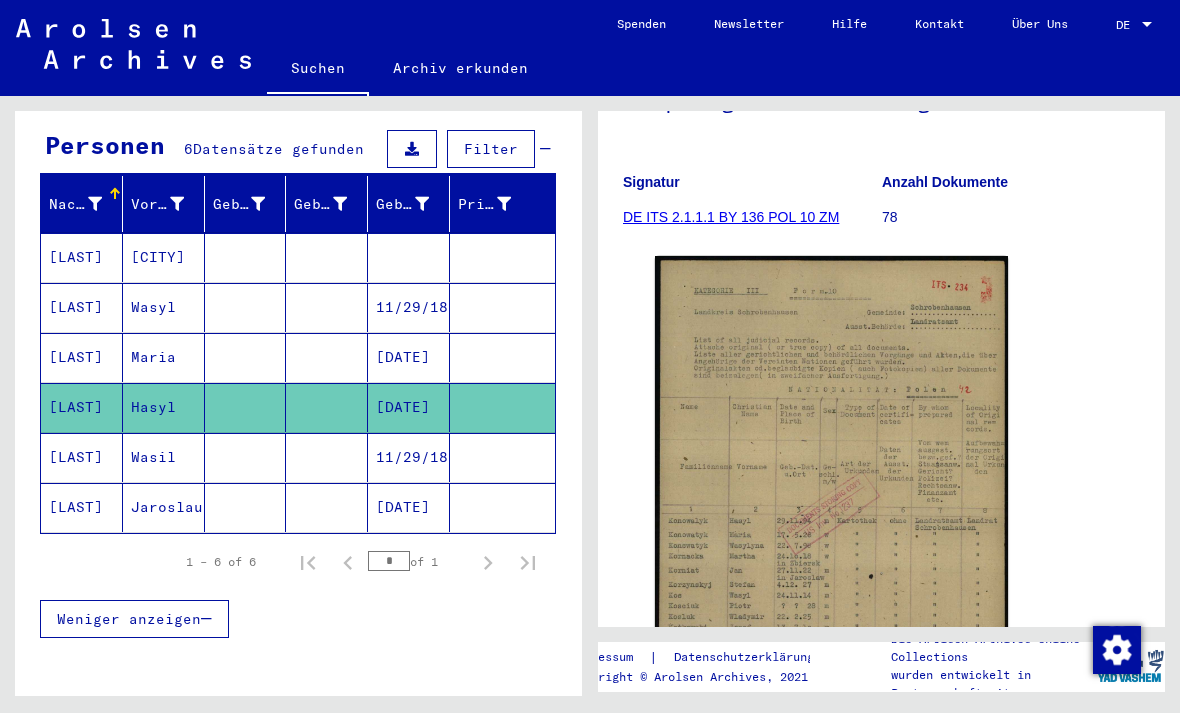 click 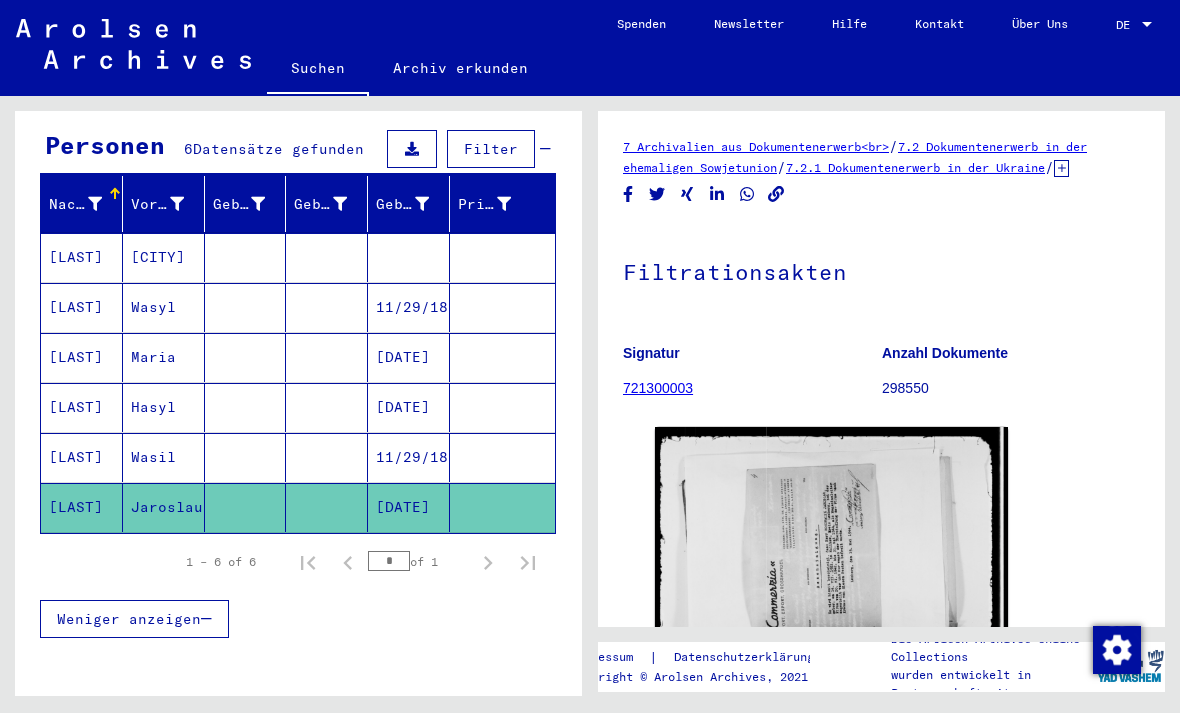 scroll, scrollTop: 47, scrollLeft: 0, axis: vertical 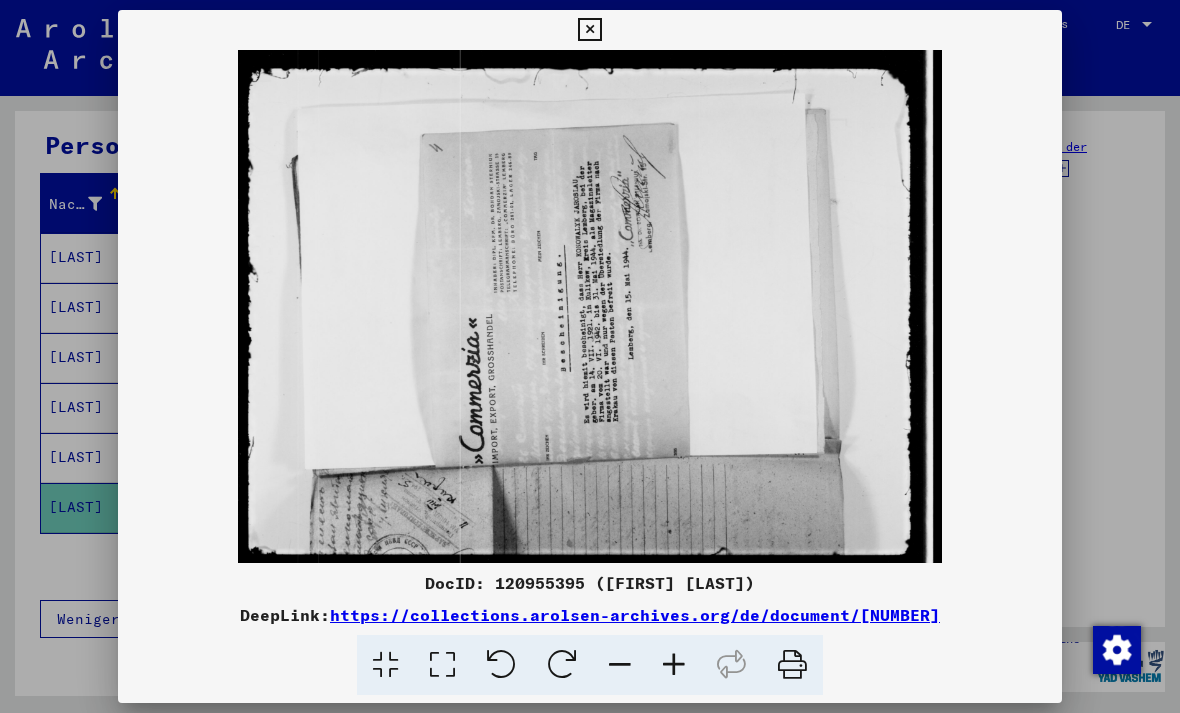 click at bounding box center (589, 30) 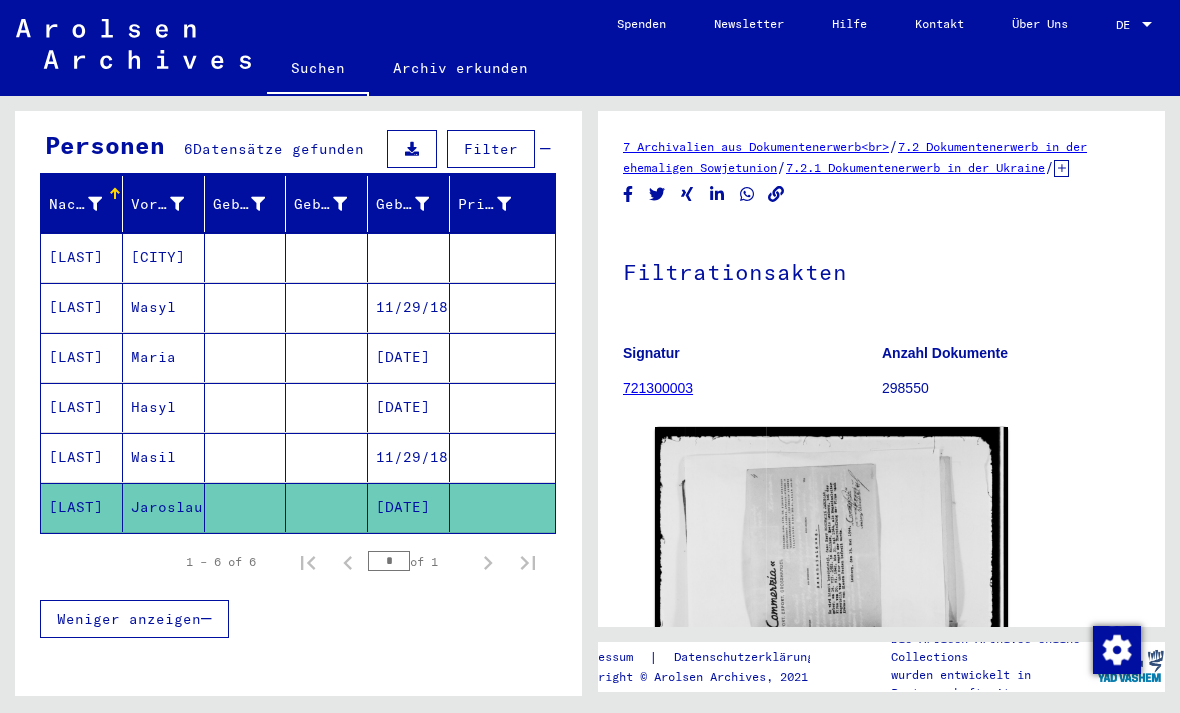 click at bounding box center [502, 507] 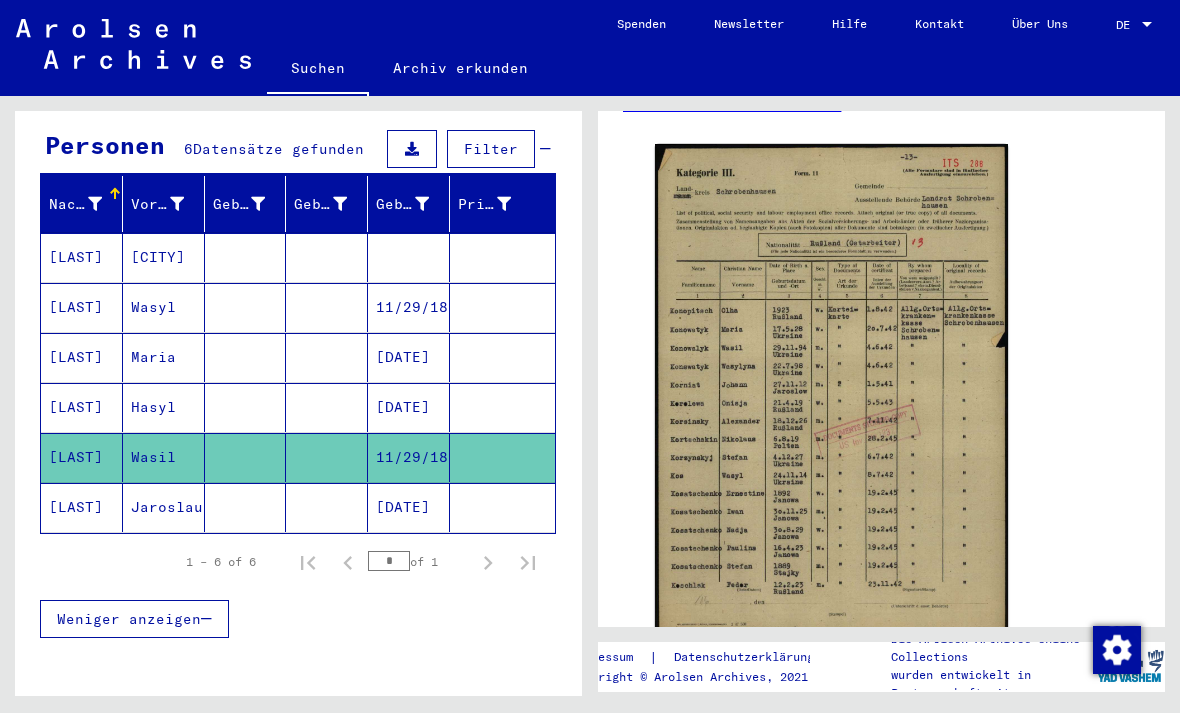 scroll, scrollTop: 432, scrollLeft: 0, axis: vertical 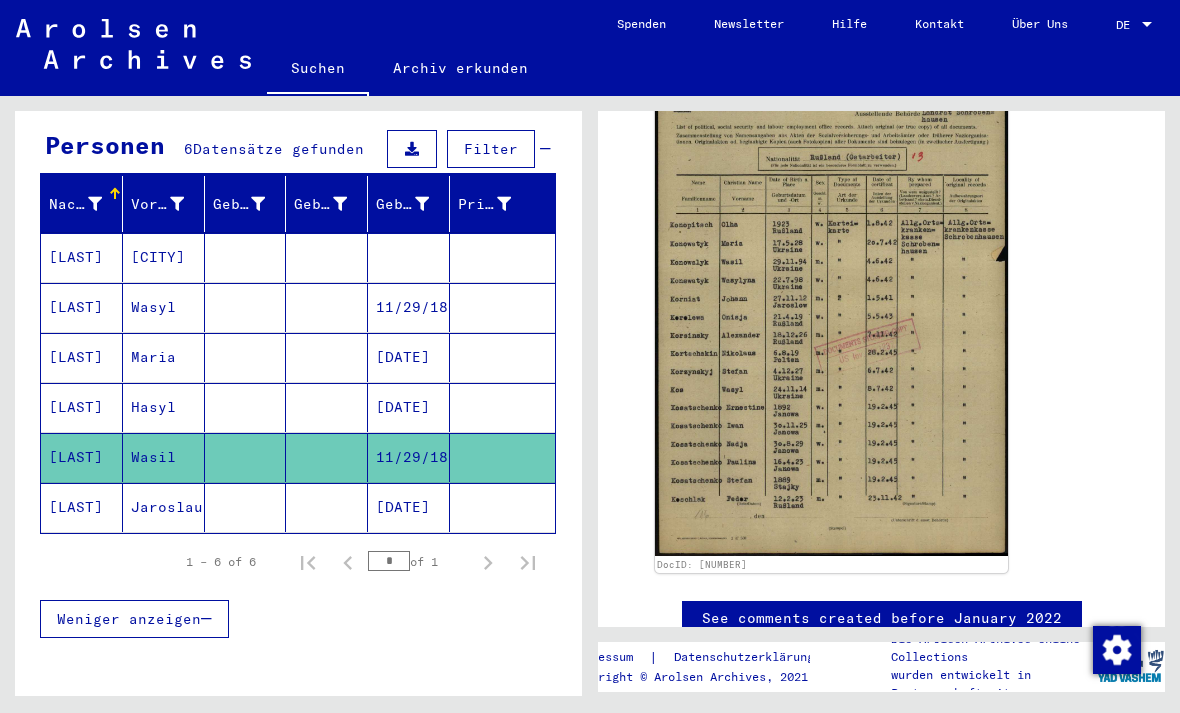 click 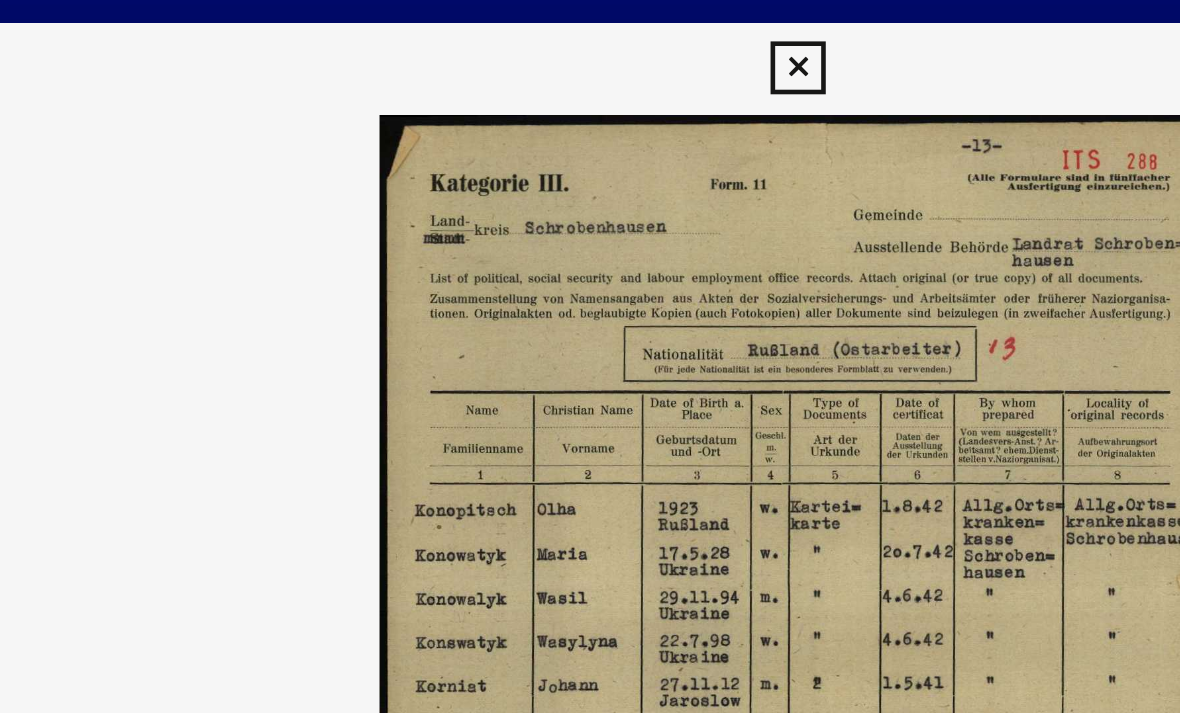 scroll, scrollTop: 47, scrollLeft: 0, axis: vertical 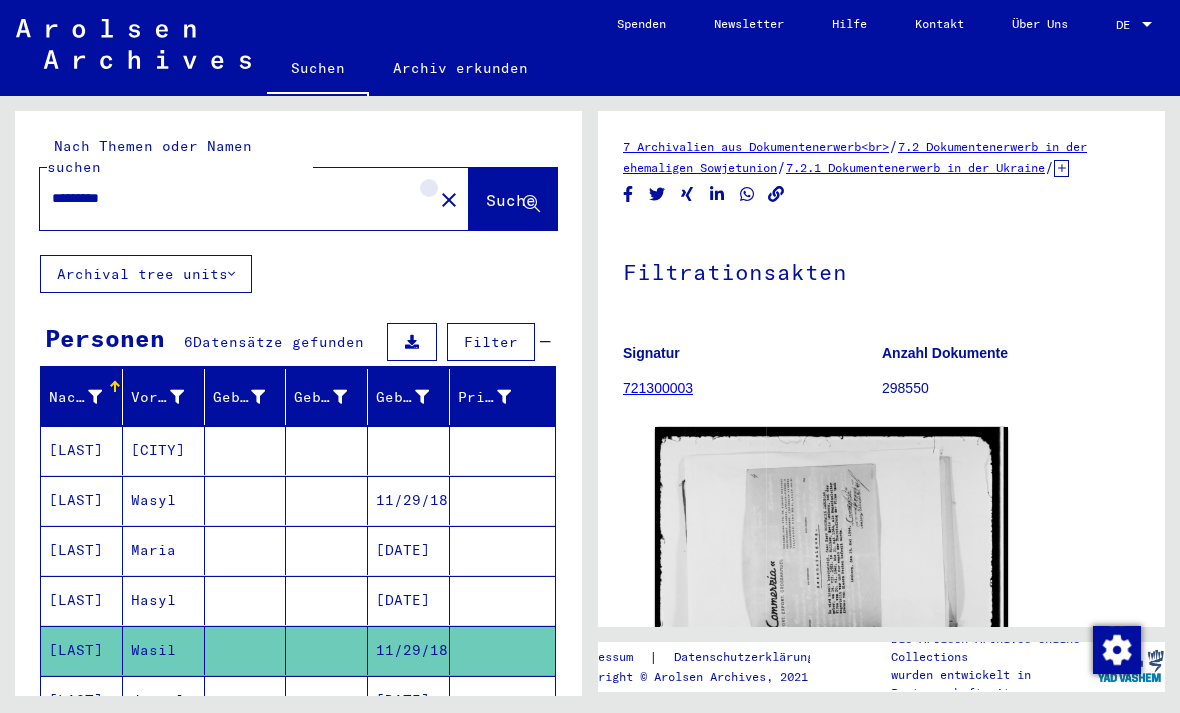 click on "close" 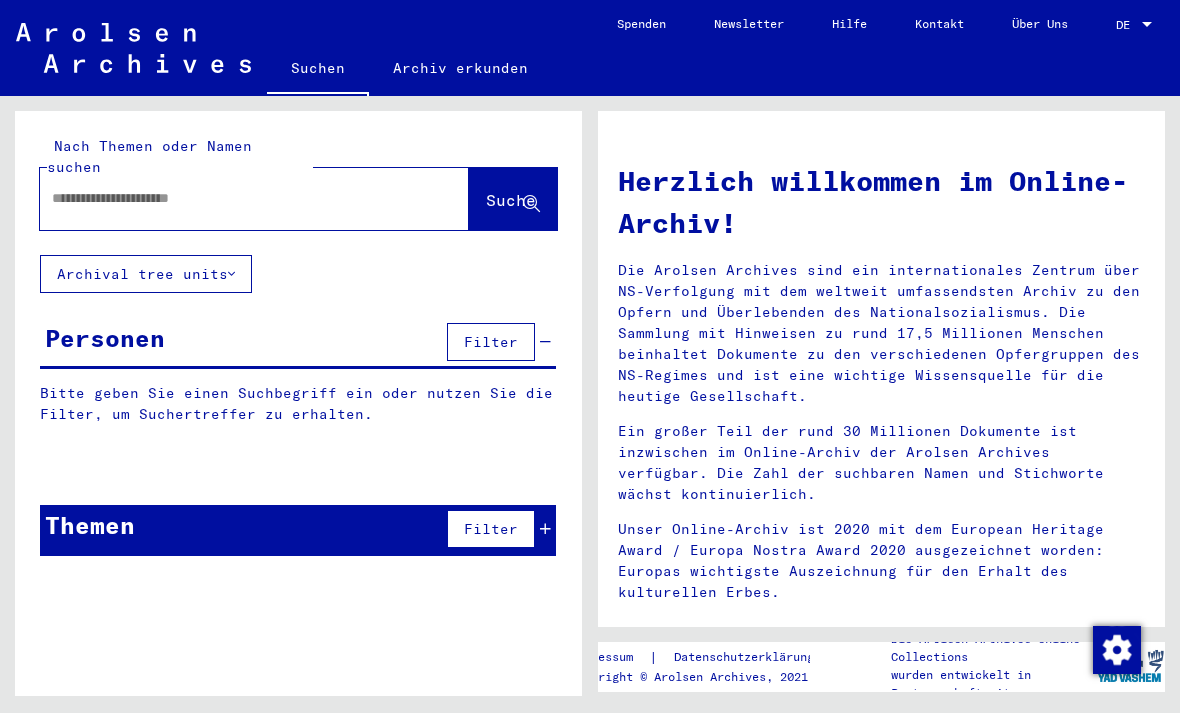 click at bounding box center (230, 198) 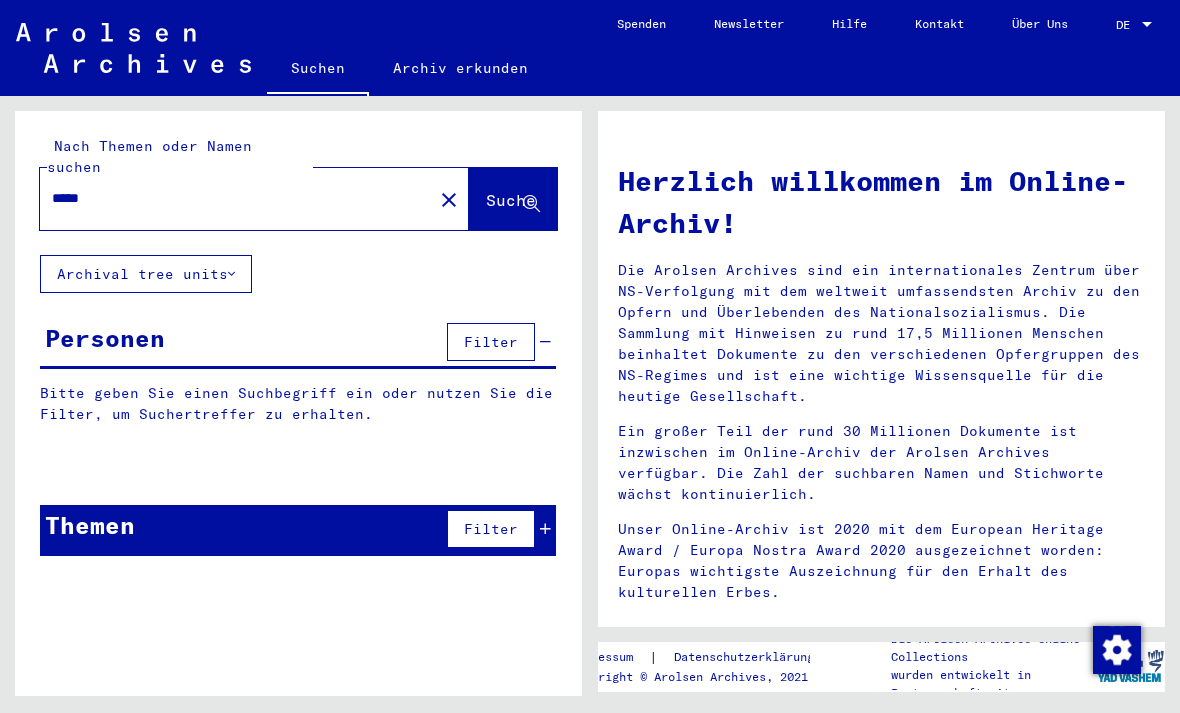type on "*****" 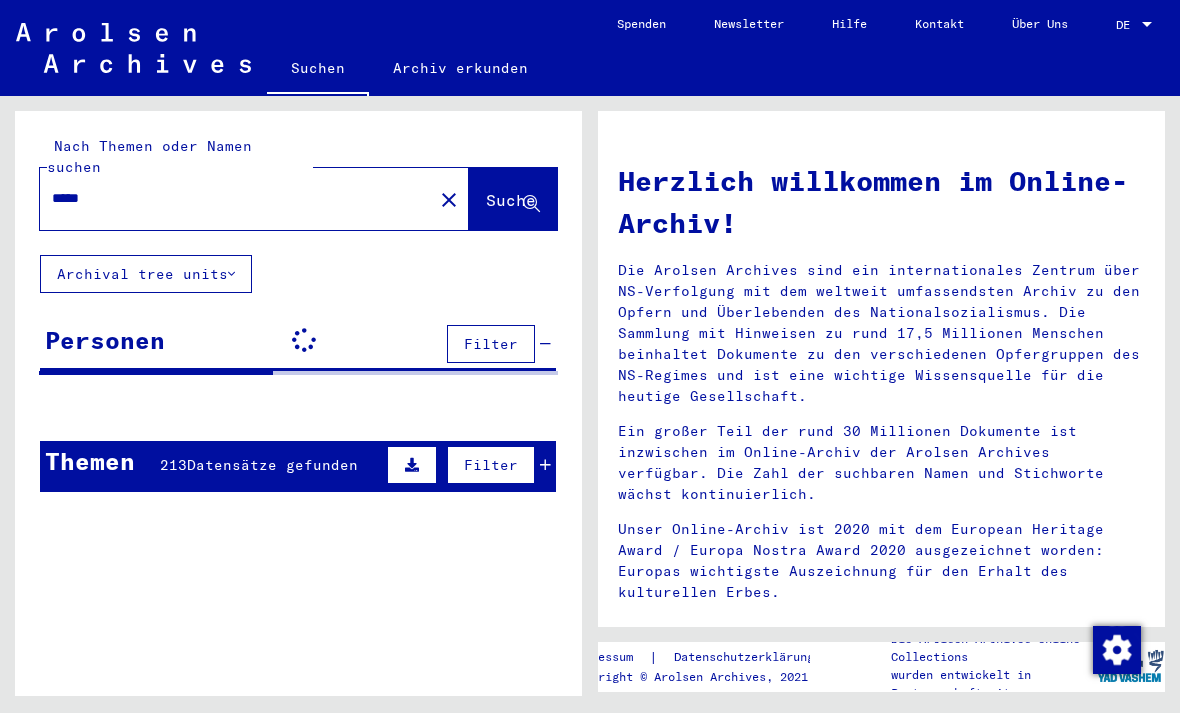 scroll, scrollTop: 0, scrollLeft: 0, axis: both 